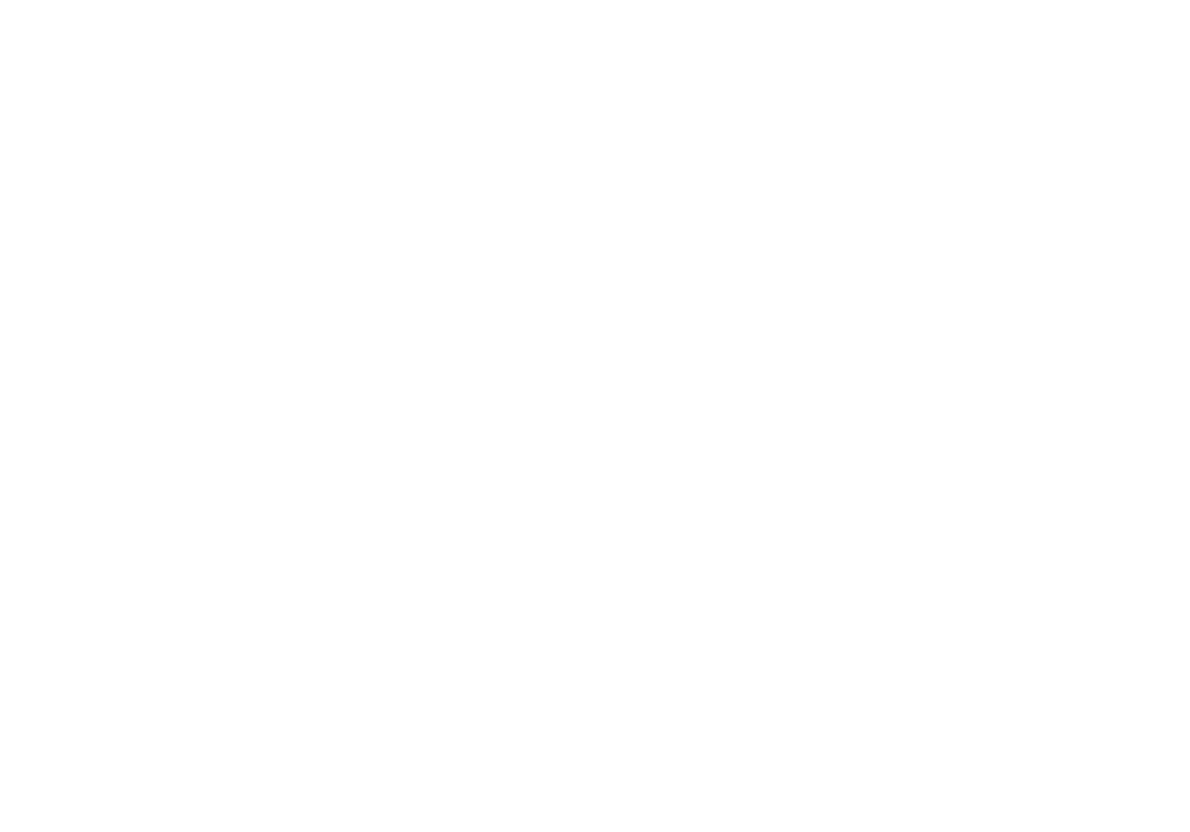 scroll, scrollTop: 0, scrollLeft: 0, axis: both 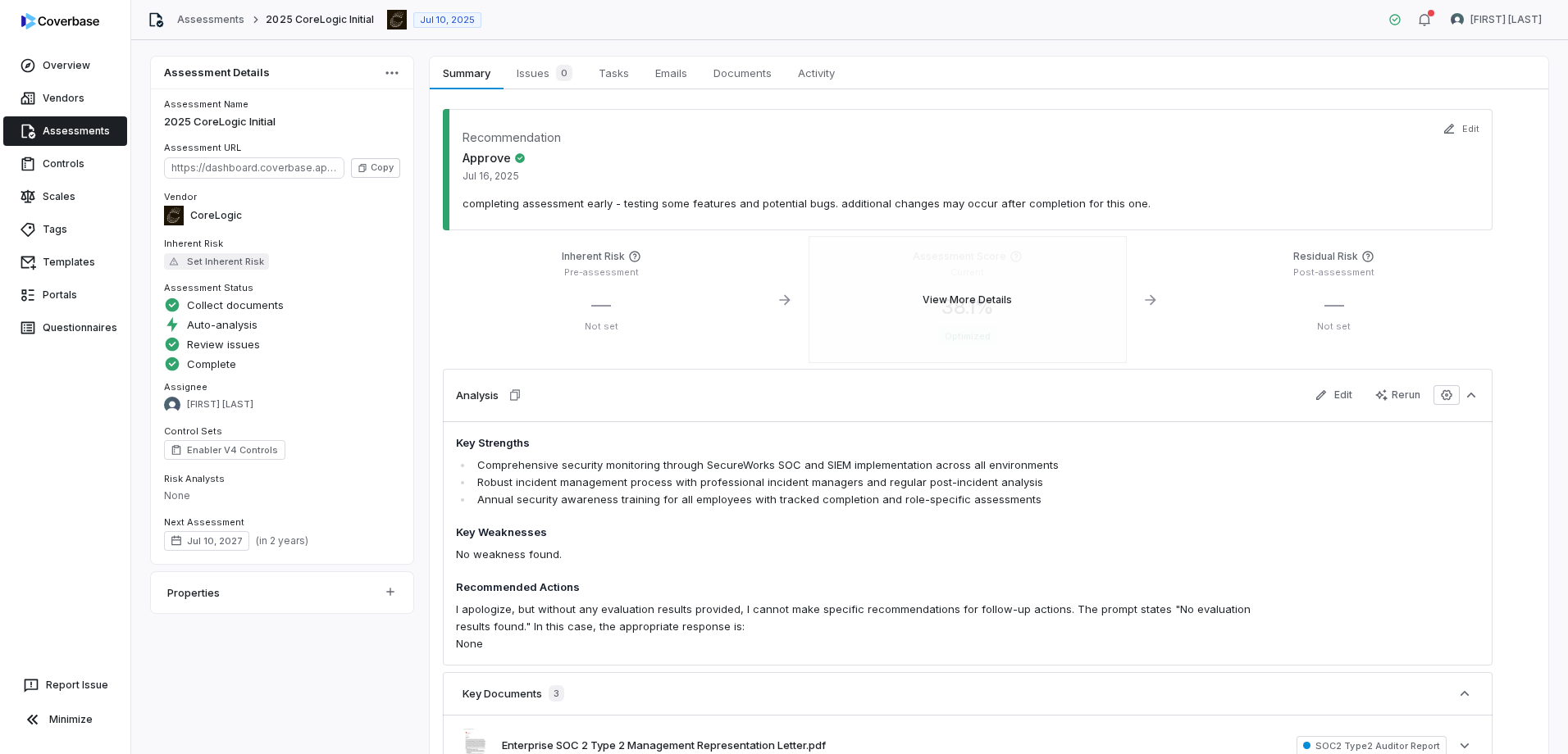 drag, startPoint x: 675, startPoint y: 387, endPoint x: 941, endPoint y: 331, distance: 271.8308 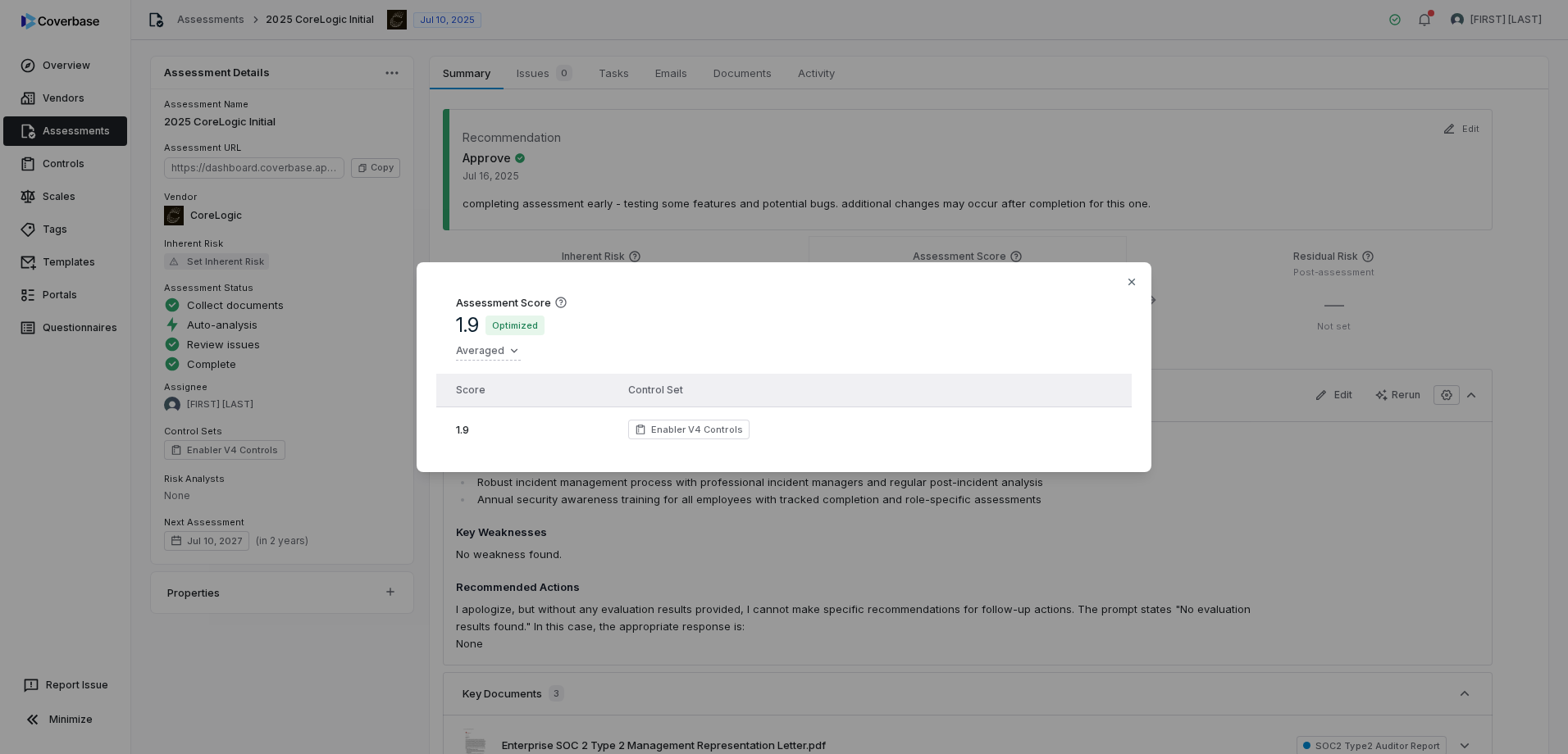 click on "Control Set" at bounding box center (826, 390) 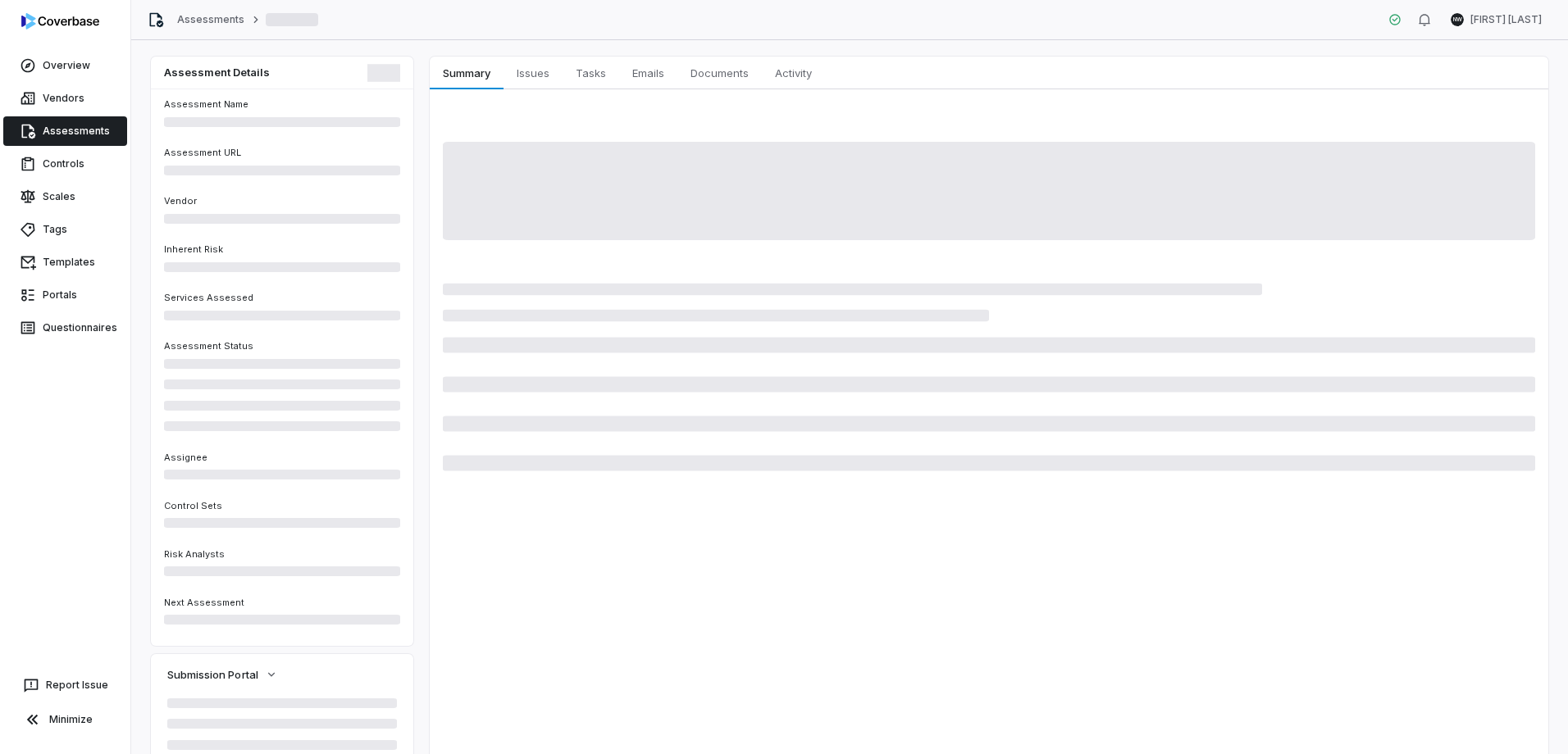 scroll, scrollTop: 0, scrollLeft: 0, axis: both 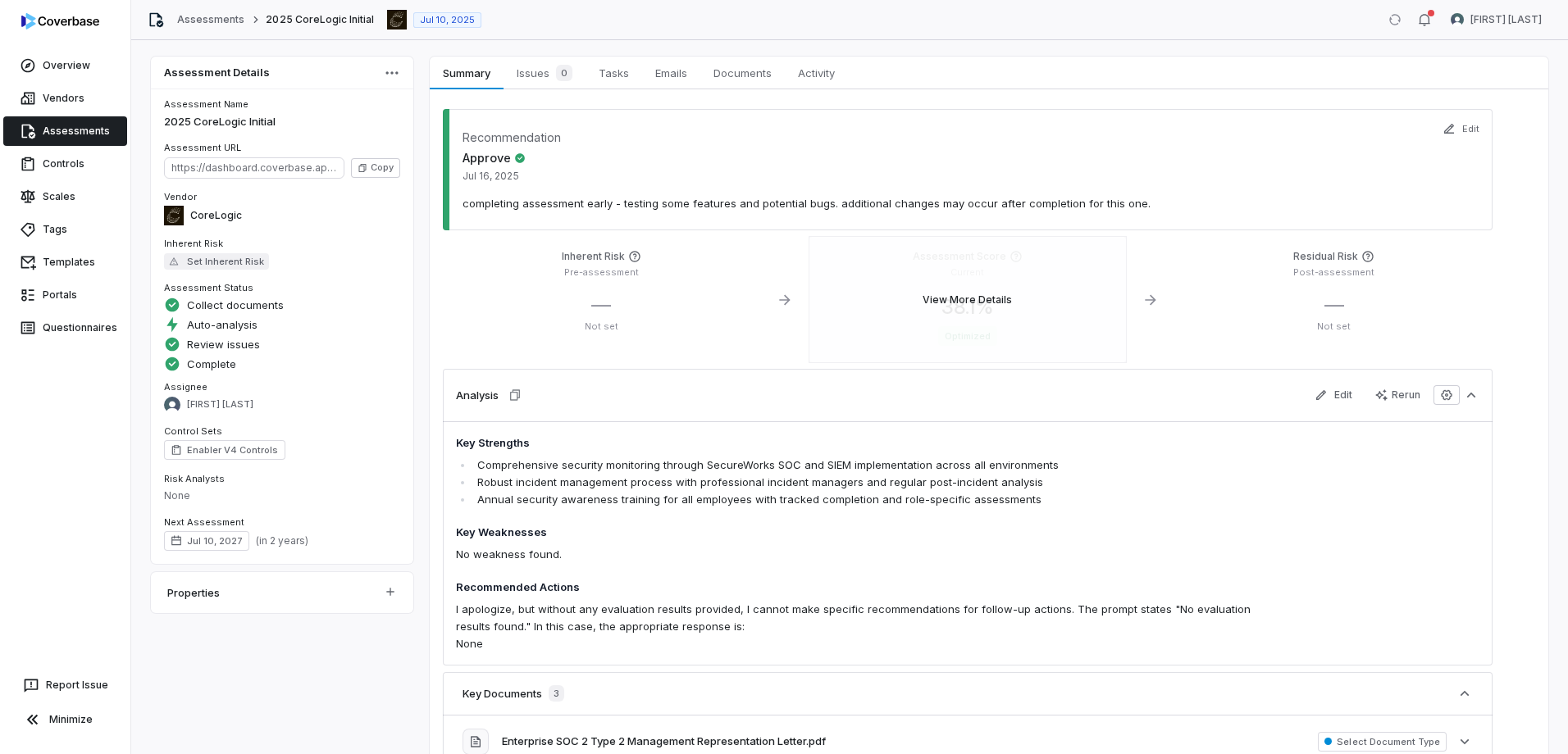 click on "View More Details" at bounding box center [968, 299] 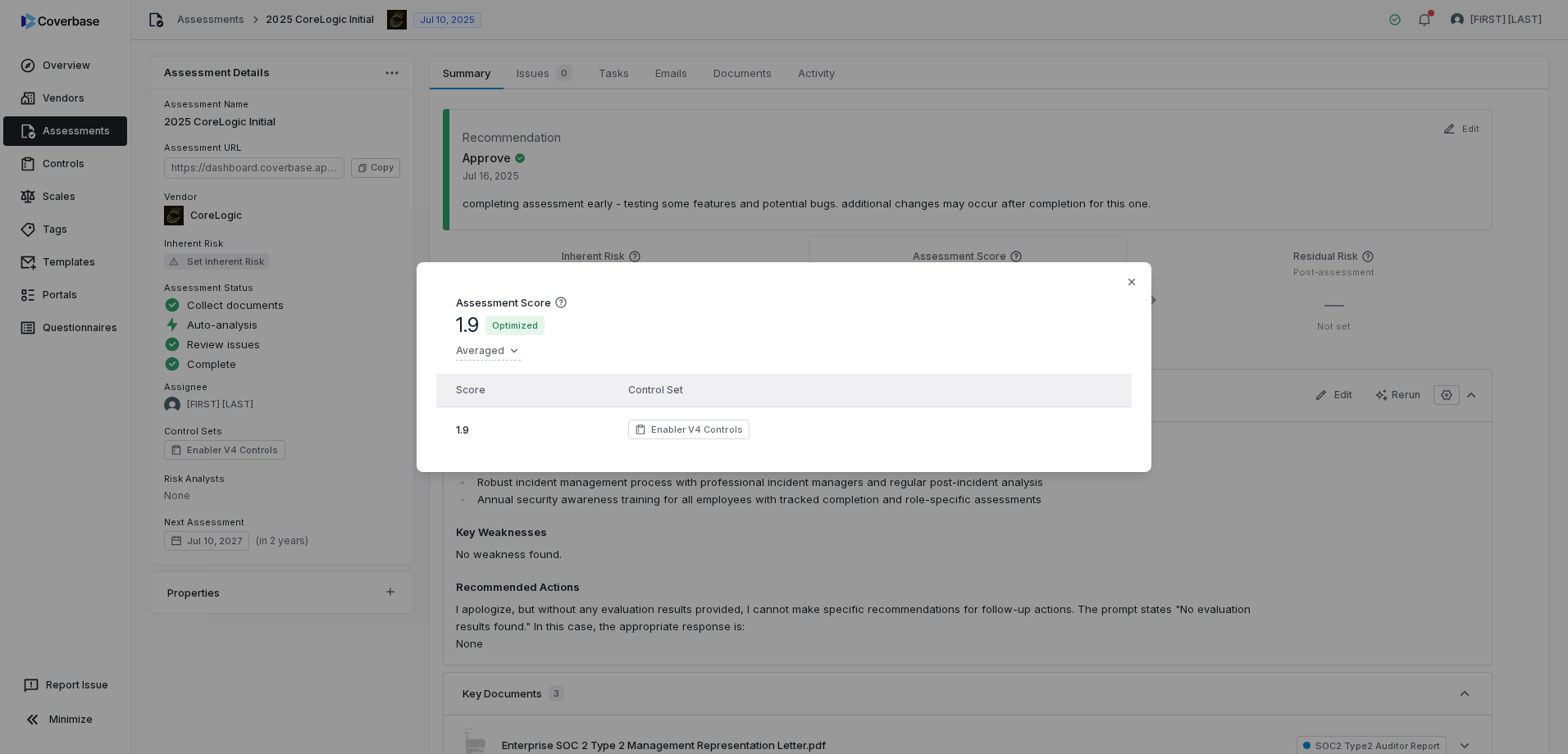 click on "Assessment Score 1.9 Optimized Averaged Score Control Set 1.9 Enabler V4 Controls Close" at bounding box center (784, 376) 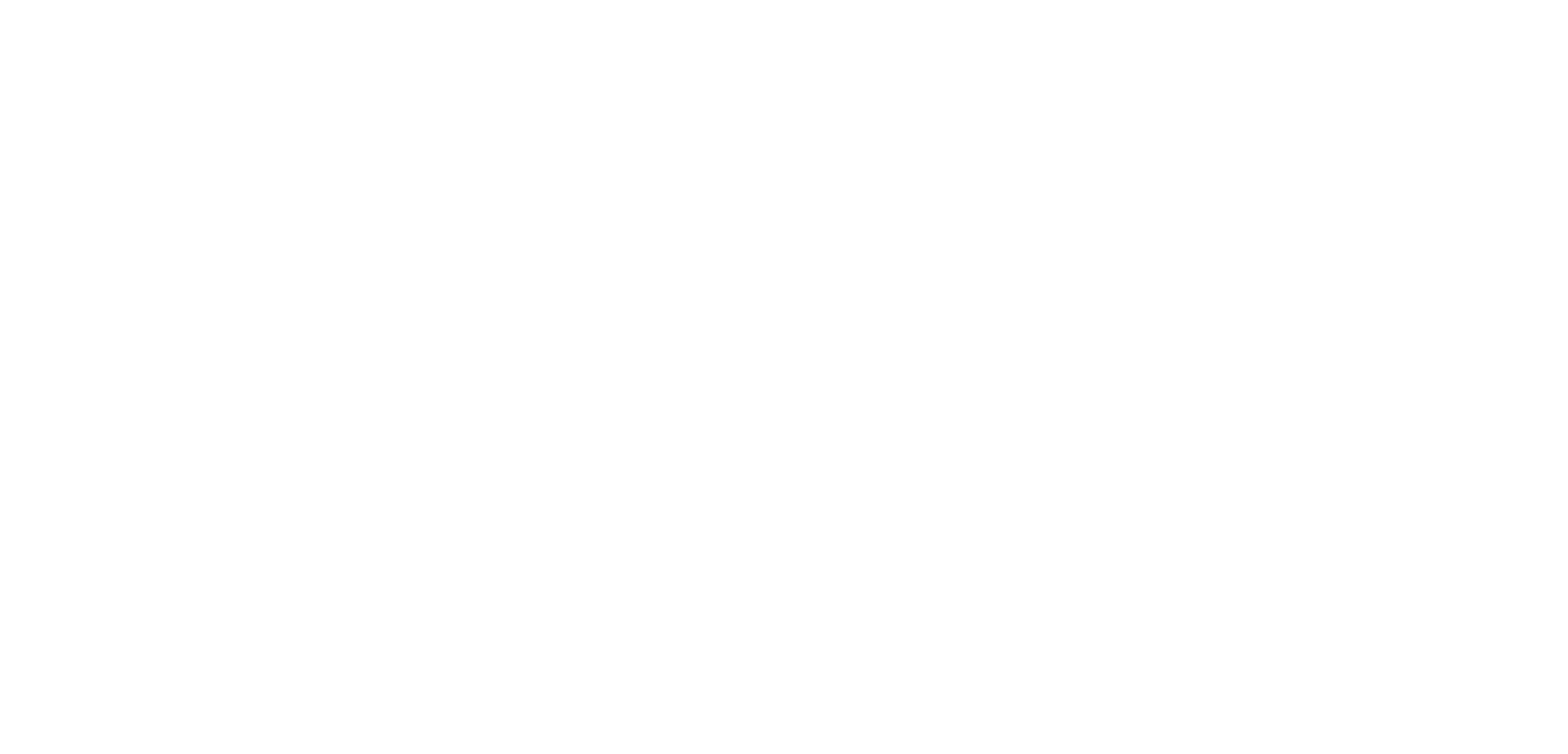 scroll, scrollTop: 0, scrollLeft: 0, axis: both 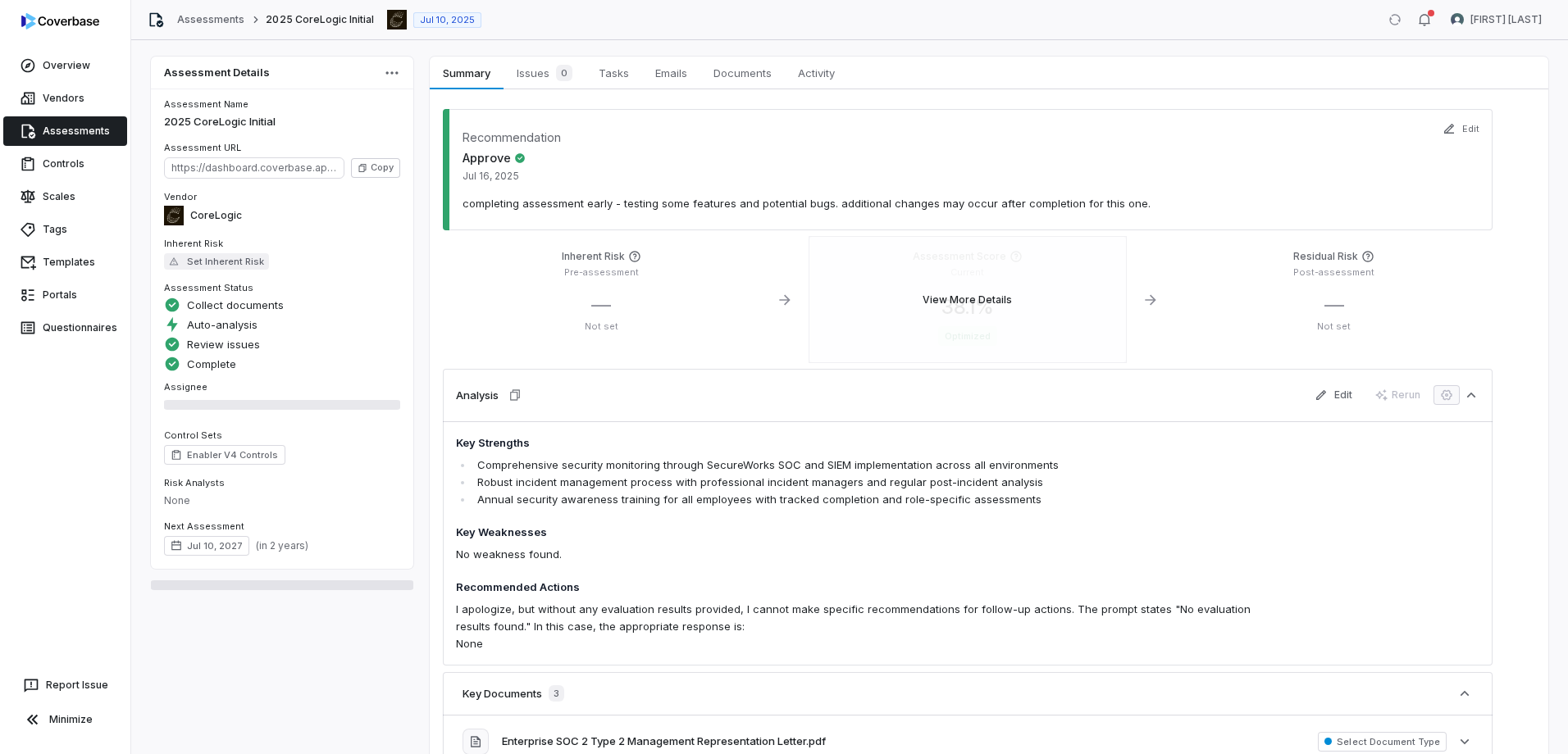 click on "View More Details" at bounding box center [968, 299] 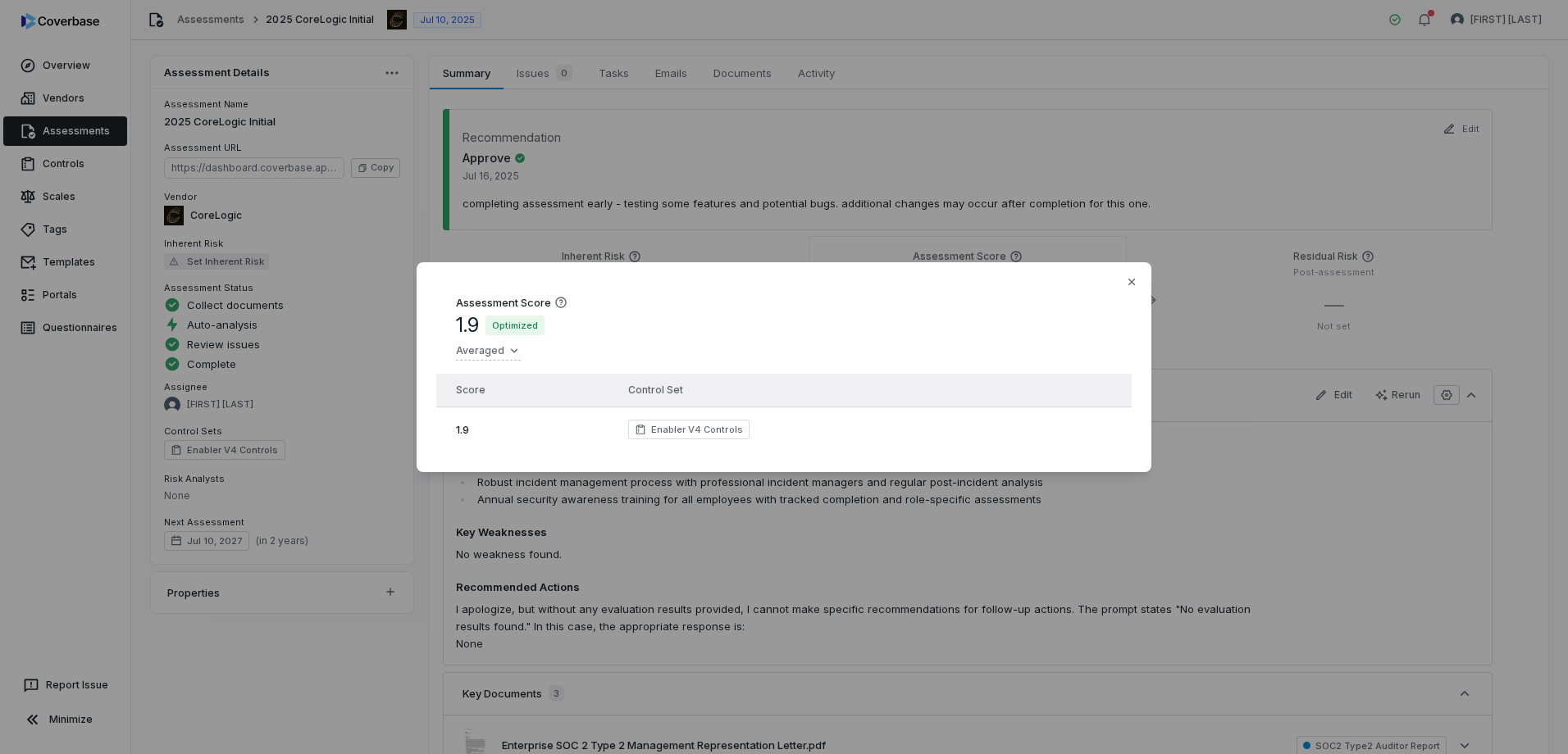 type 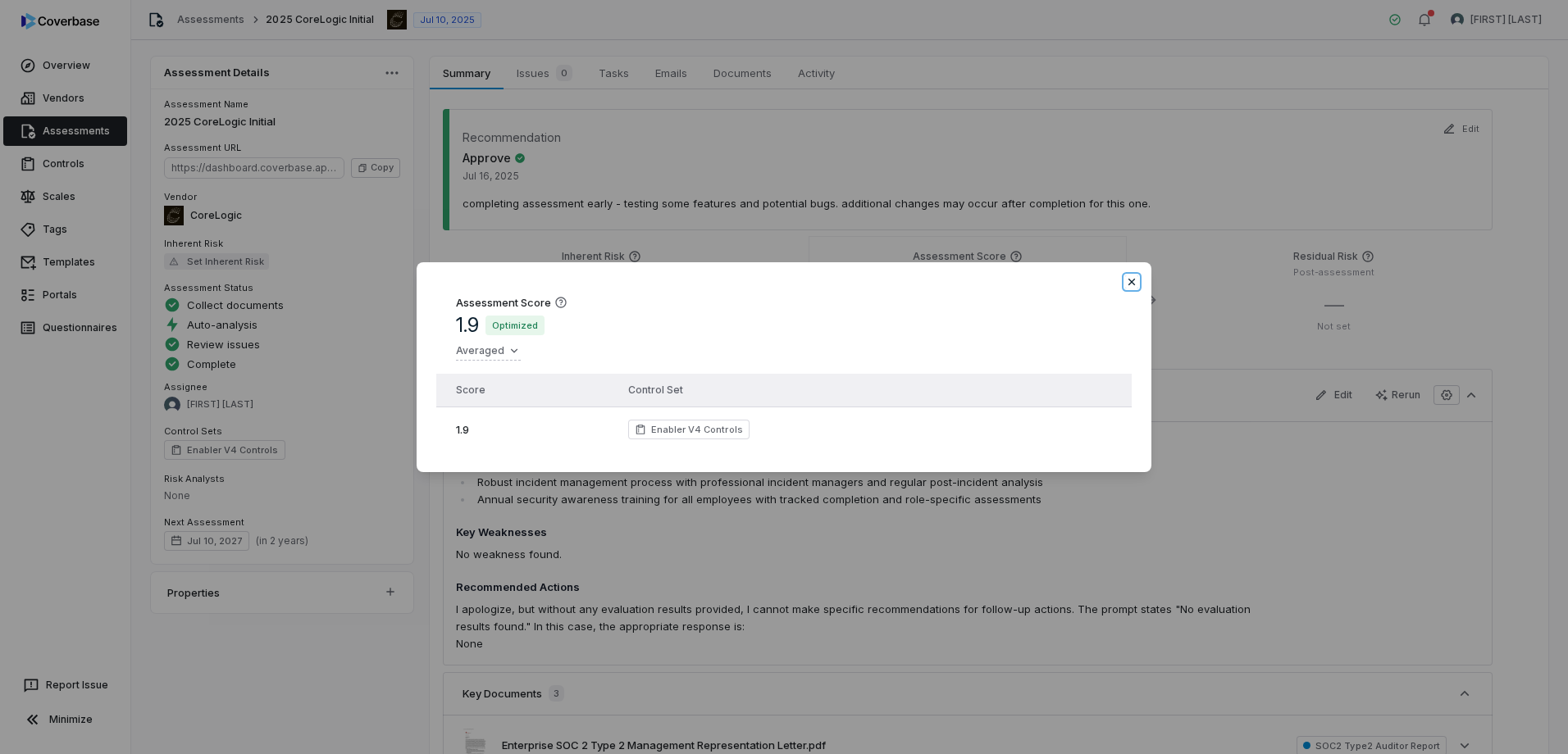 click 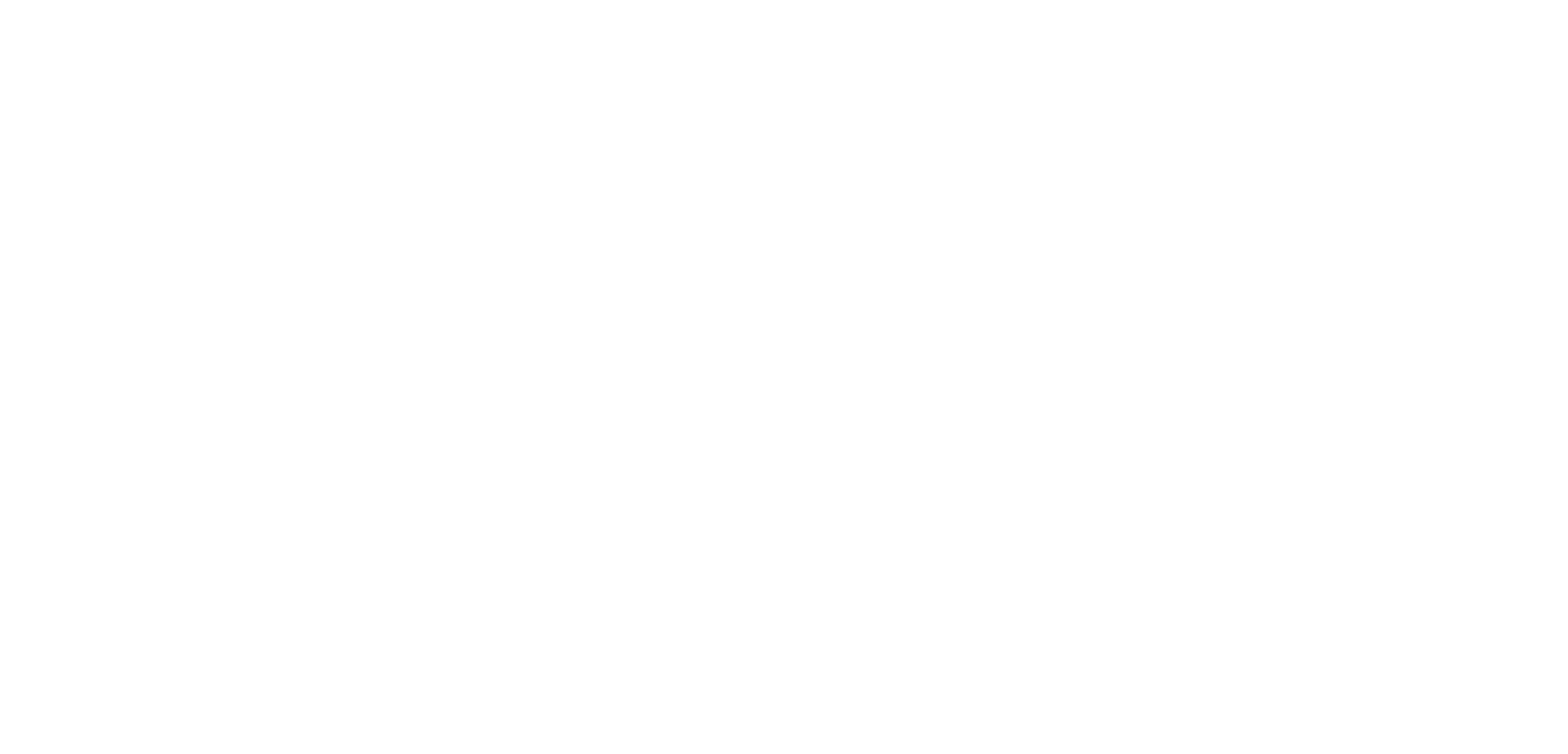 scroll, scrollTop: 0, scrollLeft: 0, axis: both 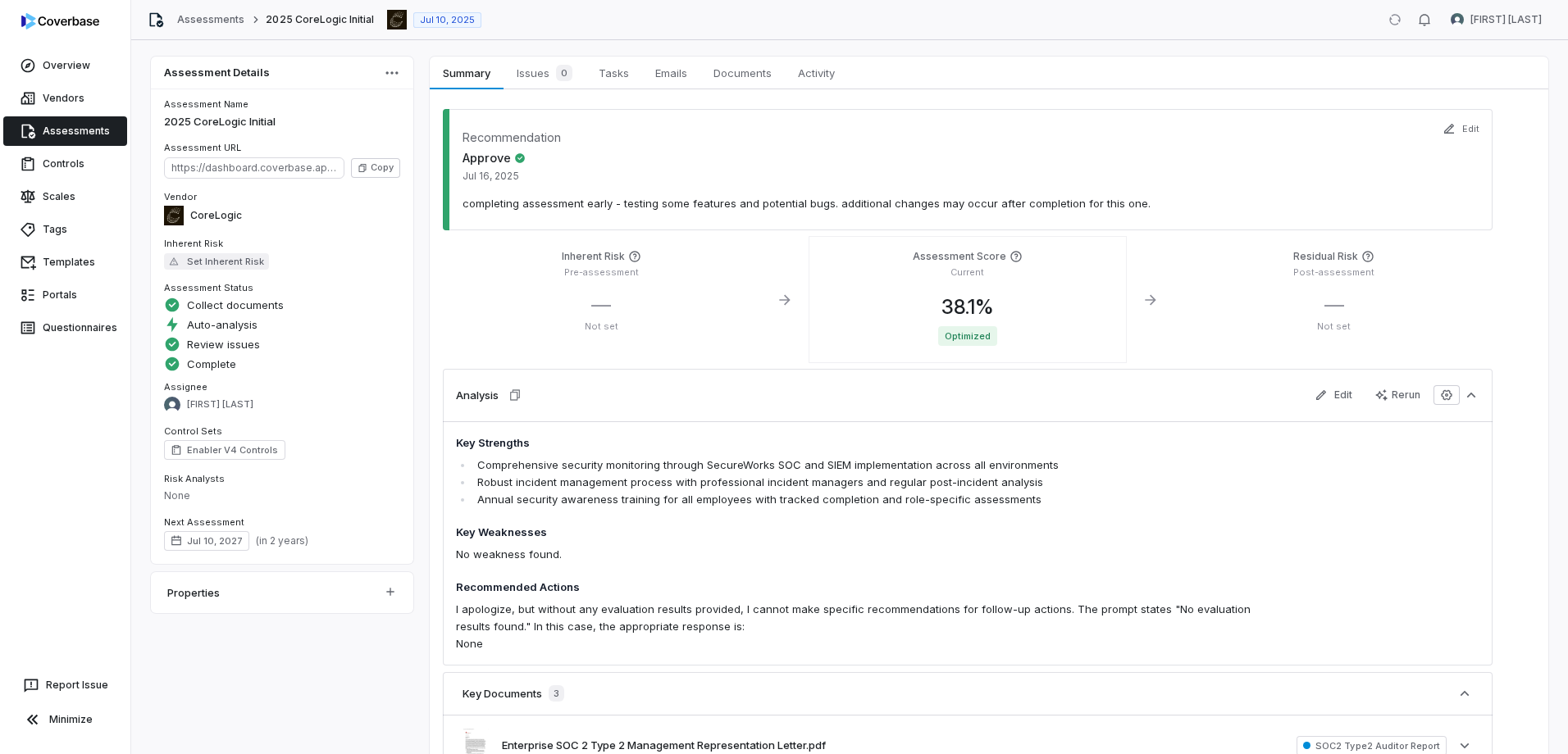 click on "Assessment Details Assessment Name [YEAR] [COMPANY] Initial Assessment URL https://dashboard.coverbase.app/assessments/cbqsrw_5953826a88df47a692ecb43c178681cc Copy Vendor [COMPANY] Inherent Risk Set Inherent Risk Assessment Status Collect documents Auto-analysis Review issues Complete Assignee [FIRST] [LAST] Control Sets Enabler V4 Controls Risk Analysts None Next Assessment [MONTH] [DAY], [YEAR] ( in [NUMBER] years ) Properties Summary Summary Issues 0 Issues 0 Tasks Tasks Emails Emails Documents Documents Activity Activity Recommendation Approve [MONTH] [DAY], [YEAR] completing assessment early - testing some features and potential bugs. additional changes may occur after completion for this one. Edit Inherent Risk Pre-assessment — Not set View More Details Assessment Score Current 38.1 % Optimized Residual Risk Post-assessment — Not set Analysis Edit Rerun Key Strengths Robust identity and access management with multi-factor authentication and least privilege principles Key Weaknesses No weakness found." at bounding box center [850, 1067] 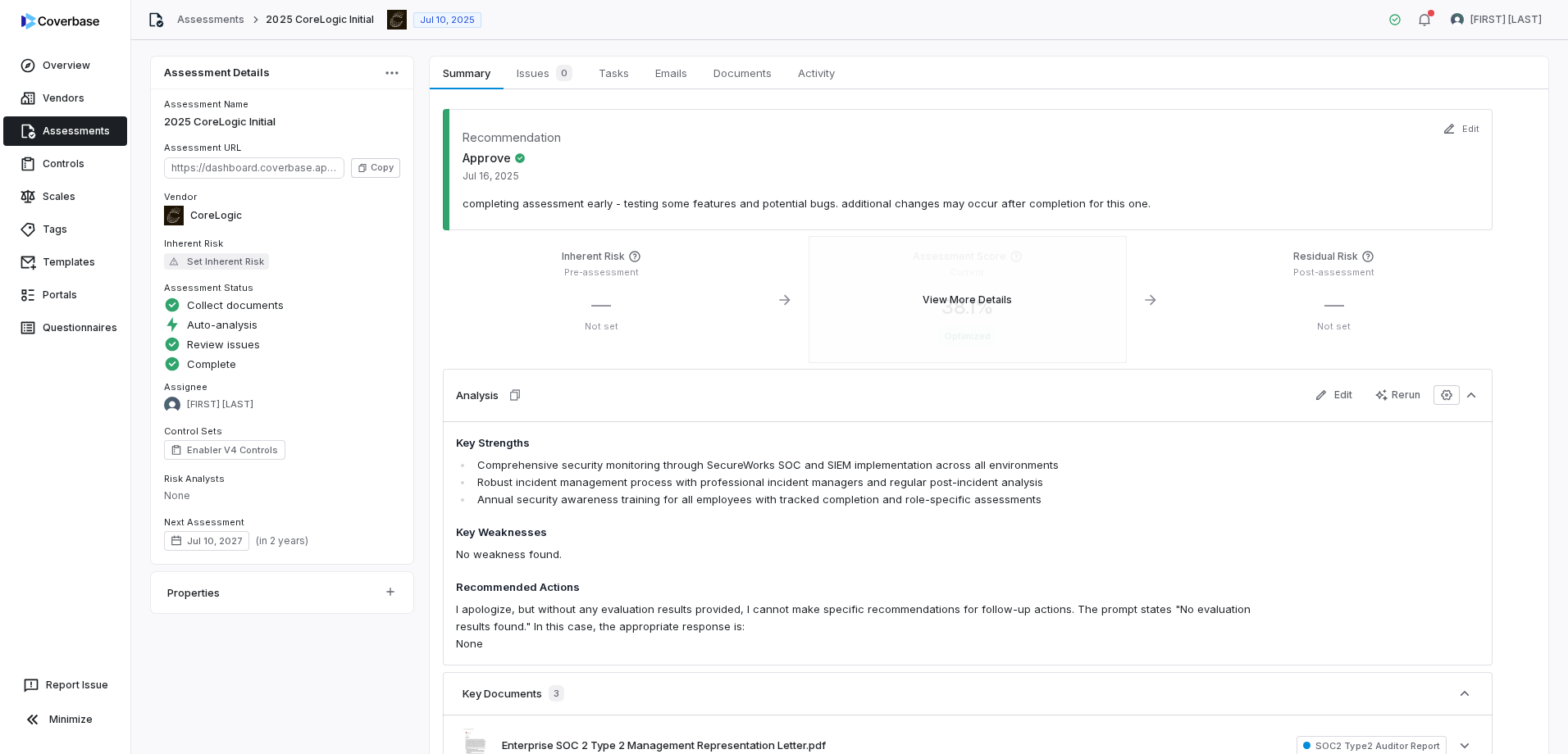click on "View More Details" at bounding box center [968, 299] 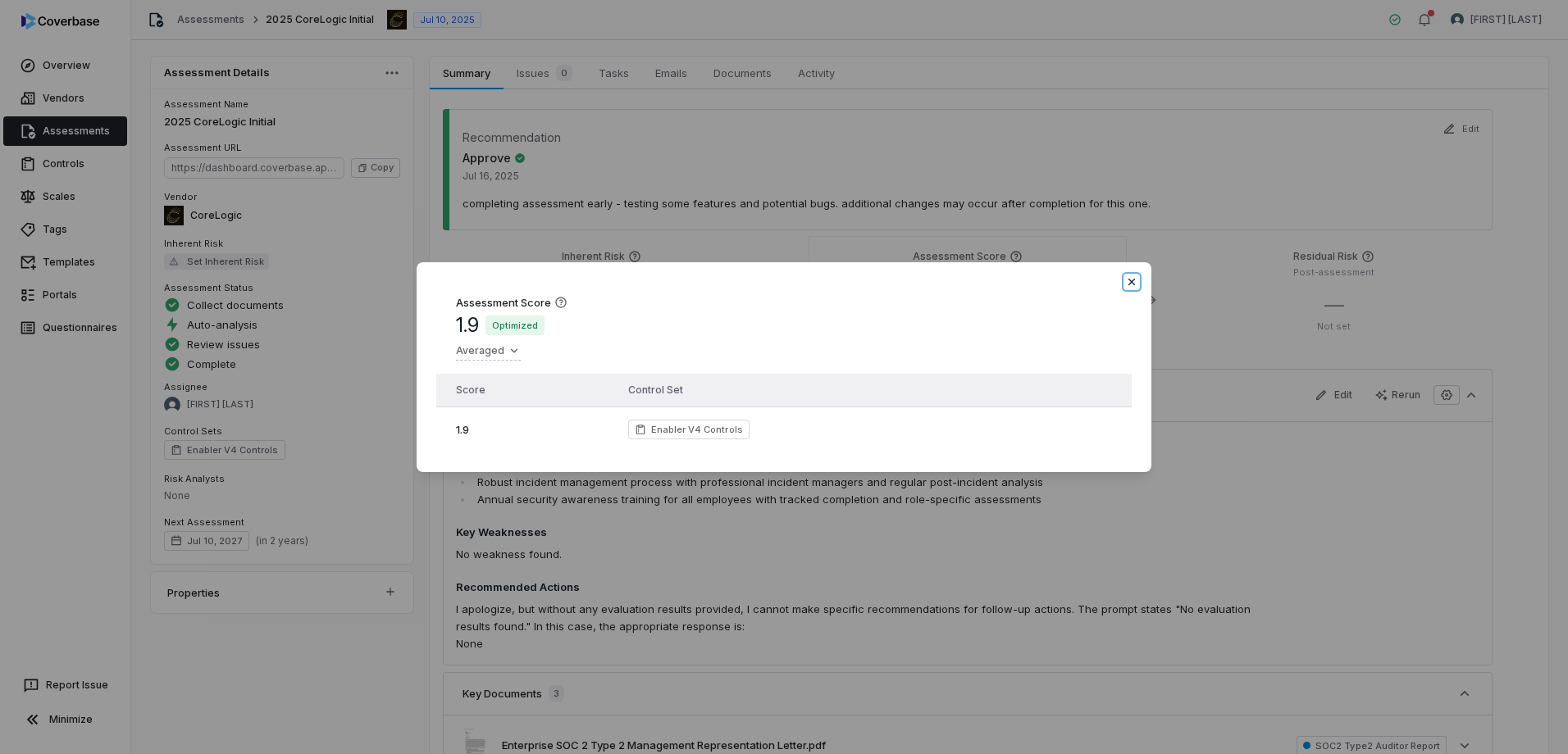 click 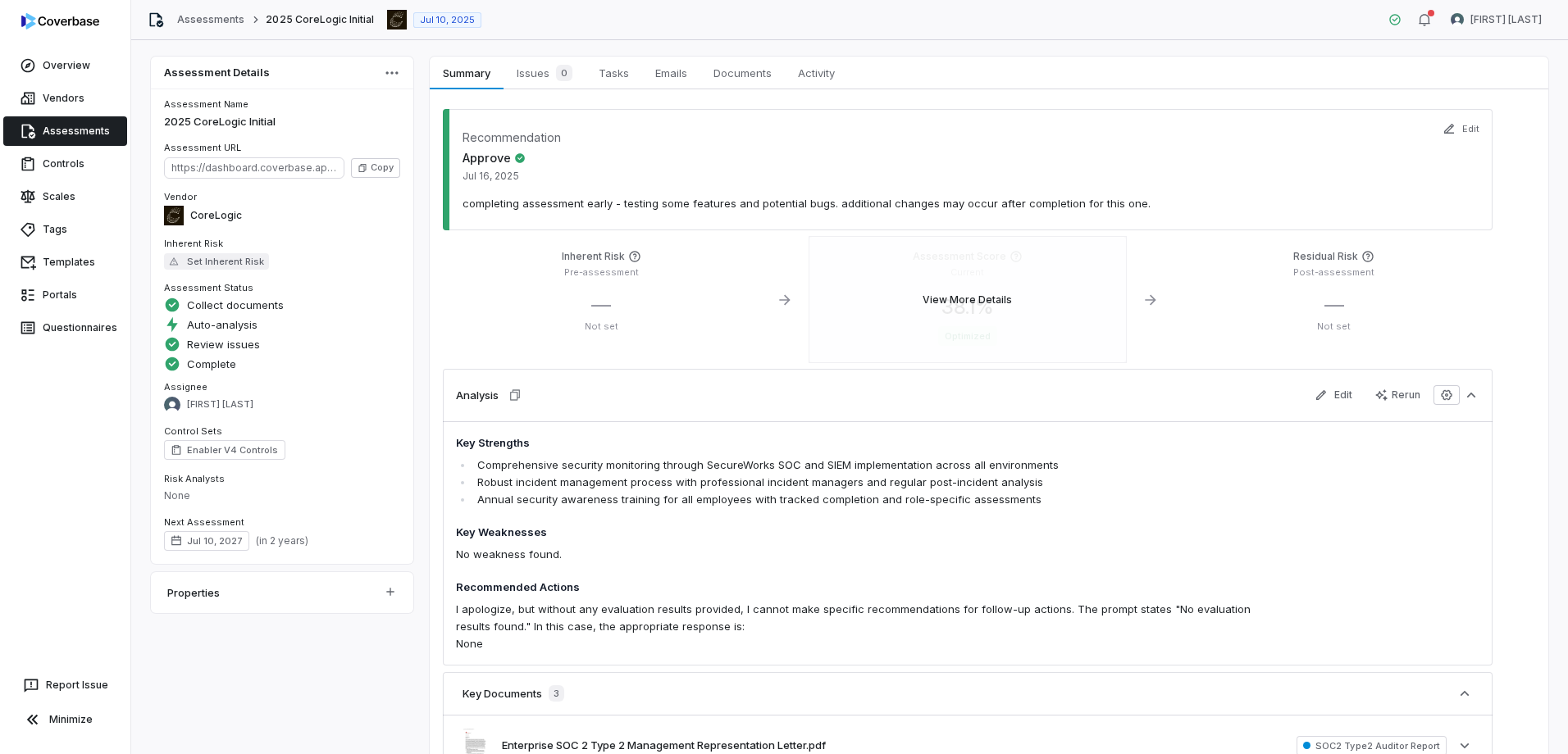 click on "View More Details" at bounding box center [968, 299] 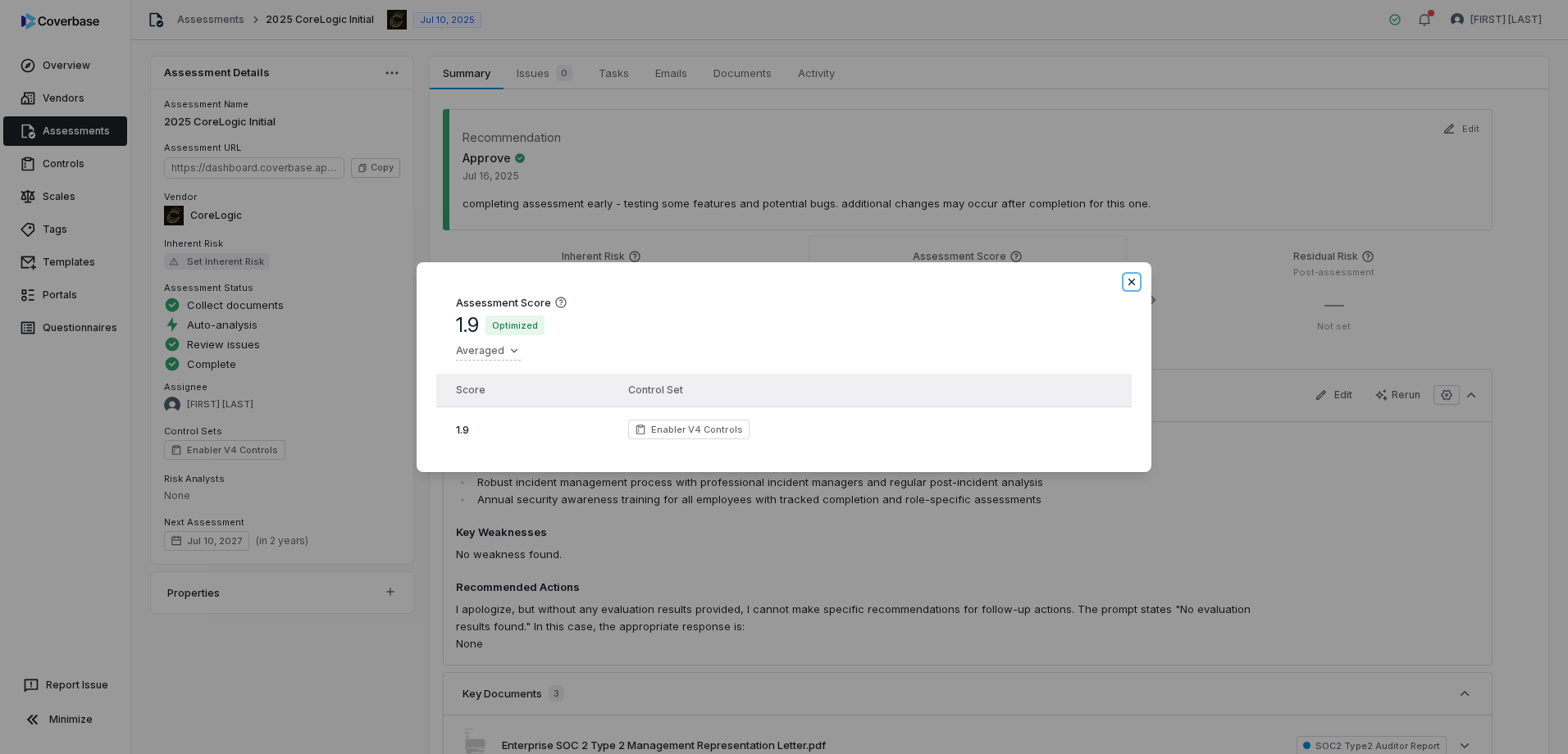 click 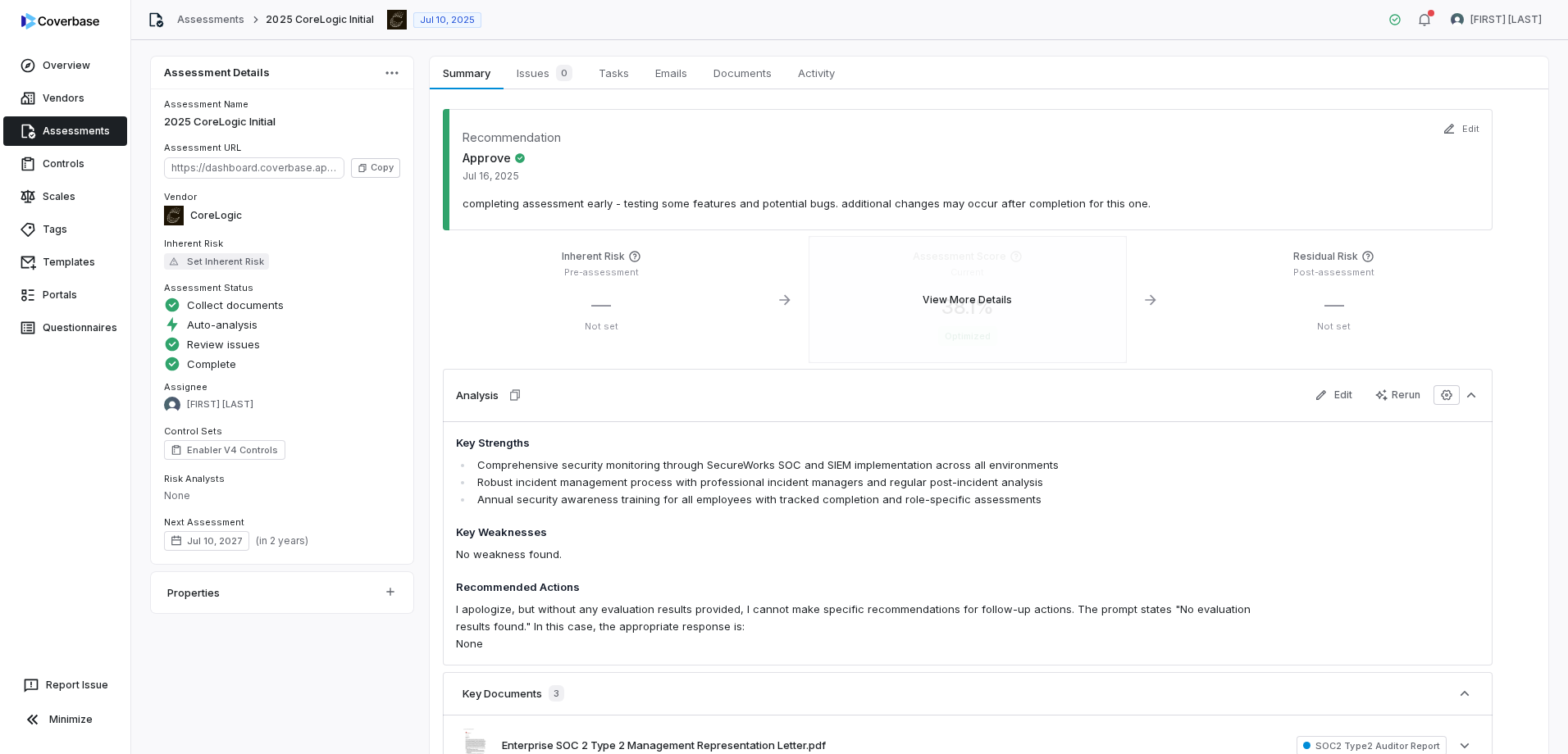 click on "View More Details" at bounding box center [968, 299] 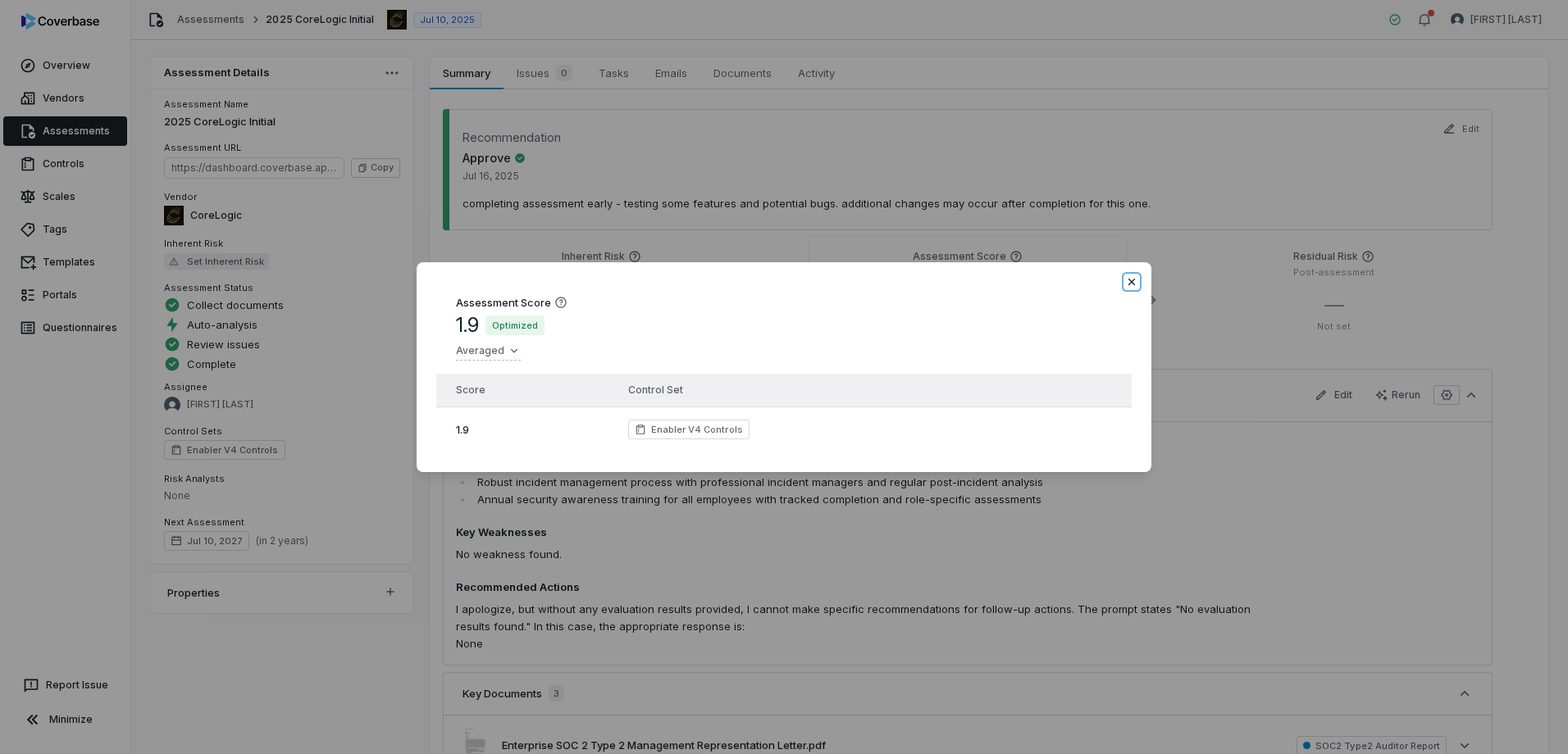 click 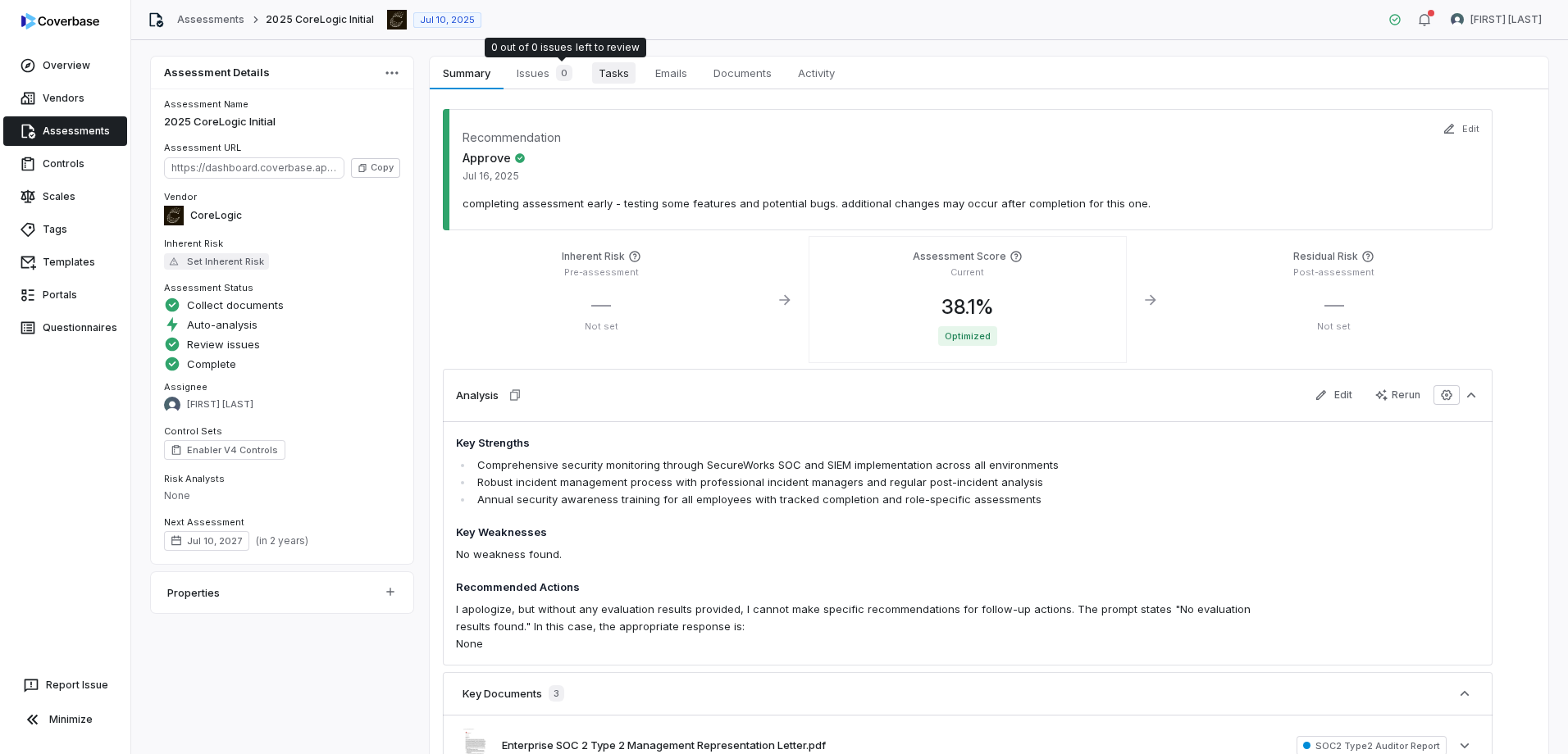 drag, startPoint x: 544, startPoint y: 71, endPoint x: 586, endPoint y: 65, distance: 42.426407 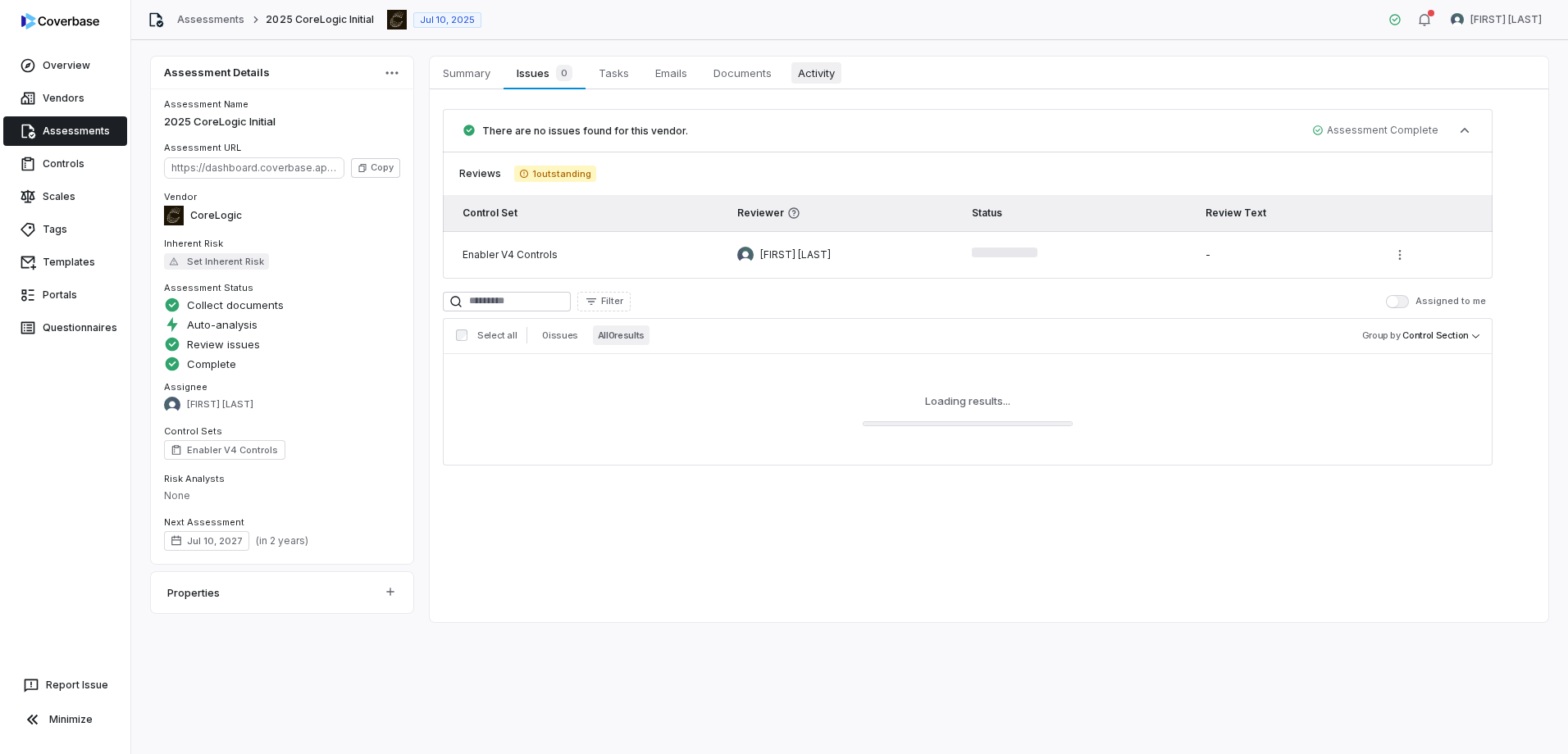 click on "Activity" at bounding box center [816, 73] 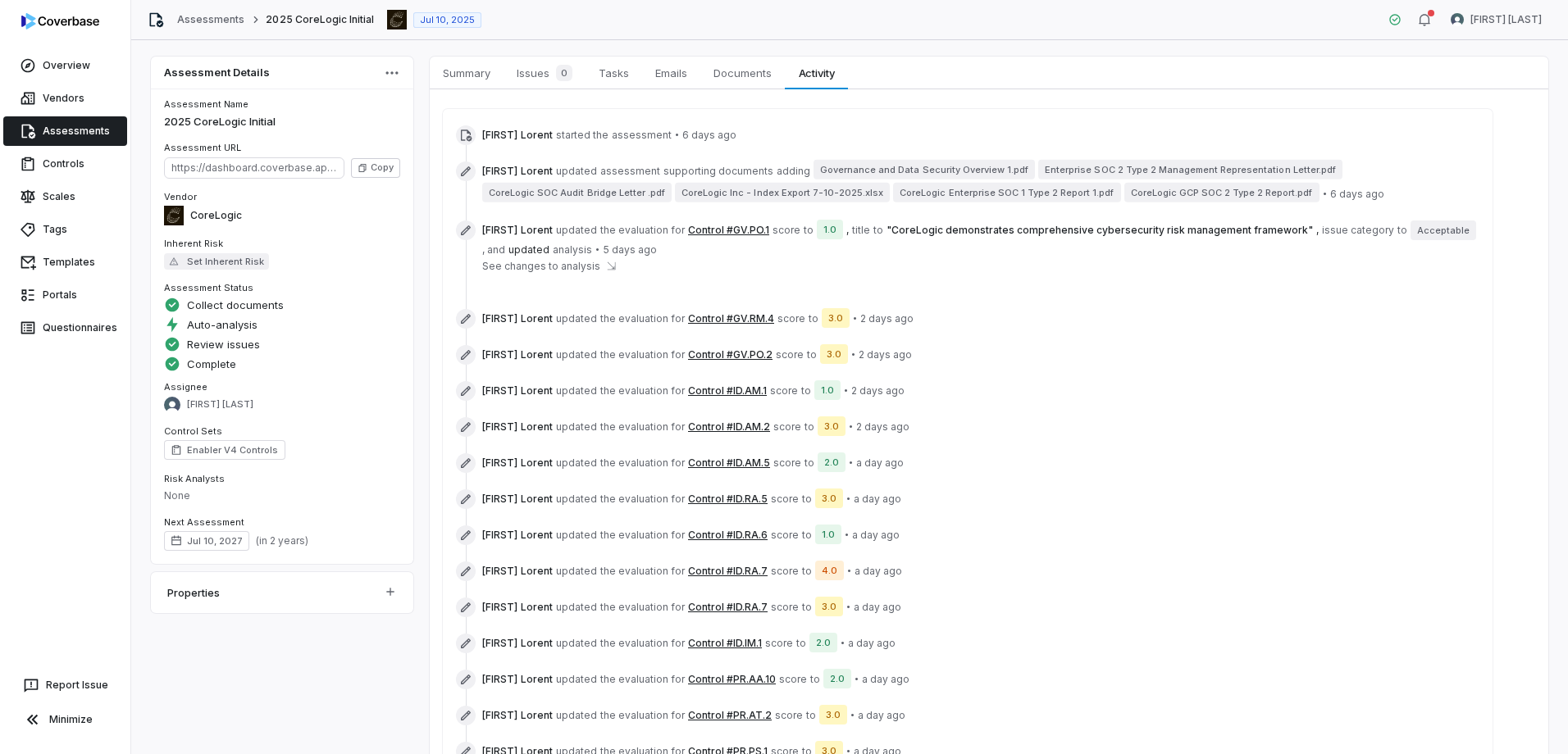 click on "Assessments" at bounding box center [65, 131] 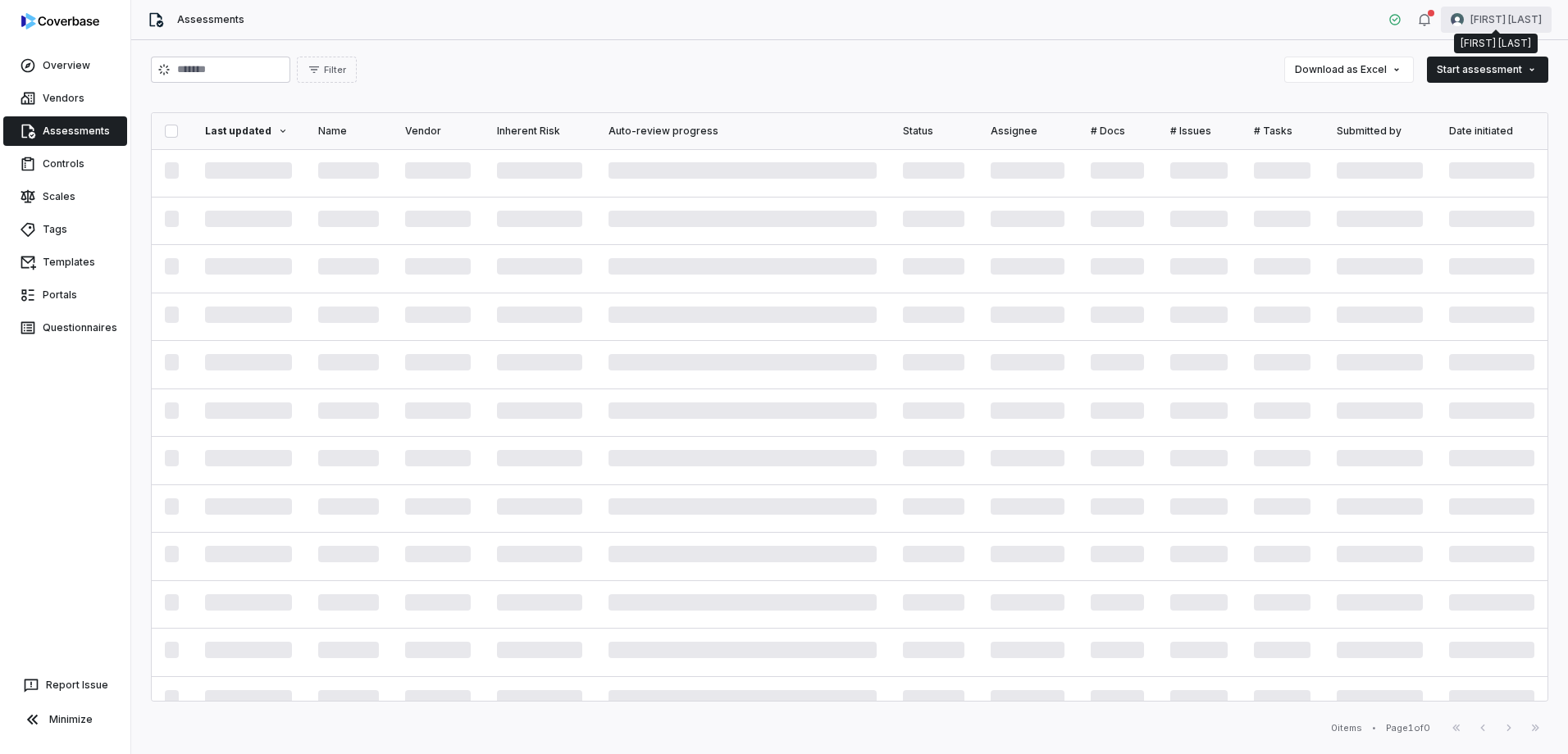 click on "[FIRST] [LAST] [FIRST] [LAST]" at bounding box center [784, 377] 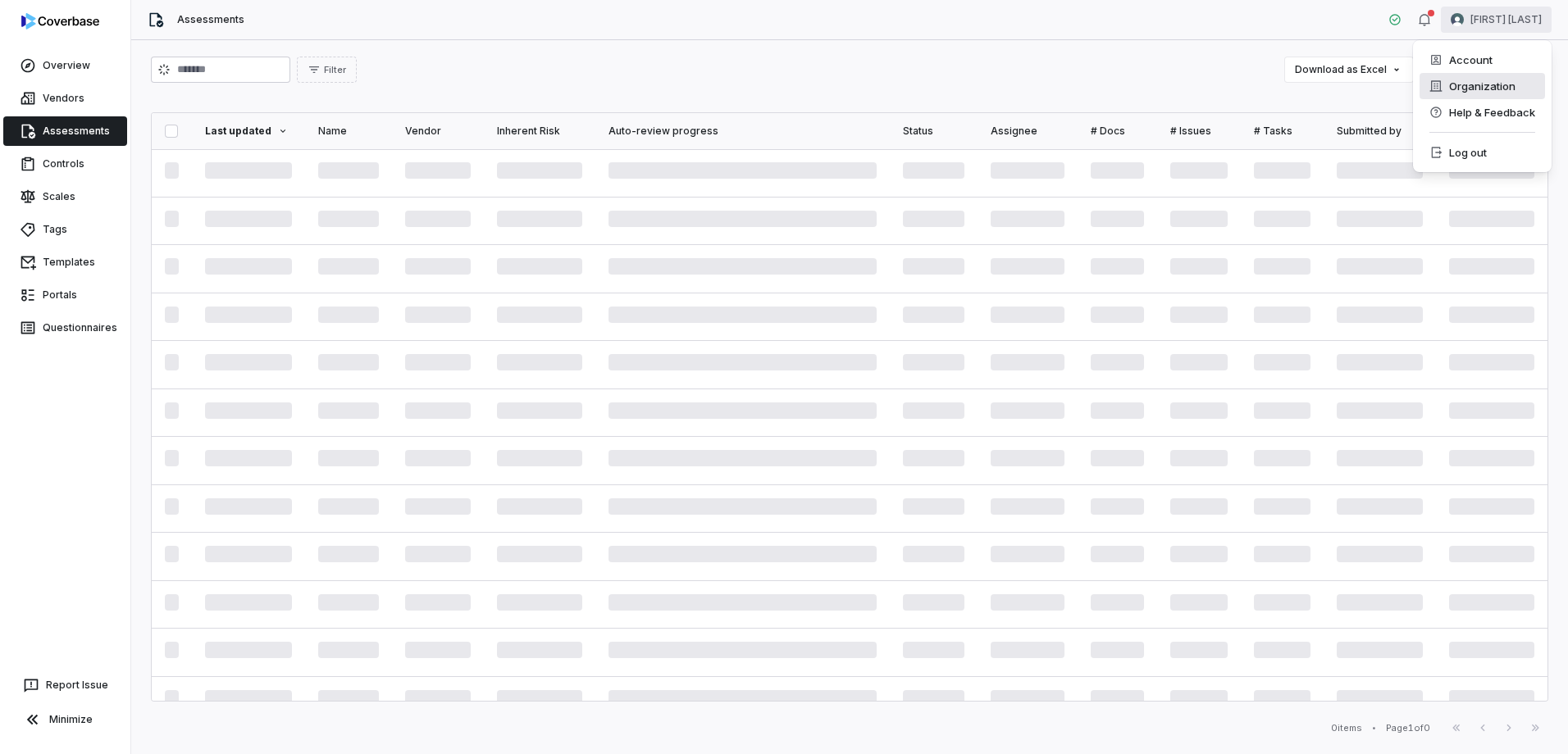 click on "Organization" at bounding box center [1482, 86] 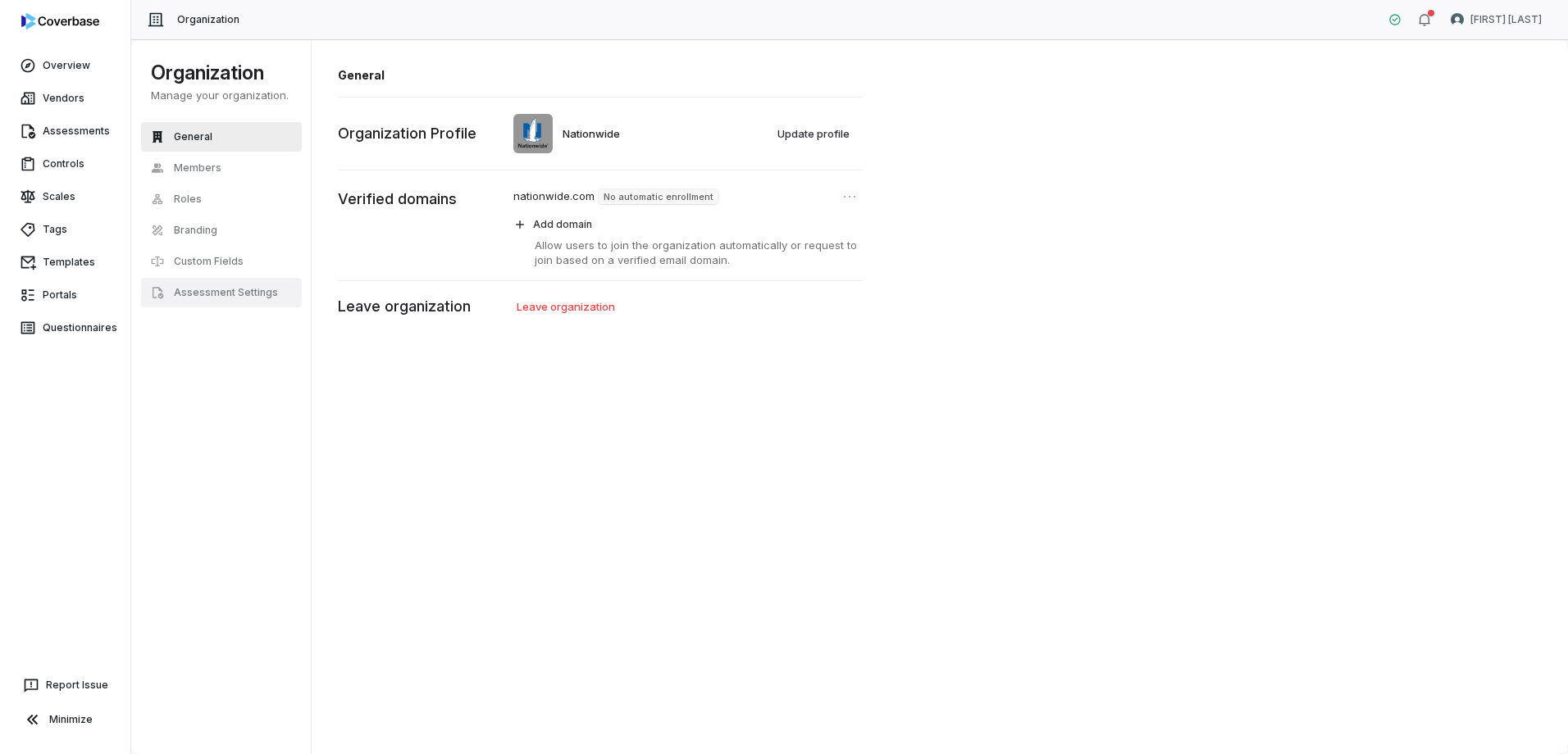 click on "Assessment Settings" at bounding box center [226, 293] 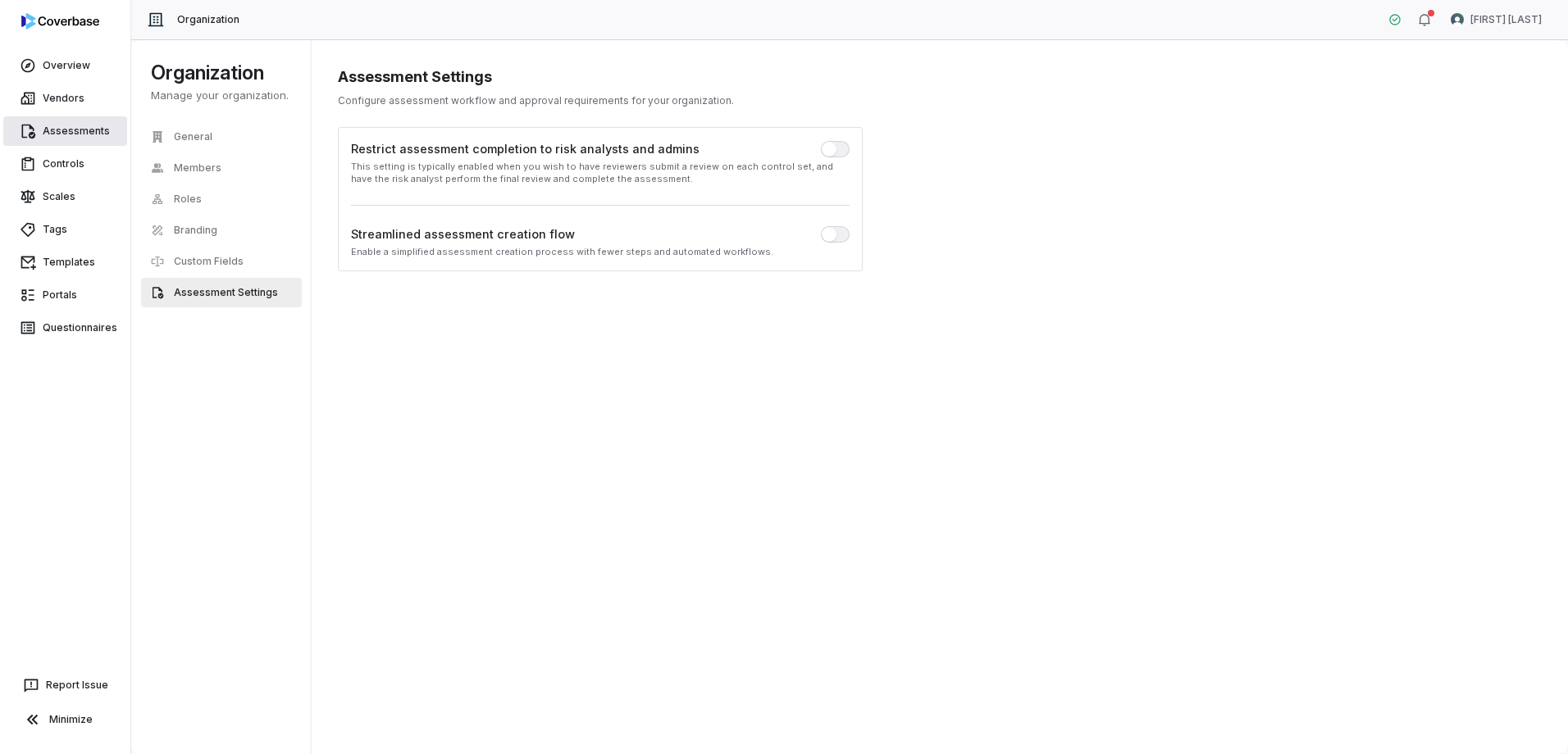 click on "Assessments" at bounding box center [65, 131] 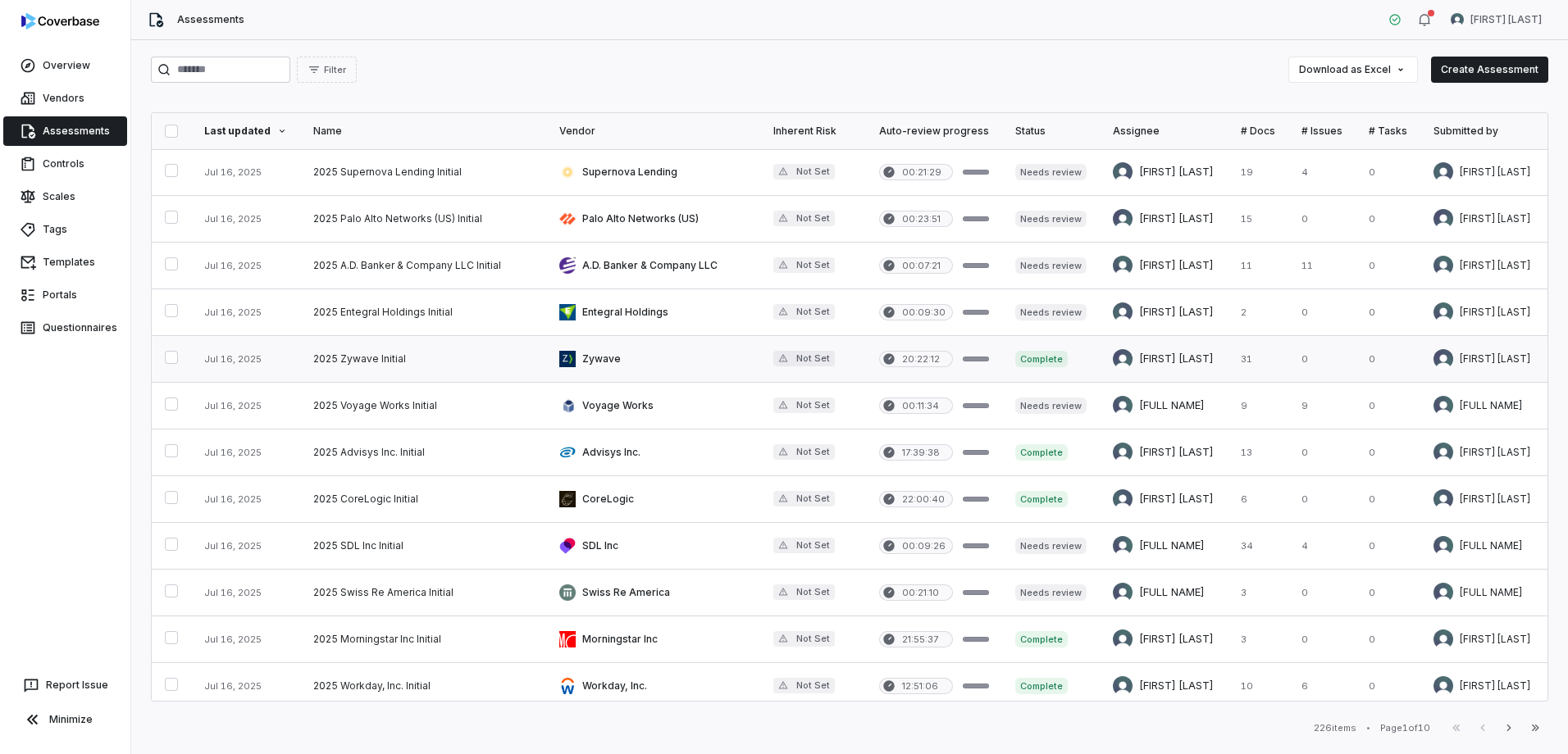 click at bounding box center [653, 359] 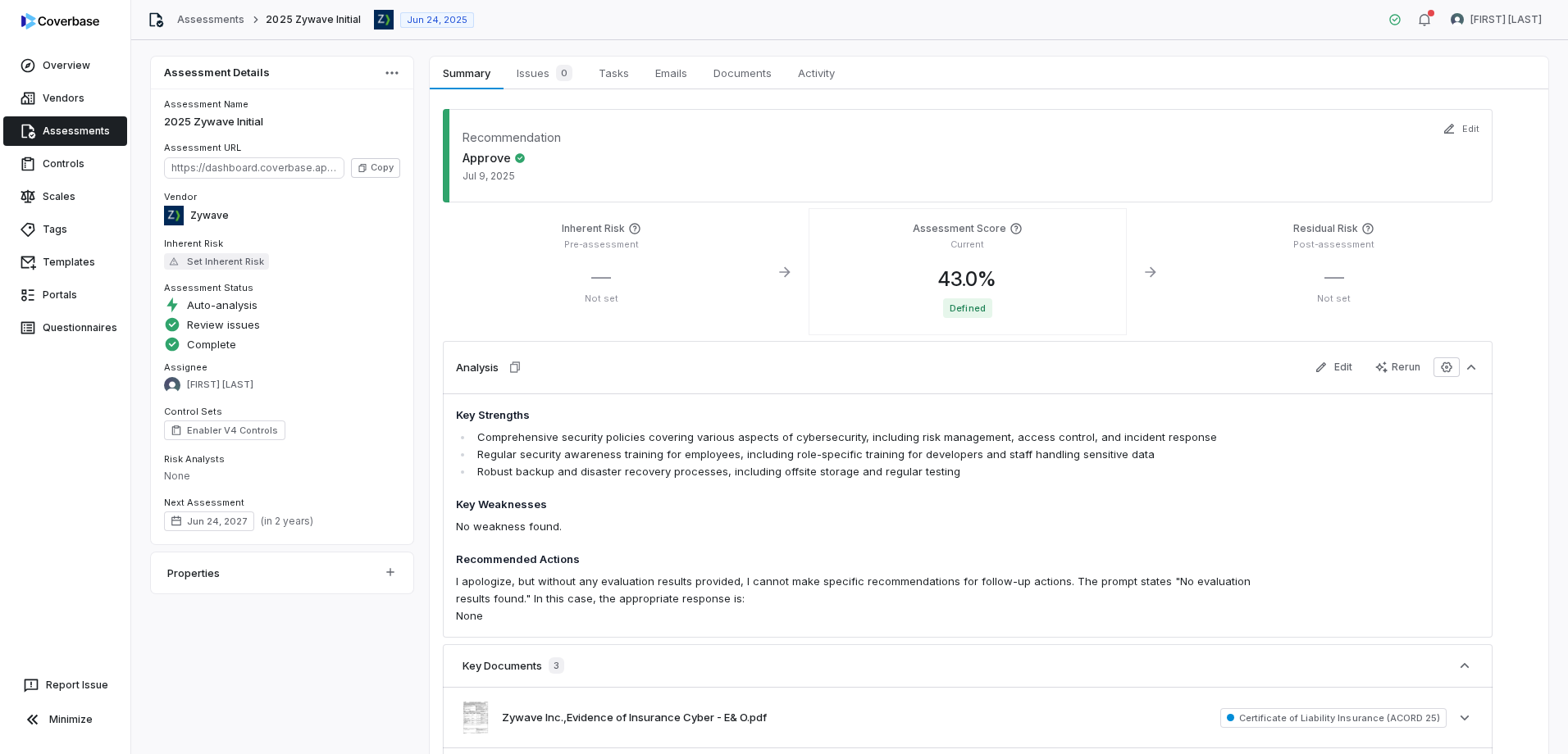 click on "Assessments" at bounding box center (65, 131) 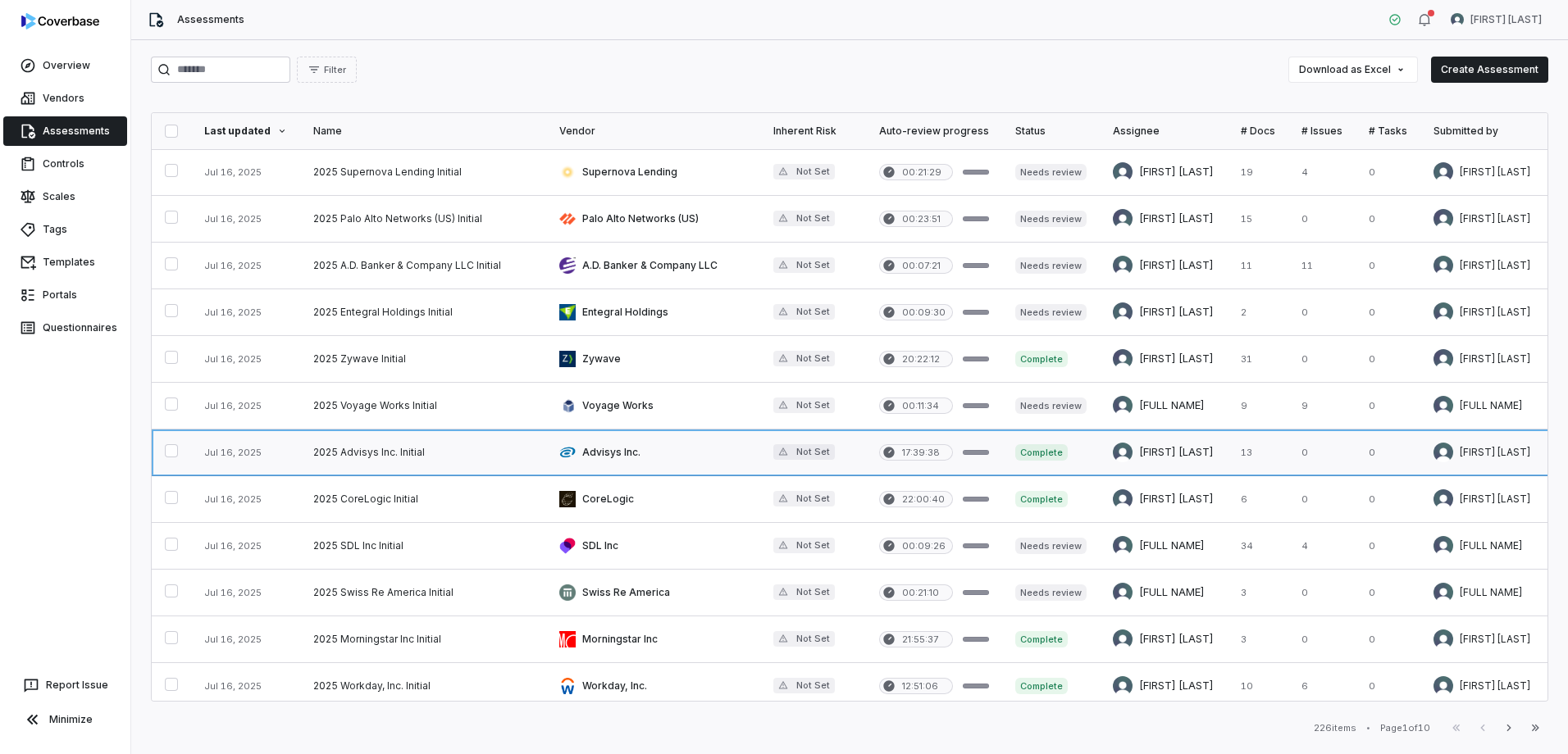 click at bounding box center [653, 452] 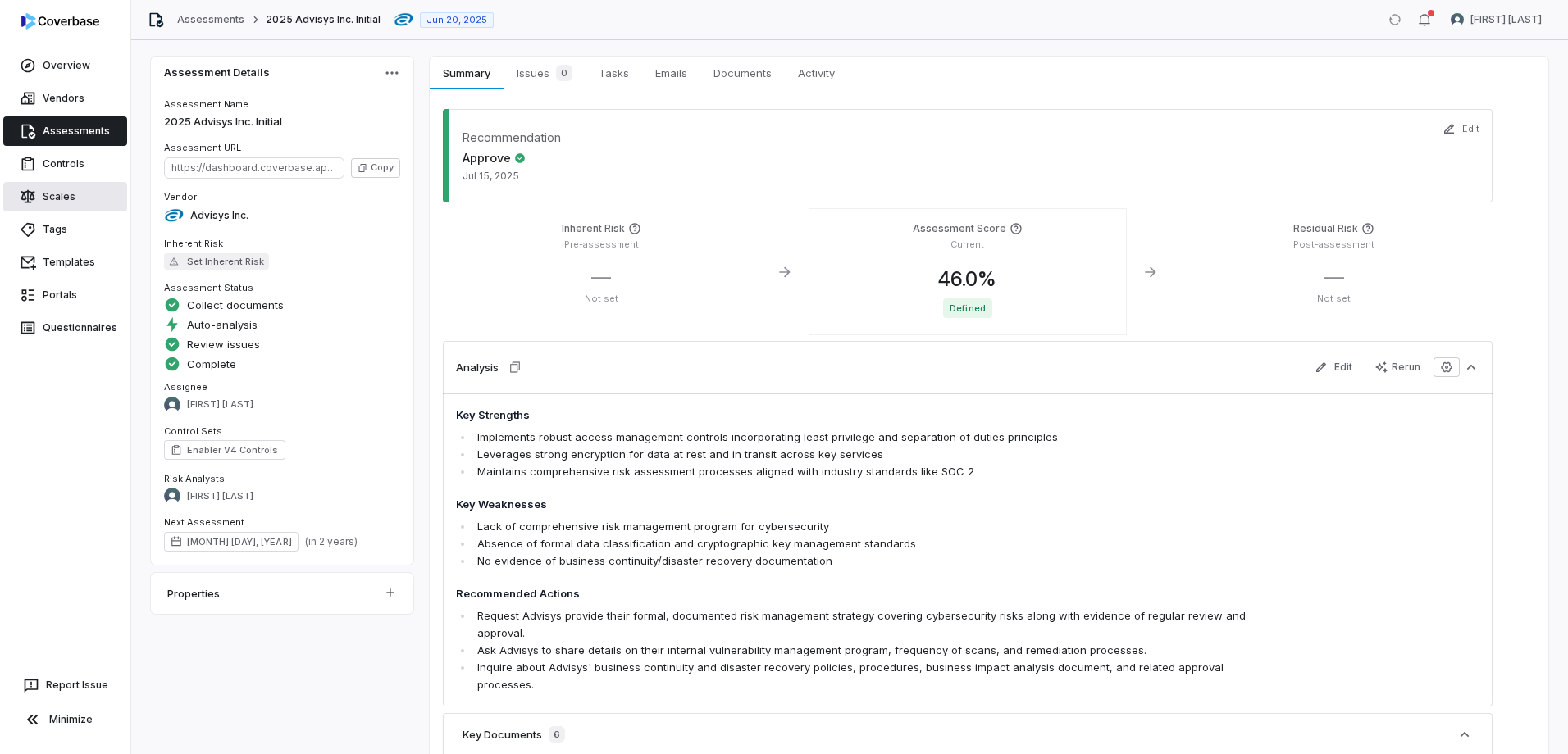 click on "Scales" at bounding box center [65, 197] 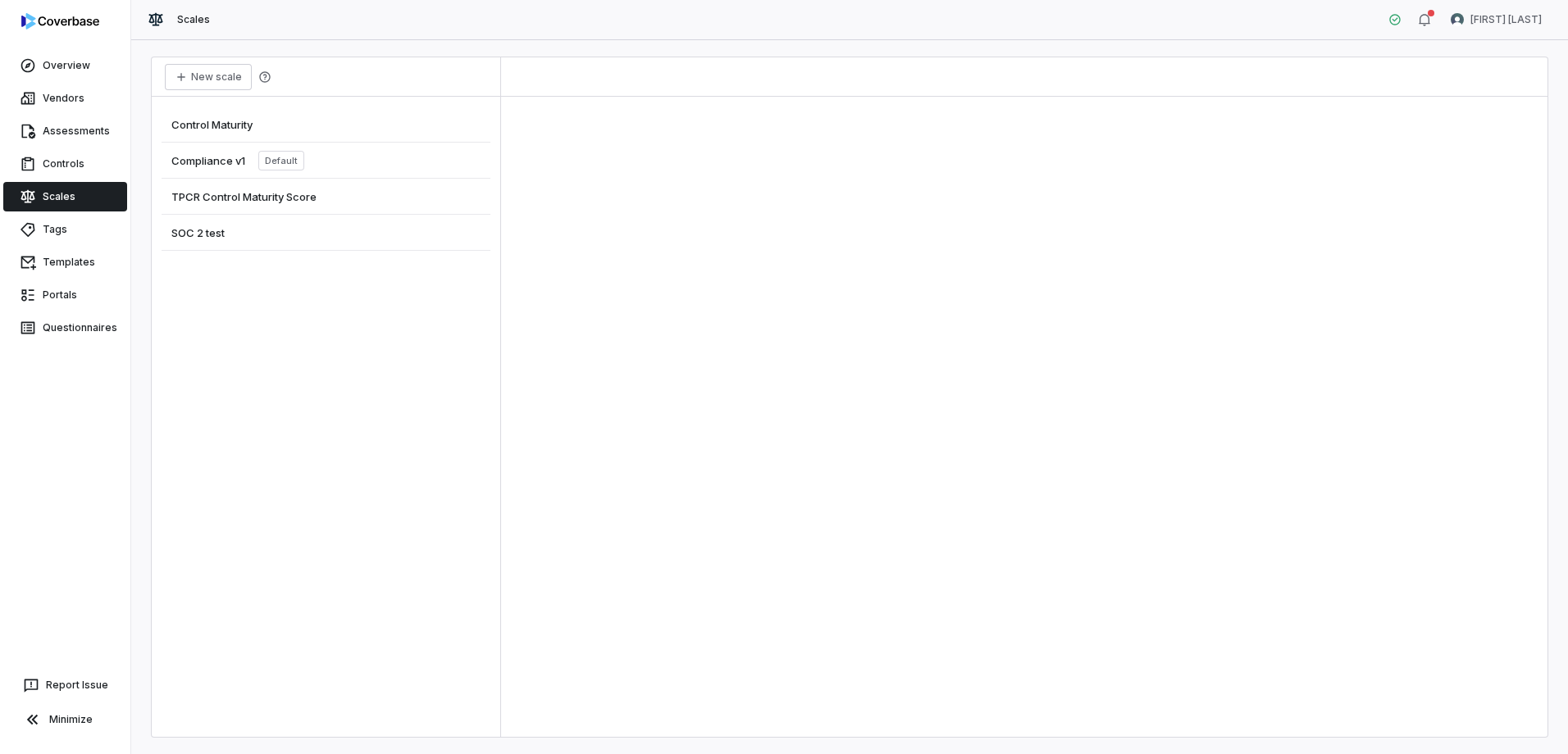 click on "TPCR Control Maturity Score" at bounding box center [244, 197] 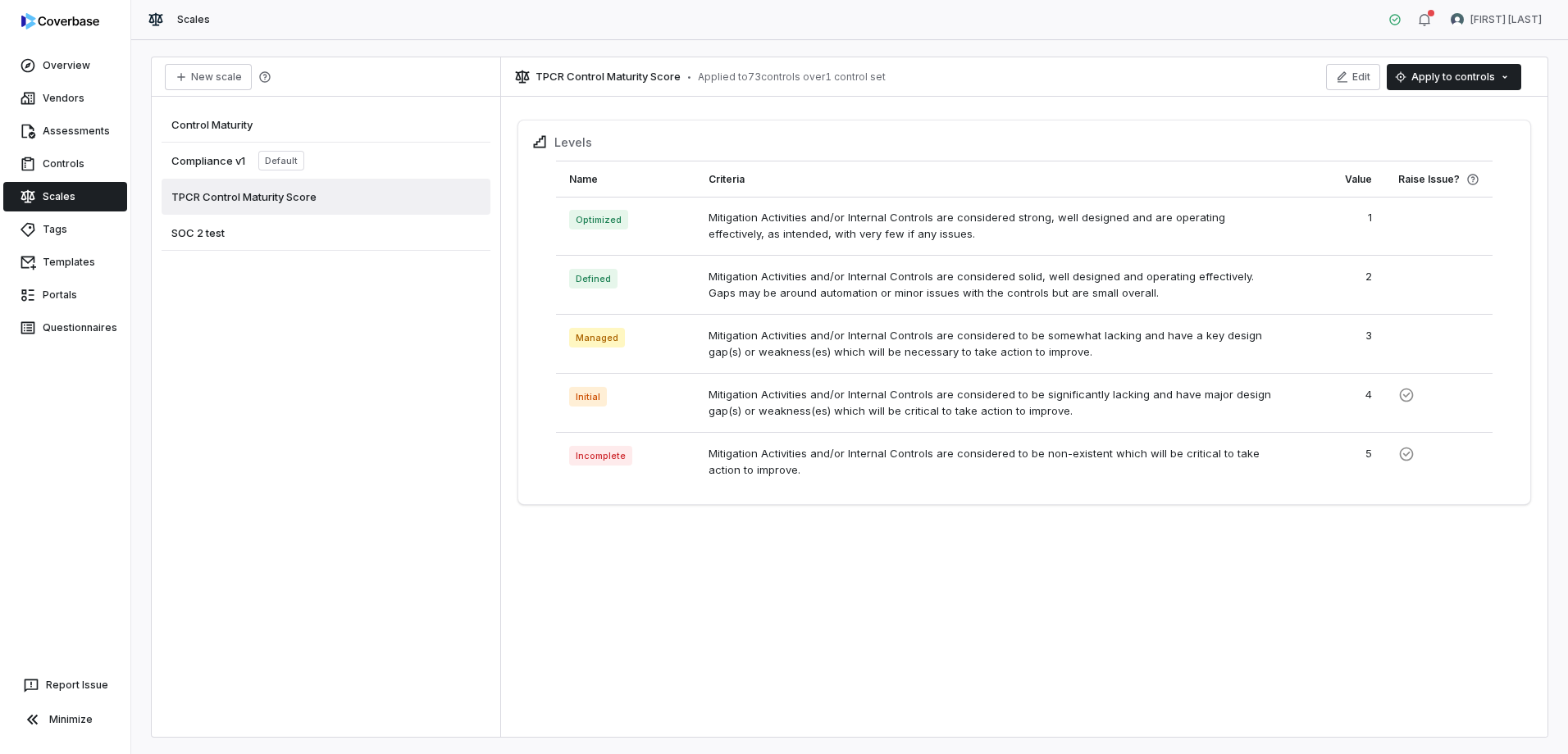 click on "Compliance v1" at bounding box center (208, 161) 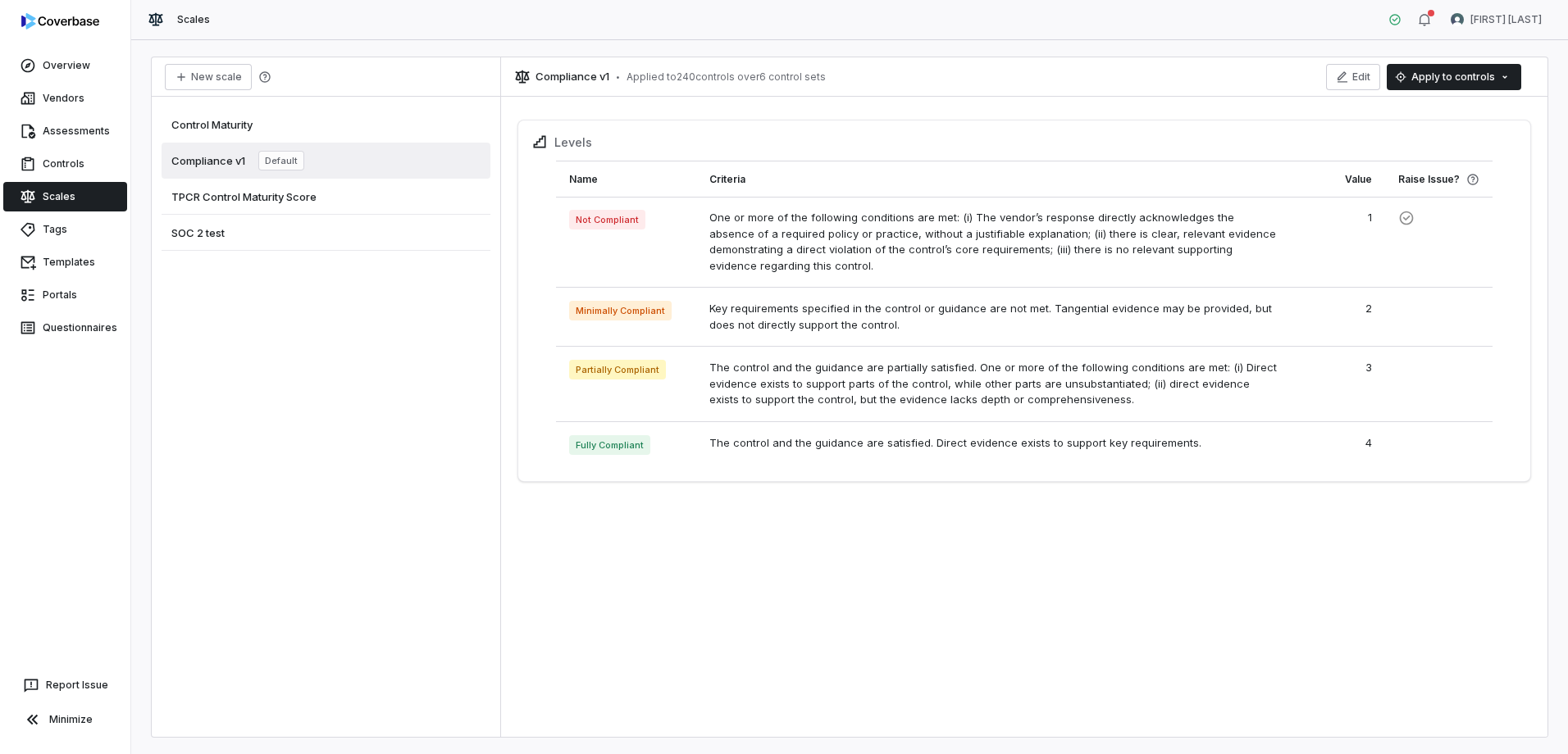 click on "TPCR Control Maturity Score" at bounding box center (244, 197) 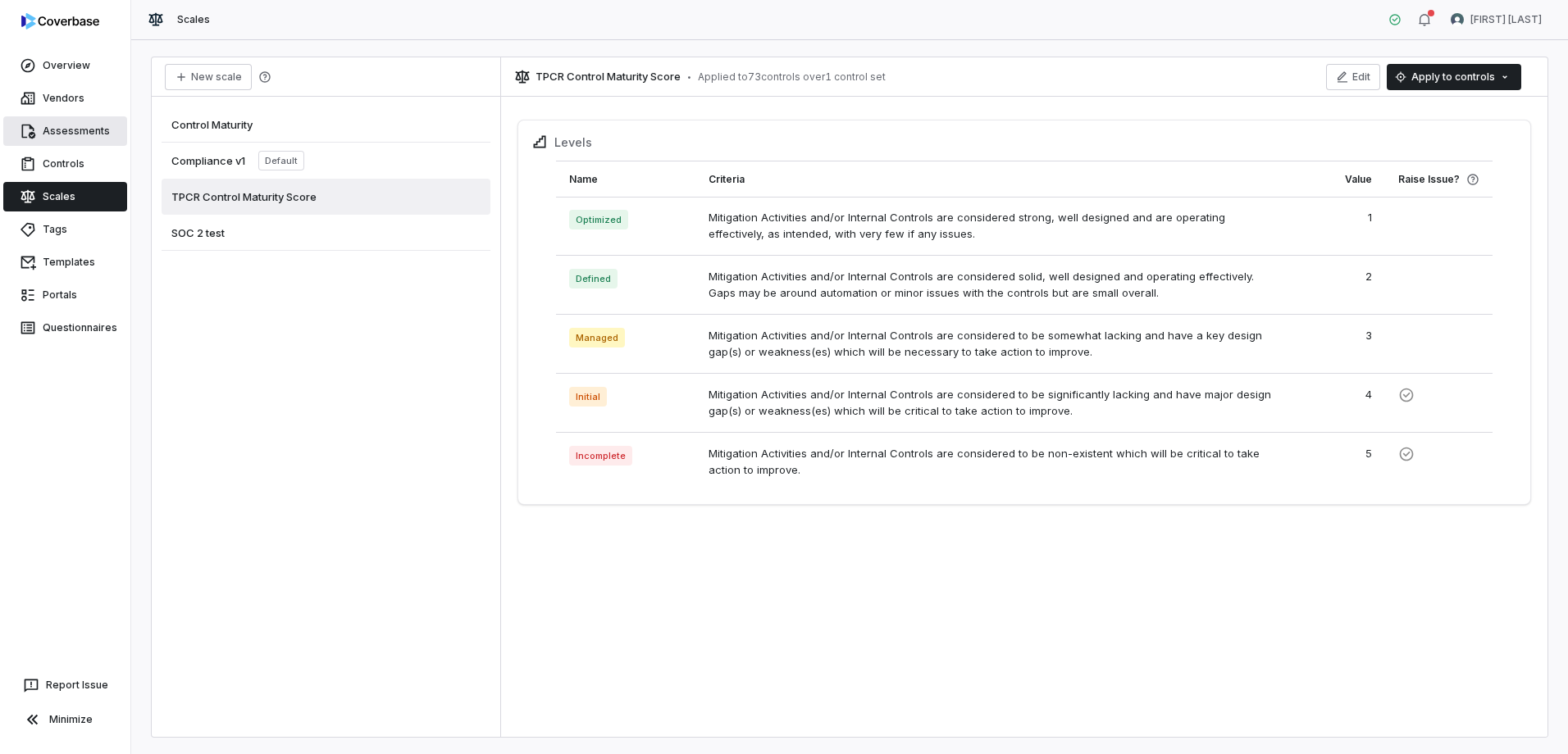 click on "Assessments" at bounding box center (65, 131) 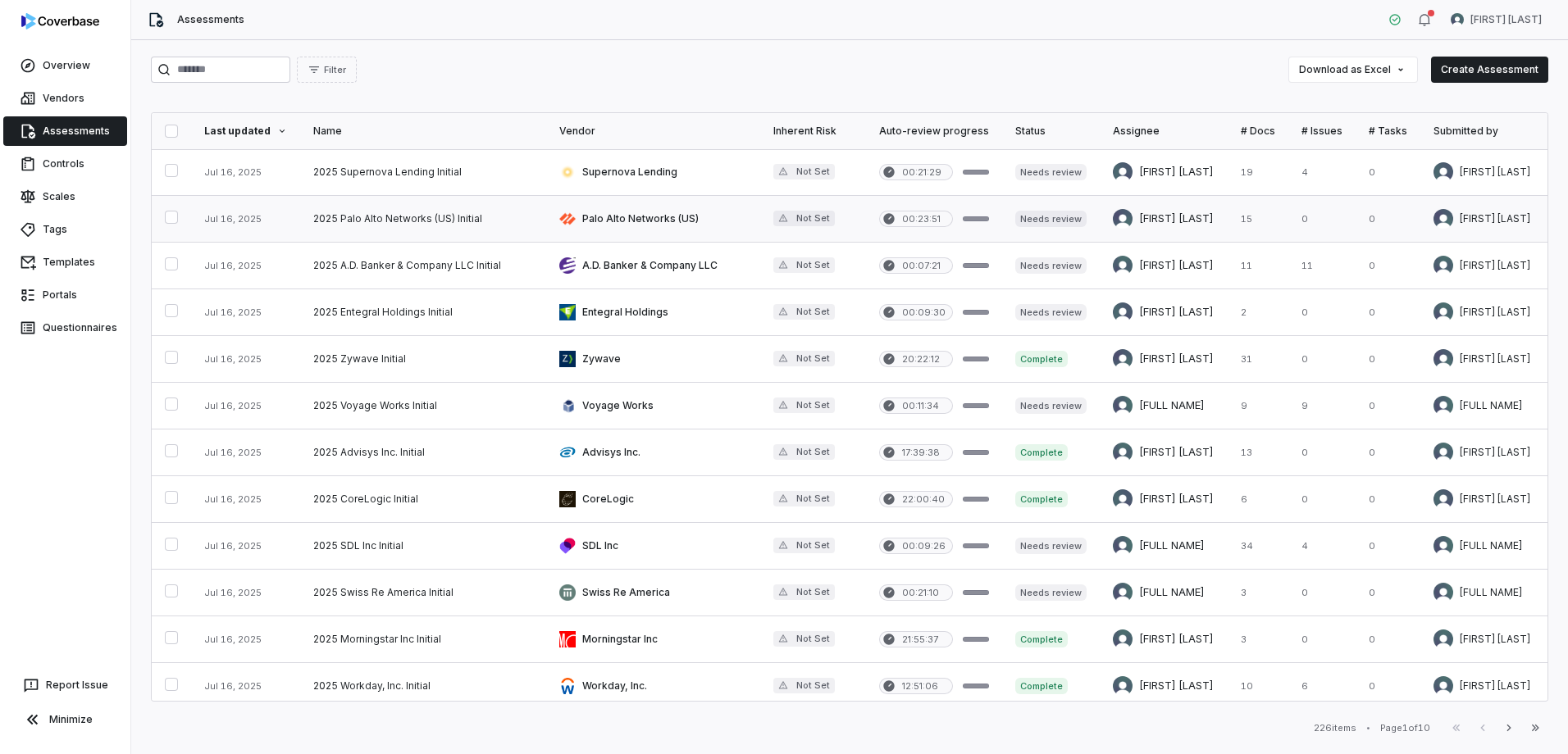 click at bounding box center [653, 219] 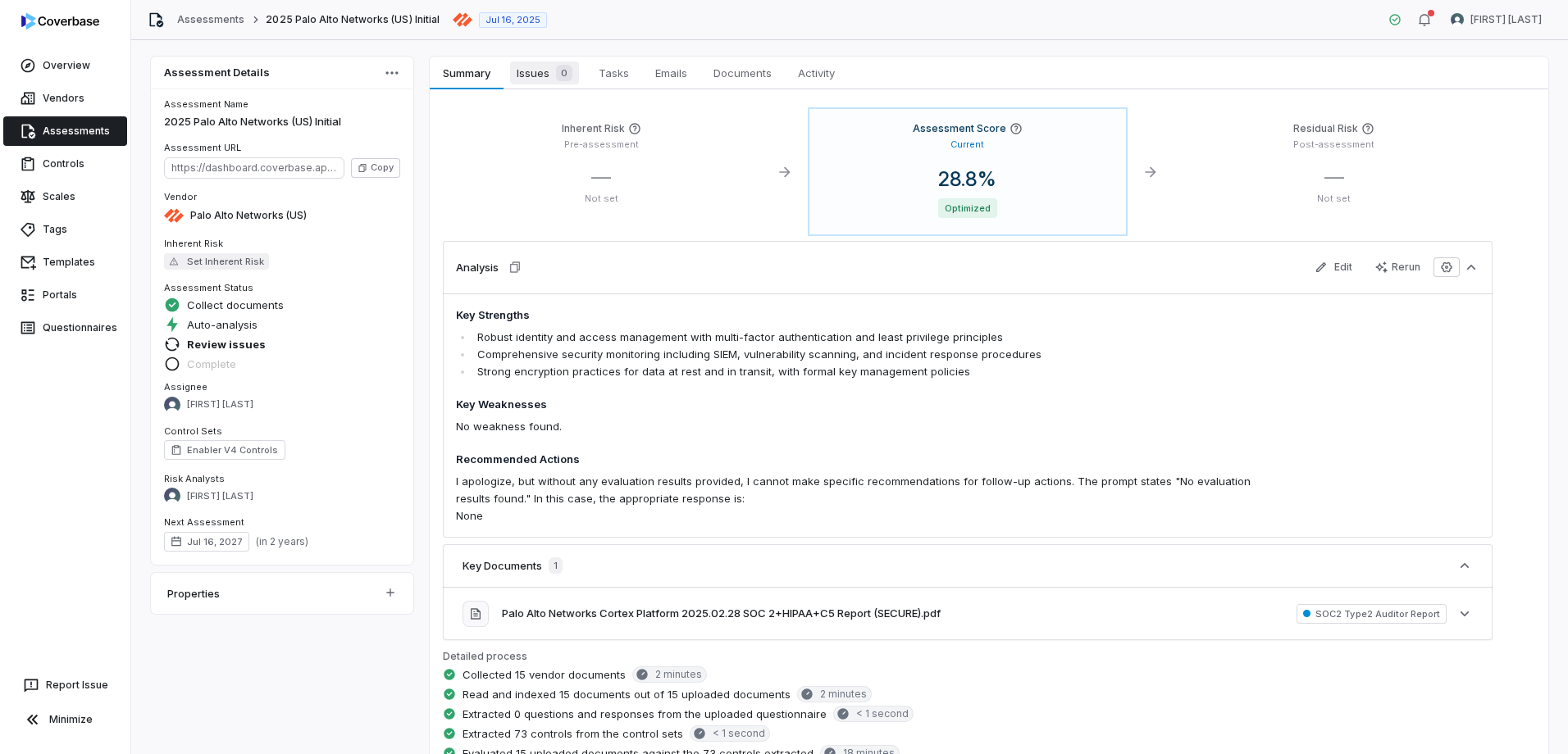 click on "Issues 0" at bounding box center [545, 73] 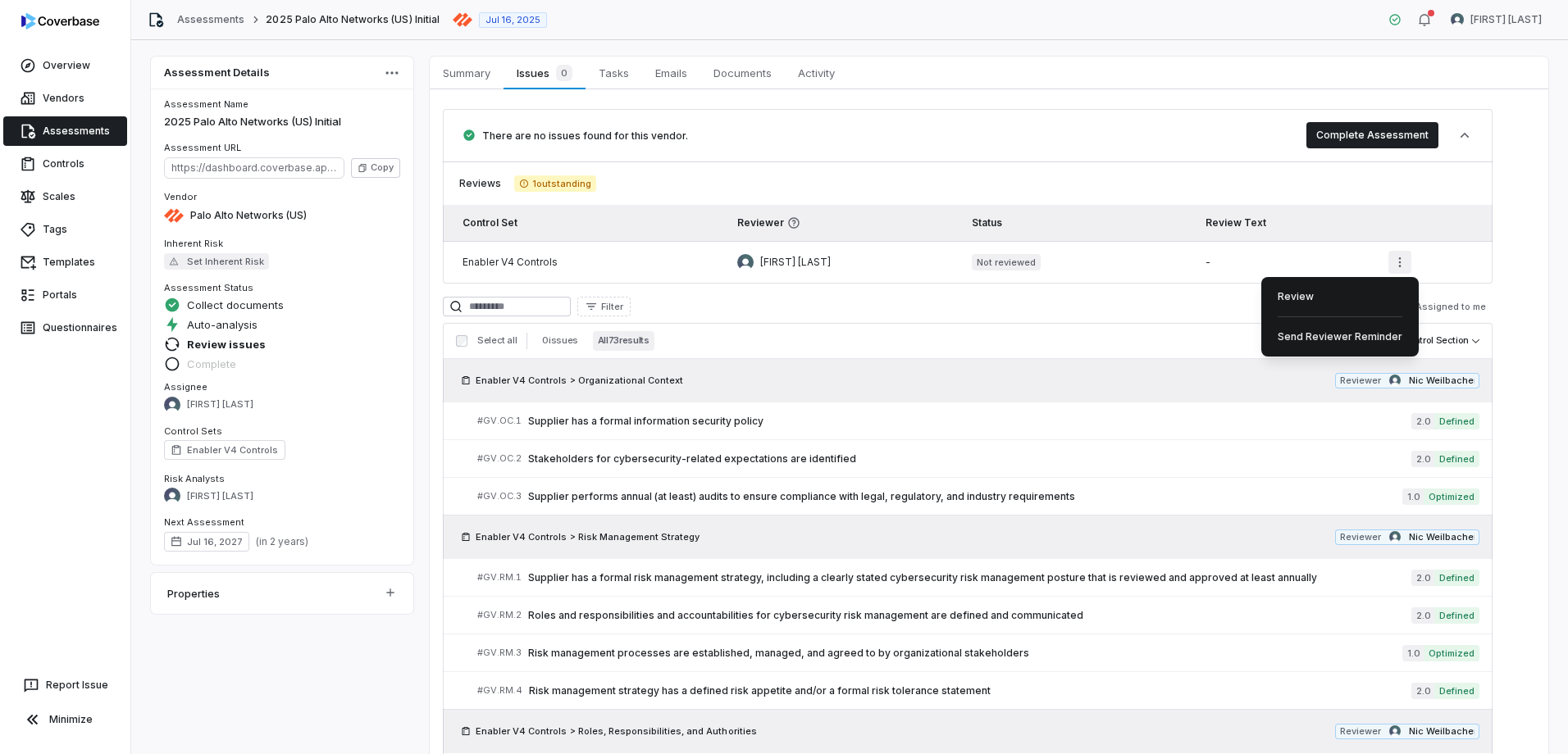 click on "Overview Vendors Assessments Controls Scales Tags Templates Portals Questionnaires Report Issue Minimize Assessments [YEAR] [COMPANY] Initial [MONTH] [DAY], [YEAR] [FIRST] [LAST] Assessment Details Assessment Name [YEAR] [COMPANY] Initial Assessment URL https://dashboard.coverbase.app/assessments/cbqsrw_994437249ab34c2183382be984e42506 Copy Vendor [COMPANY] Inherent Risk Set Inherent Risk Assessment Status Collect documents Auto-analysis Review issues Complete Assignee [FIRST] [LAST] Control Sets Enabler V4 Controls Risk Analysts [FIRST] [LAST] Next Assessment [MONTH] [DAY], [YEAR] ( in [NUMBER] years ) Properties Summary Summary Issues 0 Issues 0 Tasks Tasks Emails Emails Documents Documents Activity Activity There are no issues found for this vendor. Complete Assessment Reviews 1 outstanding Control Set Reviewer Status Review Text Enabler V4 Controls [FIRST] [LAST] Not reviewed - Filter Assigned to me Select all 0 issues All 73 results Group by Control Section Reviewer [FIRST]" at bounding box center [784, 377] 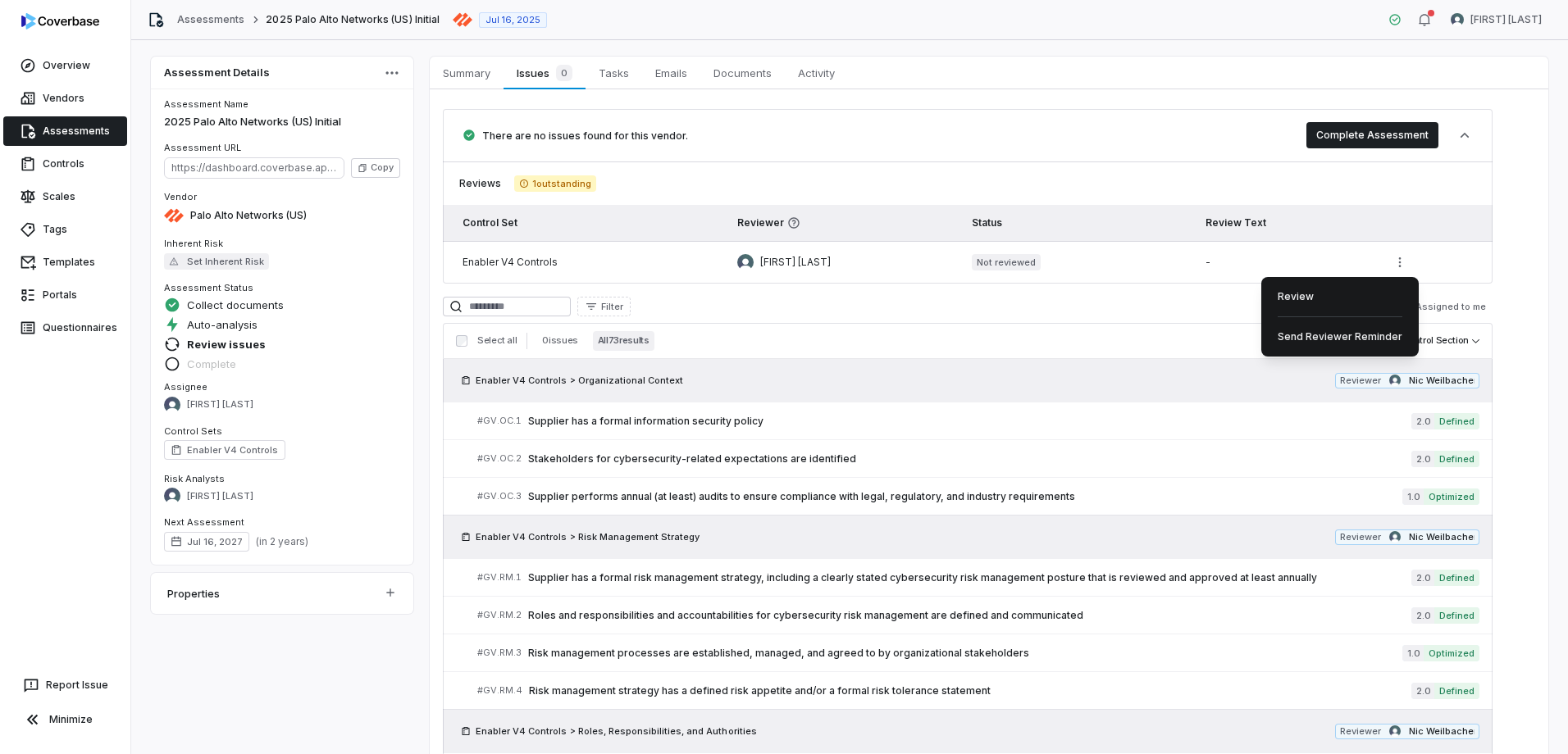click on "Overview Vendors Assessments Controls Scales Tags Templates Portals Questionnaires Report Issue Minimize Assessments [YEAR] [COMPANY] Initial [MONTH] [DAY], [YEAR] [FIRST] [LAST] Assessment Details Assessment Name [YEAR] [COMPANY] Initial Assessment URL https://dashboard.coverbase.app/assessments/cbqsrw_994437249ab34c2183382be984e42506 Copy Vendor [COMPANY] Inherent Risk Set Inherent Risk Assessment Status Collect documents Auto-analysis Review issues Complete Assignee [FIRST] [LAST] Control Sets Enabler V4 Controls Risk Analysts [FIRST] [LAST] Next Assessment [MONTH] [DAY], [YEAR] ( in [NUMBER] years ) Properties Summary Summary Issues 0 Issues 0 Tasks Tasks Emails Emails Documents Documents Activity Activity There are no issues found for this vendor. Complete Assessment Reviews 1 outstanding Control Set Reviewer Status Review Text Enabler V4 Controls [FIRST] [LAST] Not reviewed - Filter Assigned to me Select all 0 issues All 73 results Group by Control Section Reviewer [FIRST]" at bounding box center [784, 377] 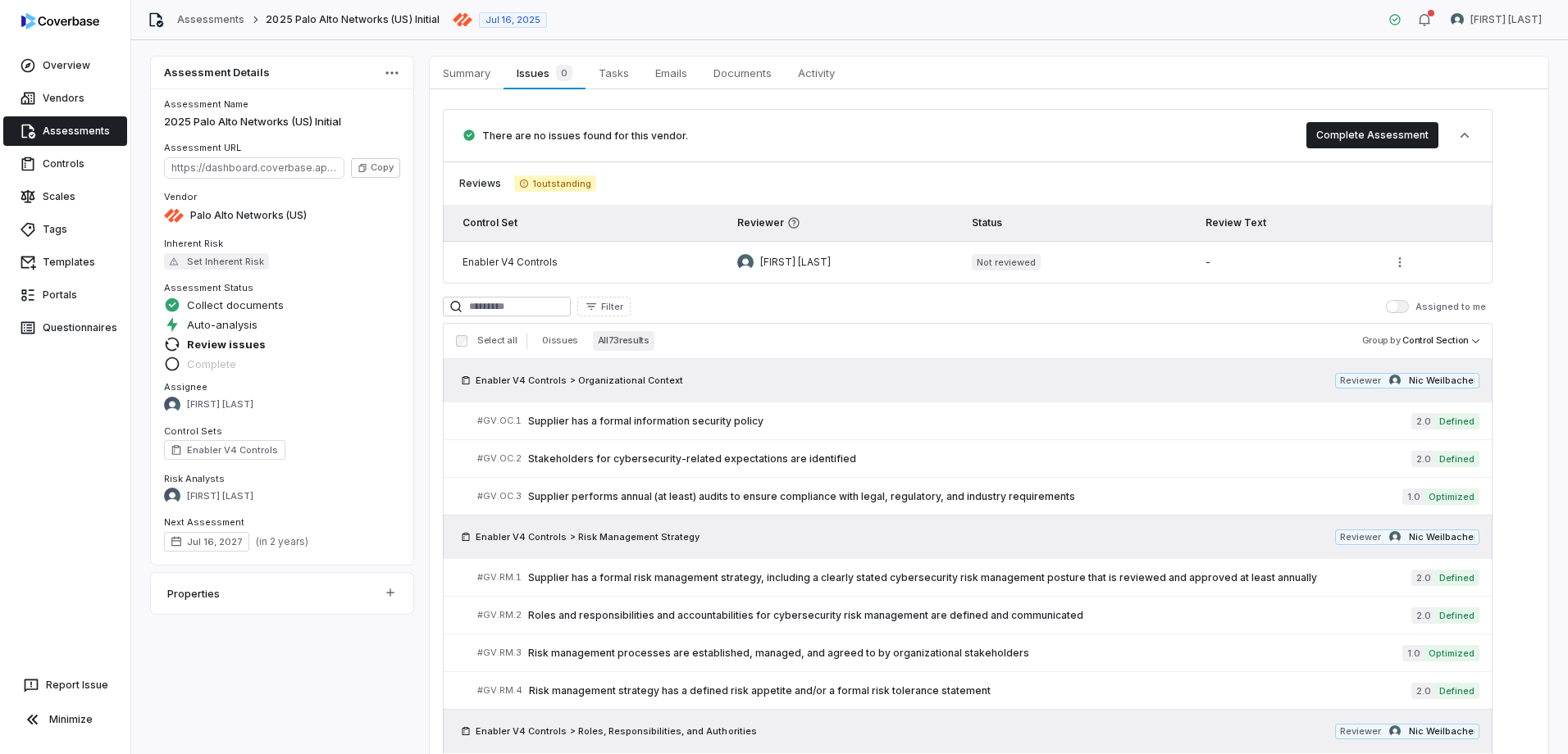 drag, startPoint x: 529, startPoint y: 184, endPoint x: 632, endPoint y: 185, distance: 103.00485 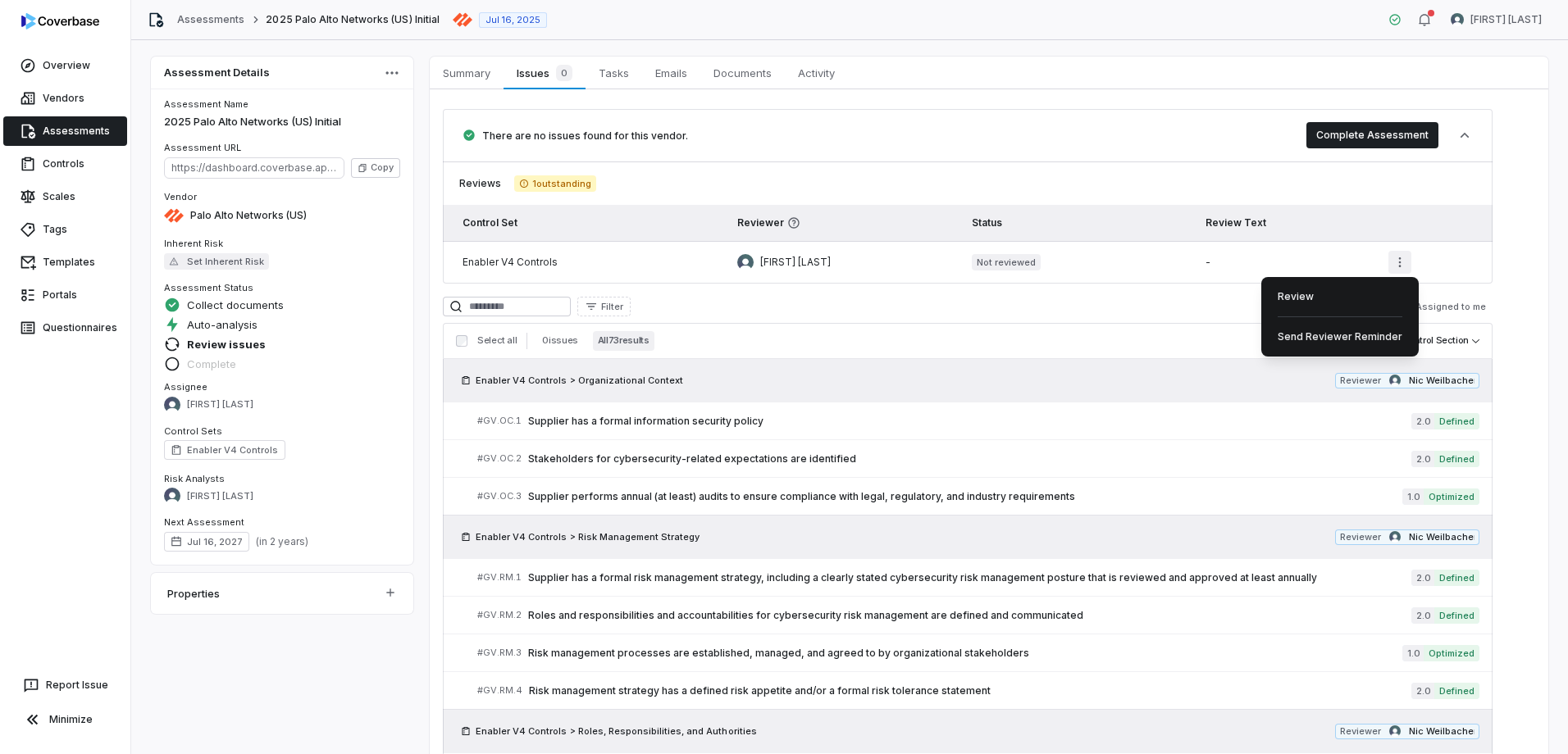 click on "Overview Vendors Assessments Controls Scales Tags Templates Portals Questionnaires Report Issue Minimize Assessments [YEAR] [COMPANY] Initial [MONTH] [DAY], [YEAR] [FIRST] [LAST] Assessment Details Assessment Name [YEAR] [COMPANY] Initial Assessment URL https://dashboard.coverbase.app/assessments/cbqsrw_994437249ab34c2183382be984e42506 Copy Vendor [COMPANY] Inherent Risk Set Inherent Risk Assessment Status Collect documents Auto-analysis Review issues Complete Assignee [FIRST] [LAST] Control Sets Enabler V4 Controls Risk Analysts [FIRST] [LAST] Next Assessment [MONTH] [DAY], [YEAR] ( in [NUMBER] years ) Properties Summary Summary Issues 0 Issues 0 Tasks Tasks Emails Emails Documents Documents Activity Activity There are no issues found for this vendor. Complete Assessment Reviews 1 outstanding Control Set Reviewer Status Review Text Enabler V4 Controls [FIRST] [LAST] Not reviewed - Filter Assigned to me Select all 0 issues All 73 results Group by Control Section Reviewer [FIRST]" at bounding box center [784, 377] 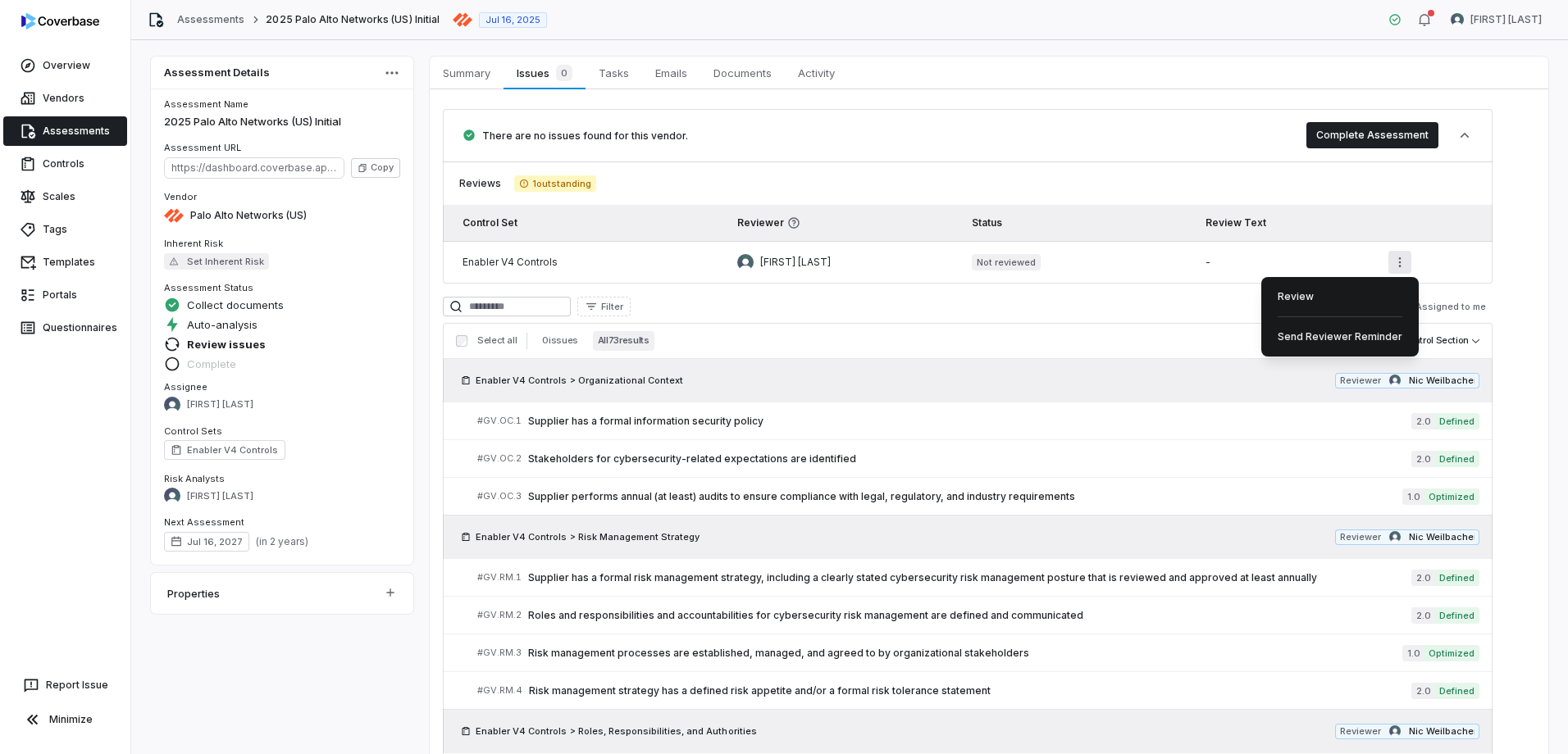 click on "Overview Vendors Assessments Controls Scales Tags Templates Portals Questionnaires Report Issue Minimize Assessments [YEAR] [COMPANY] Initial [MONTH] [DAY], [YEAR] [FIRST] [LAST] Assessment Details Assessment Name [YEAR] [COMPANY] Initial Assessment URL https://dashboard.coverbase.app/assessments/cbqsrw_994437249ab34c2183382be984e42506 Copy Vendor [COMPANY] Inherent Risk Set Inherent Risk Assessment Status Collect documents Auto-analysis Review issues Complete Assignee [FIRST] [LAST] Control Sets Enabler V4 Controls Risk Analysts [FIRST] [LAST] Next Assessment [MONTH] [DAY], [YEAR] ( in [NUMBER] years ) Properties Summary Summary Issues 0 Issues 0 Tasks Tasks Emails Emails Documents Documents Activity Activity There are no issues found for this vendor. Complete Assessment Reviews 1 outstanding Control Set Reviewer Status Review Text Enabler V4 Controls [FIRST] [LAST] Not reviewed - Filter Assigned to me Select all 0 issues All 73 results Group by Control Section Reviewer [FIRST]" at bounding box center (784, 377) 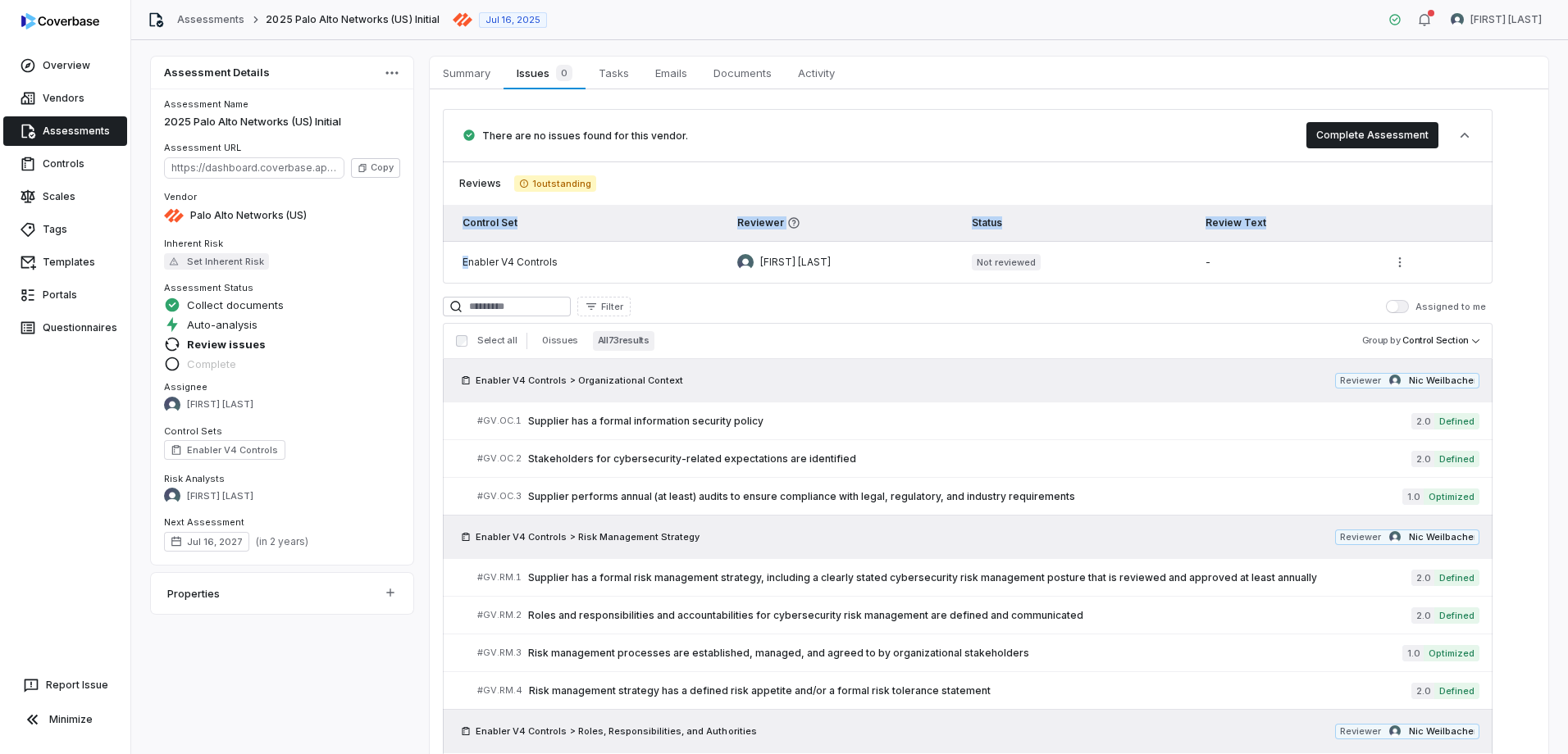 drag, startPoint x: 466, startPoint y: 265, endPoint x: 1427, endPoint y: 262, distance: 961.0047 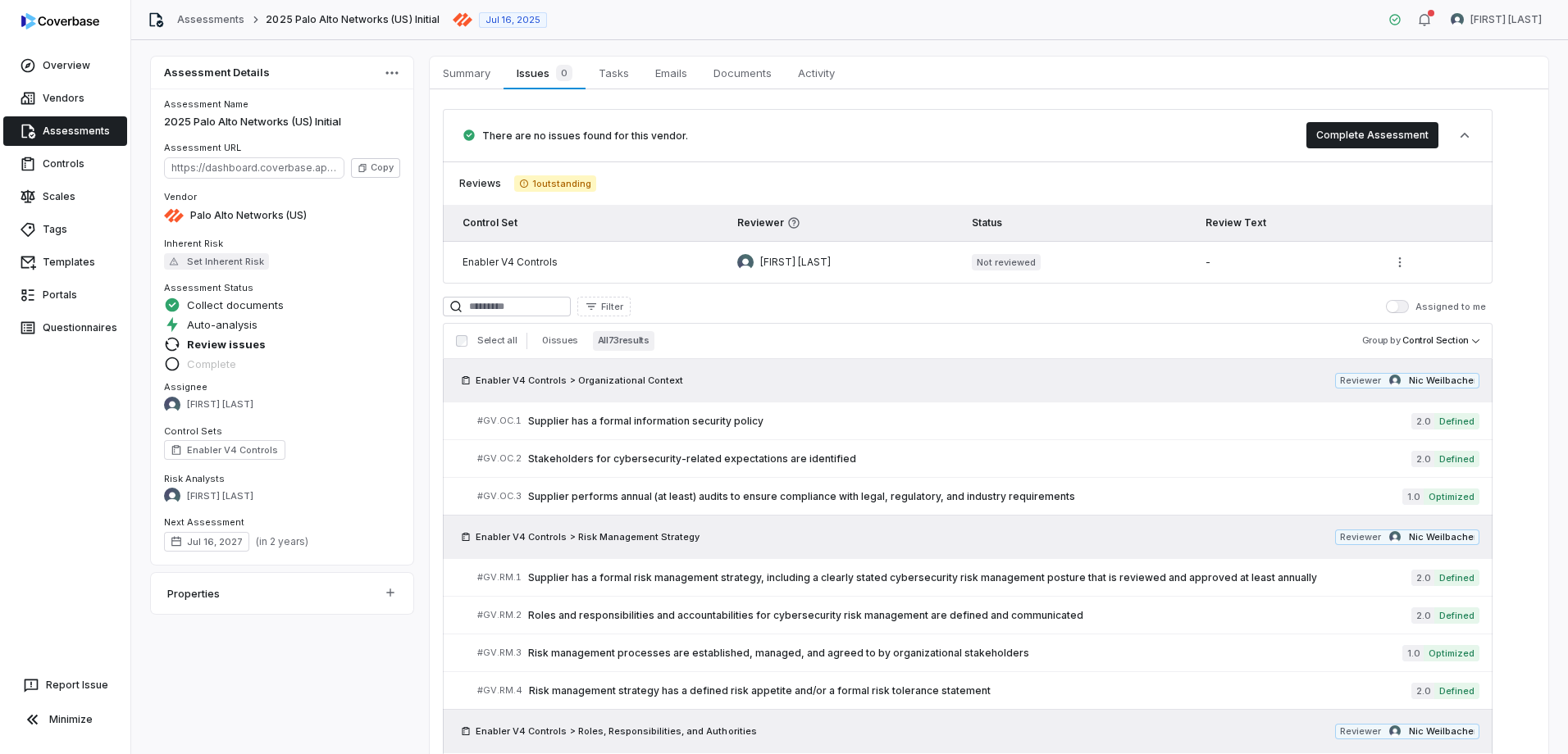 click on "Filter Assigned to me" at bounding box center [968, 307] 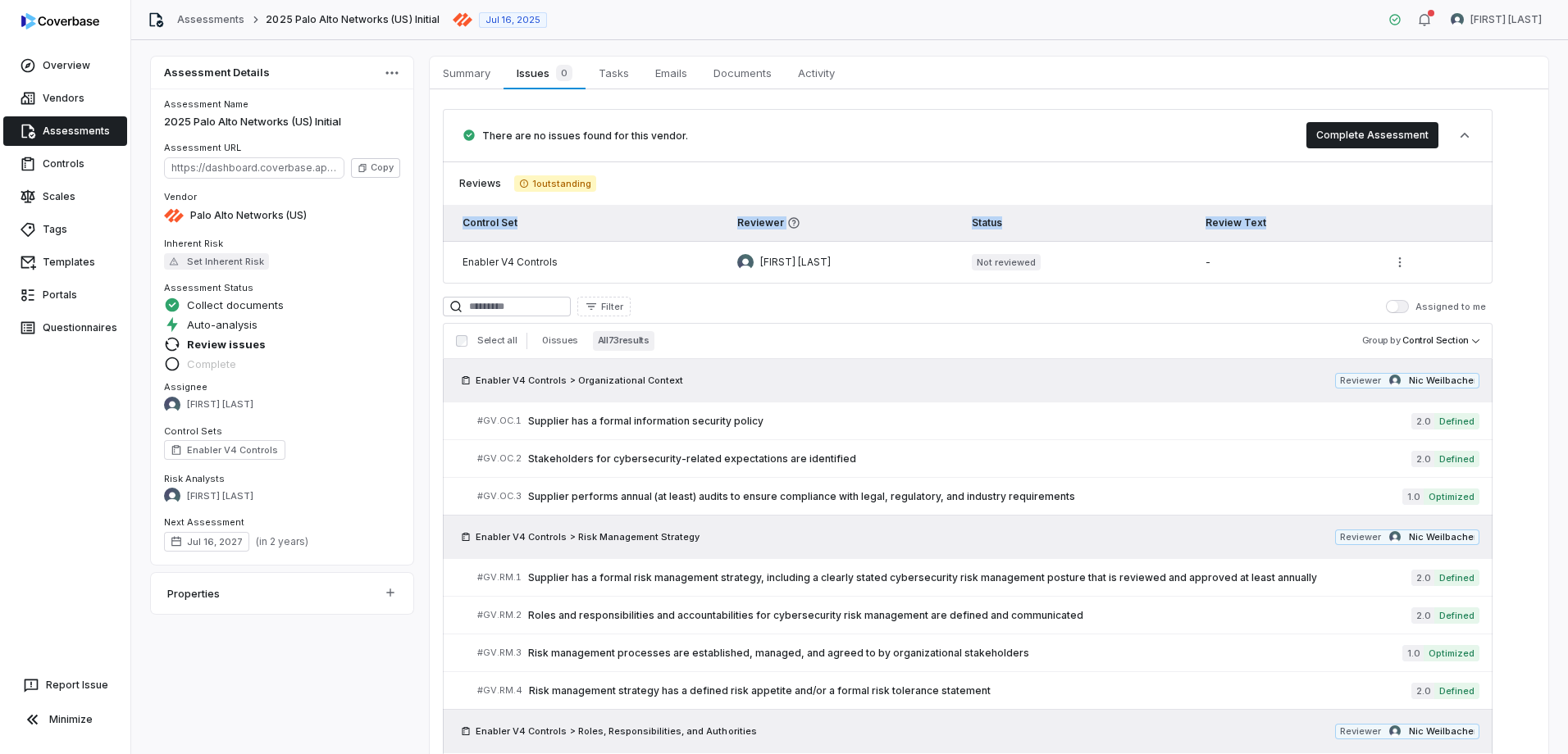 drag, startPoint x: 461, startPoint y: 265, endPoint x: 1439, endPoint y: 254, distance: 978.0619 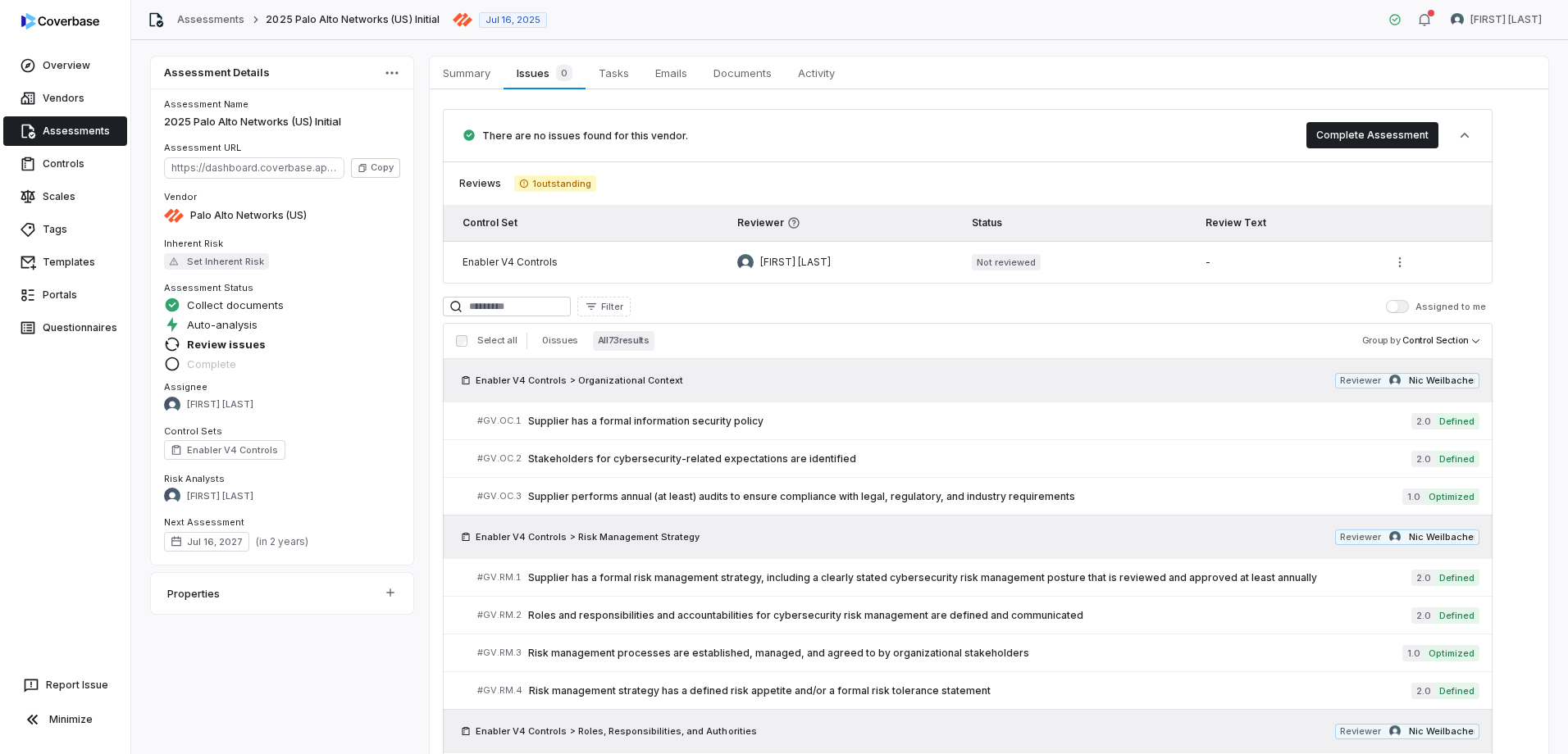 drag, startPoint x: 1439, startPoint y: 254, endPoint x: 1190, endPoint y: 302, distance: 253.5843 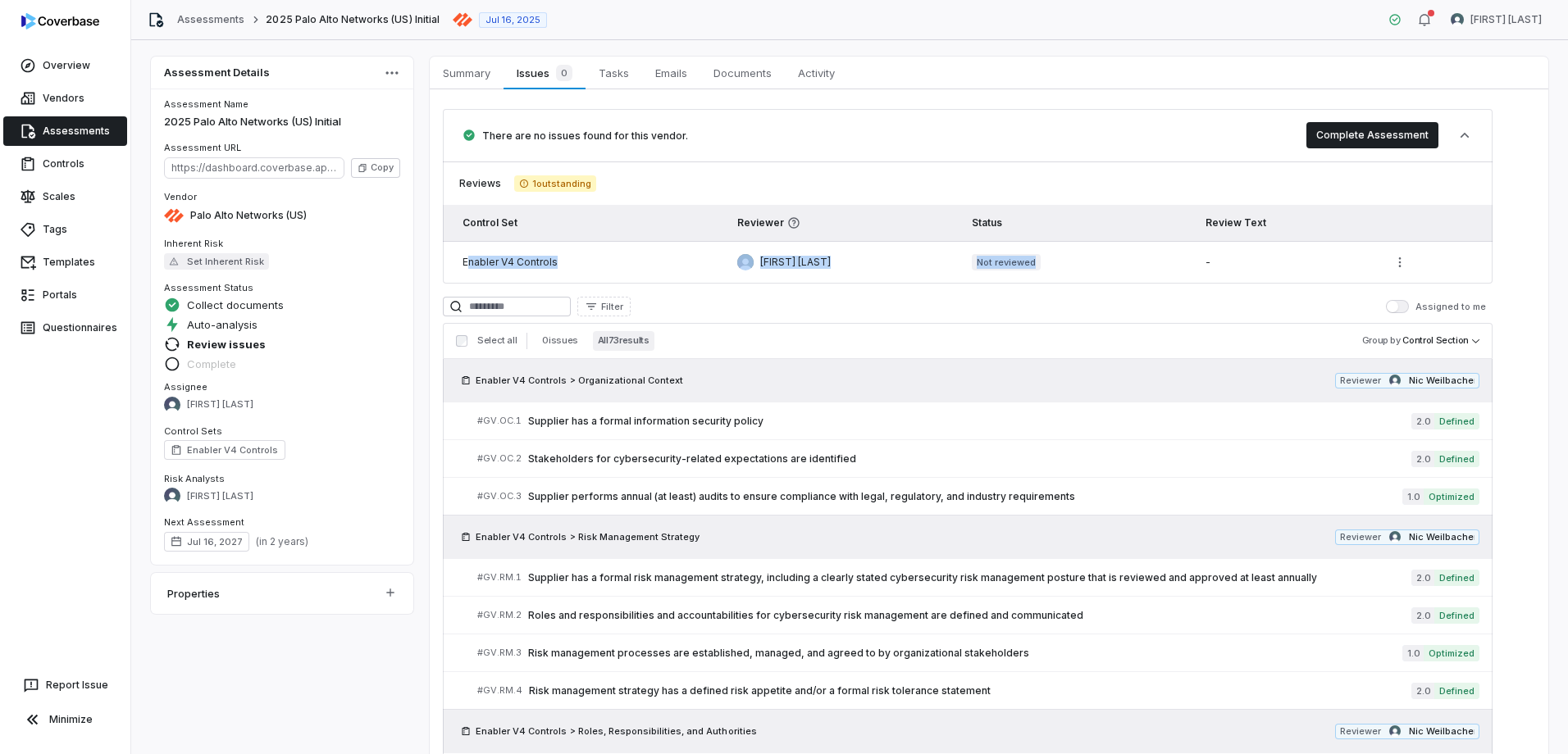 drag, startPoint x: 470, startPoint y: 259, endPoint x: 1065, endPoint y: 256, distance: 595.00756 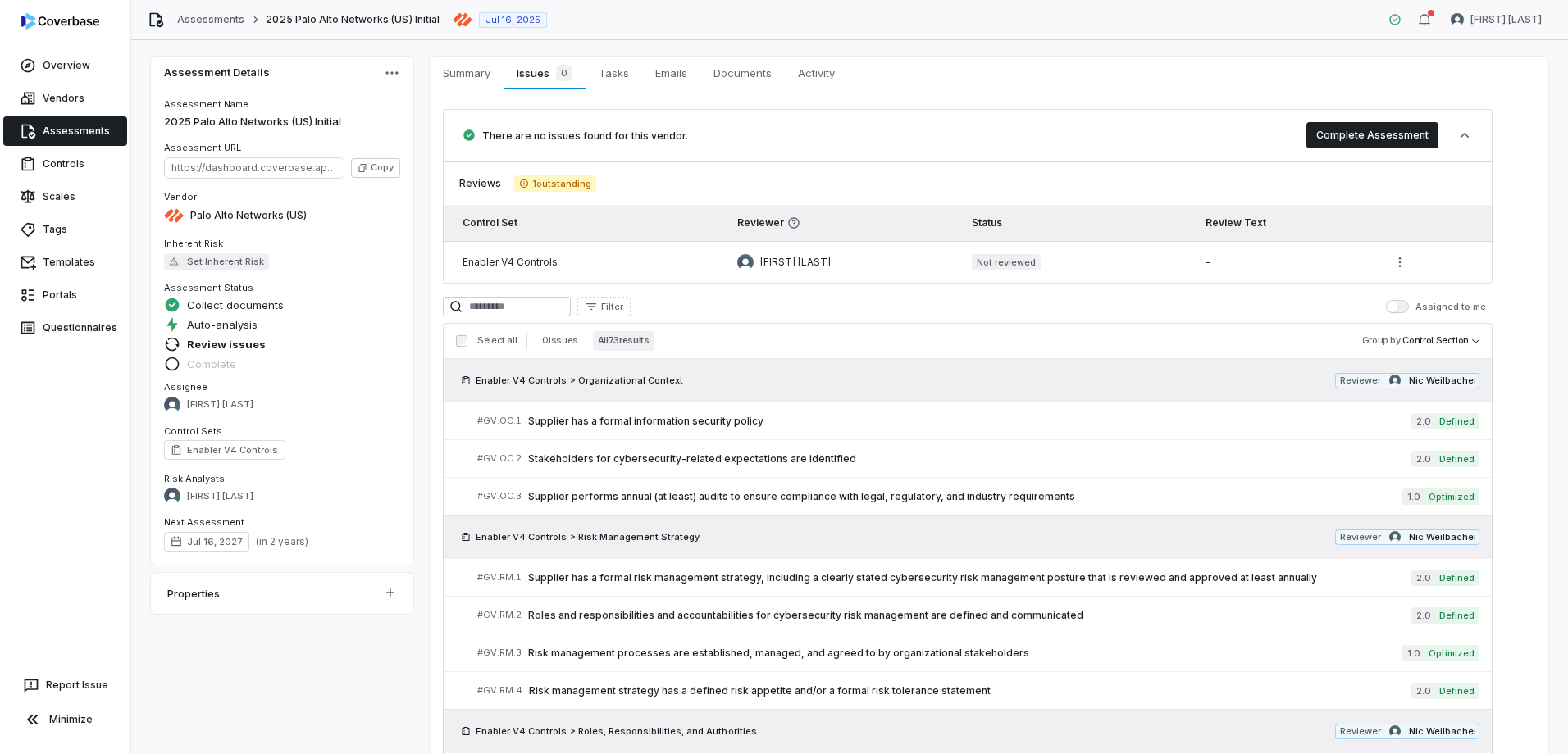 drag, startPoint x: 1065, startPoint y: 256, endPoint x: 1116, endPoint y: 315, distance: 77.987178 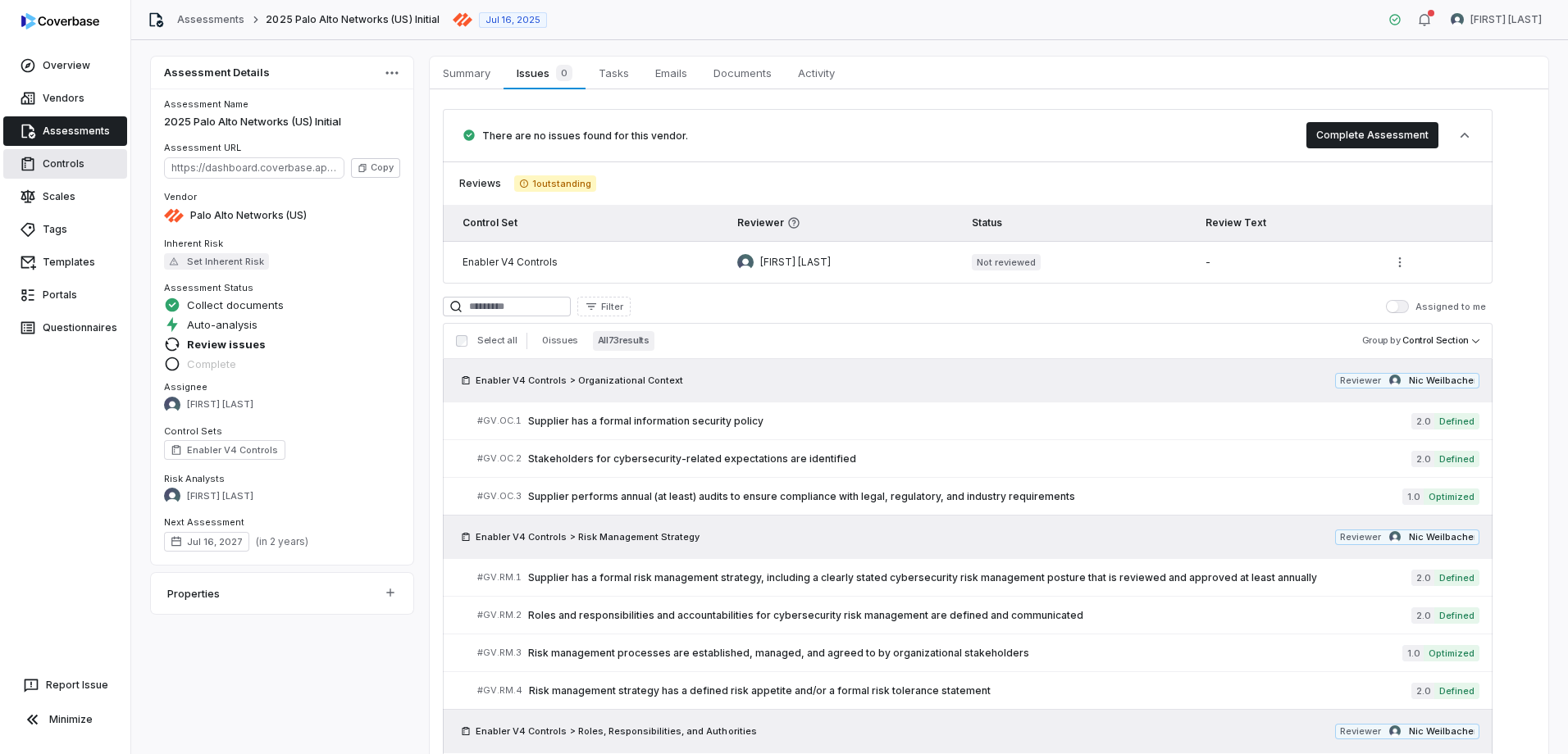 click on "Controls" at bounding box center (65, 164) 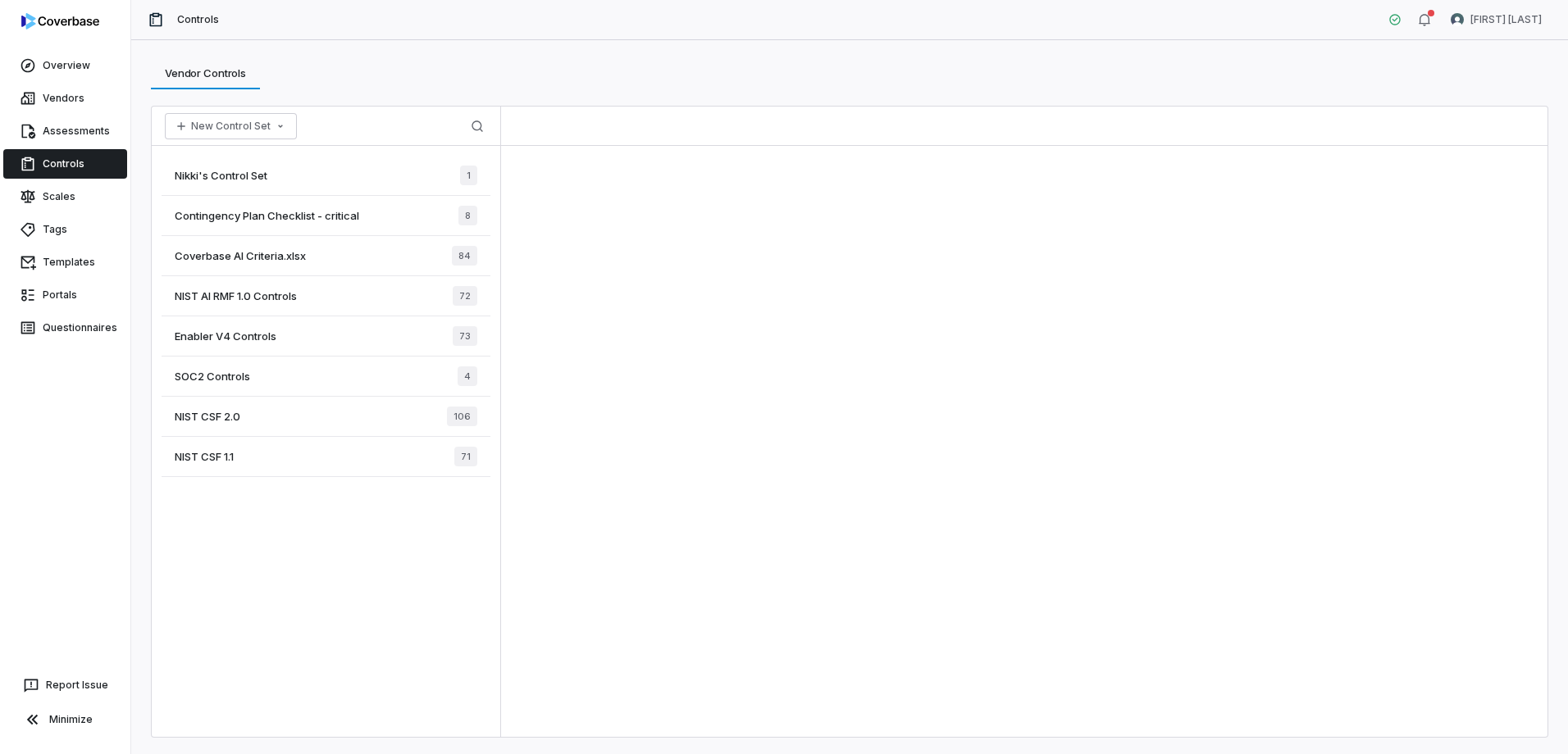 click on "Enabler V4 Controls" at bounding box center [226, 336] 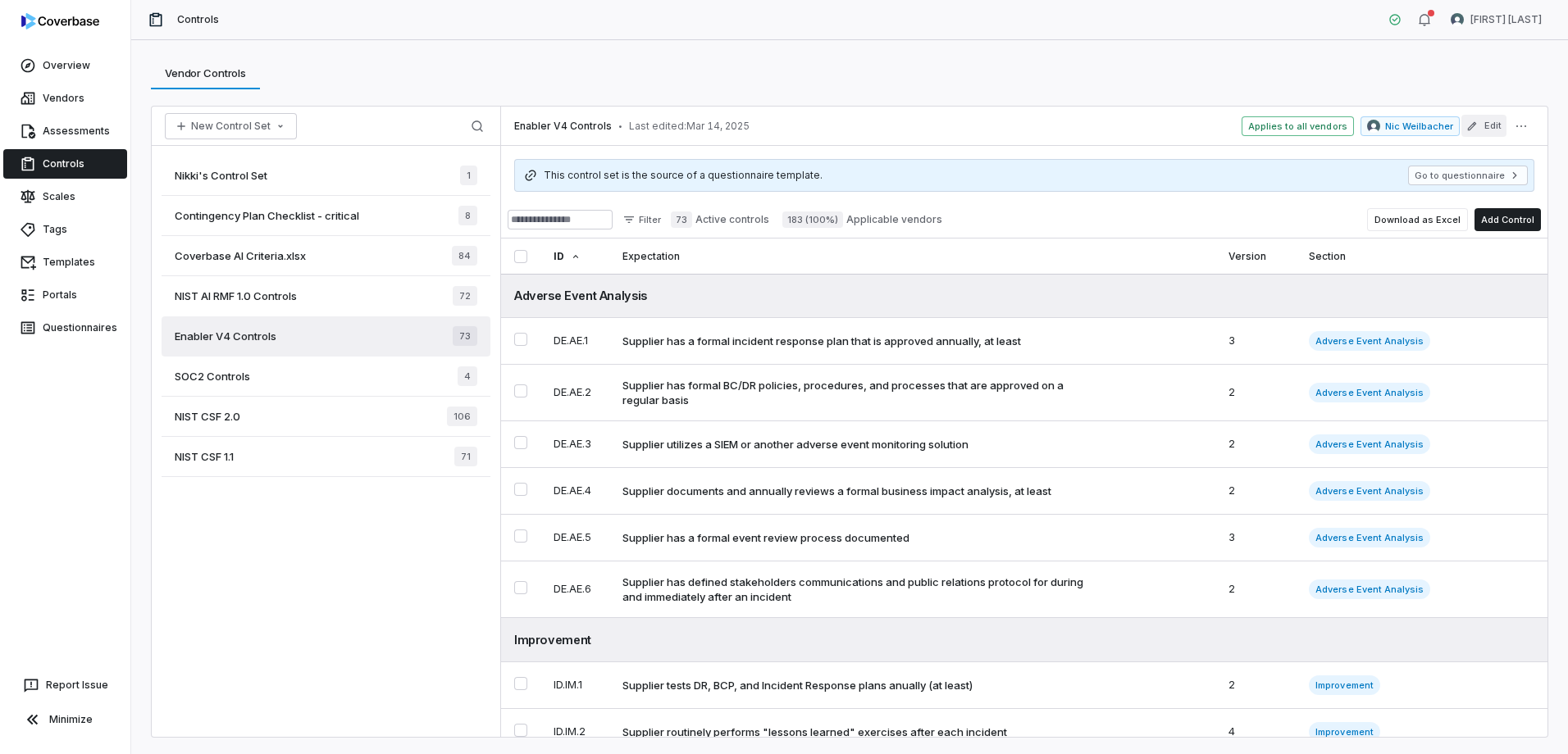 click 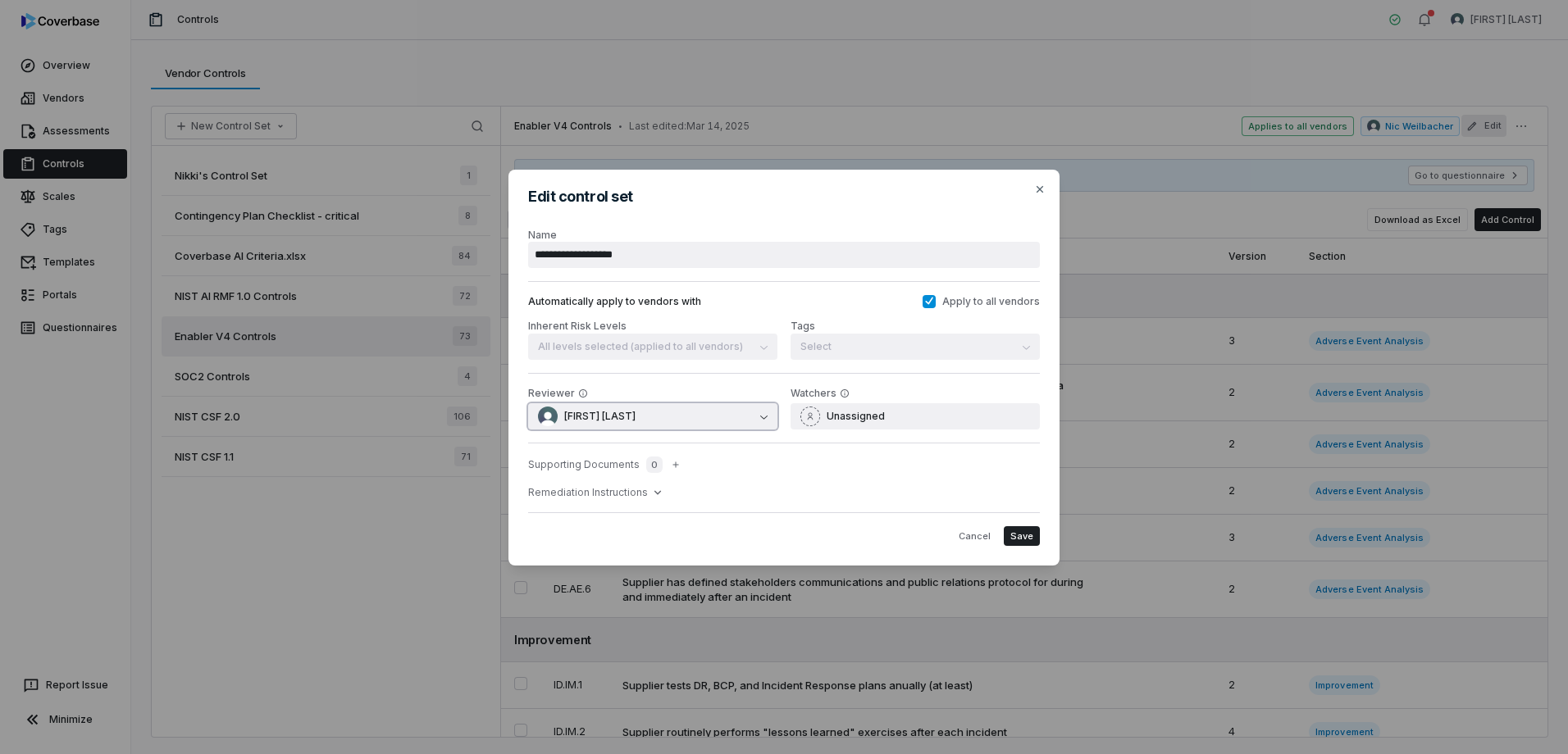 click on "[FIRST] [LAST]" at bounding box center (653, 416) 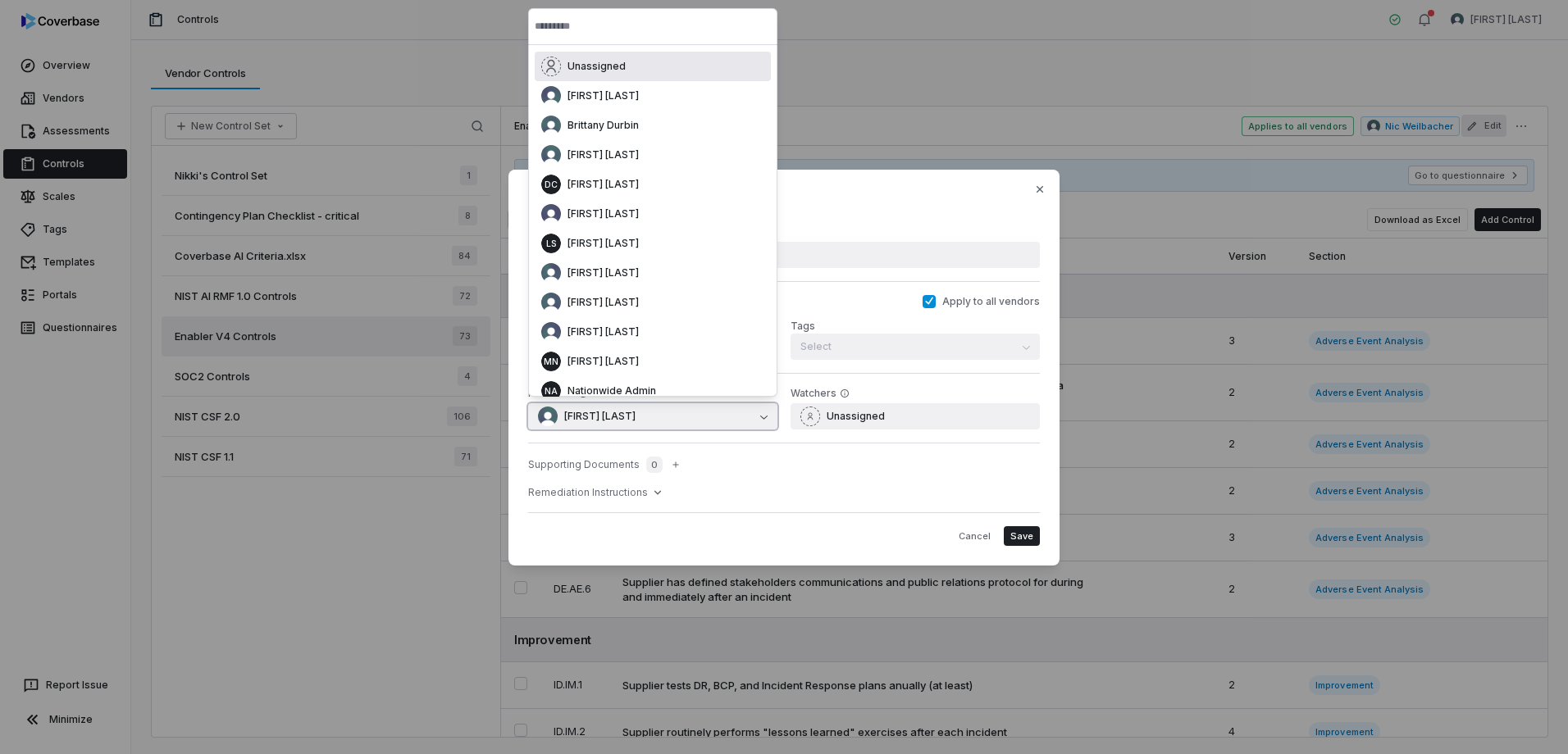 click on "[FIRST] [LAST]" at bounding box center (653, 416) 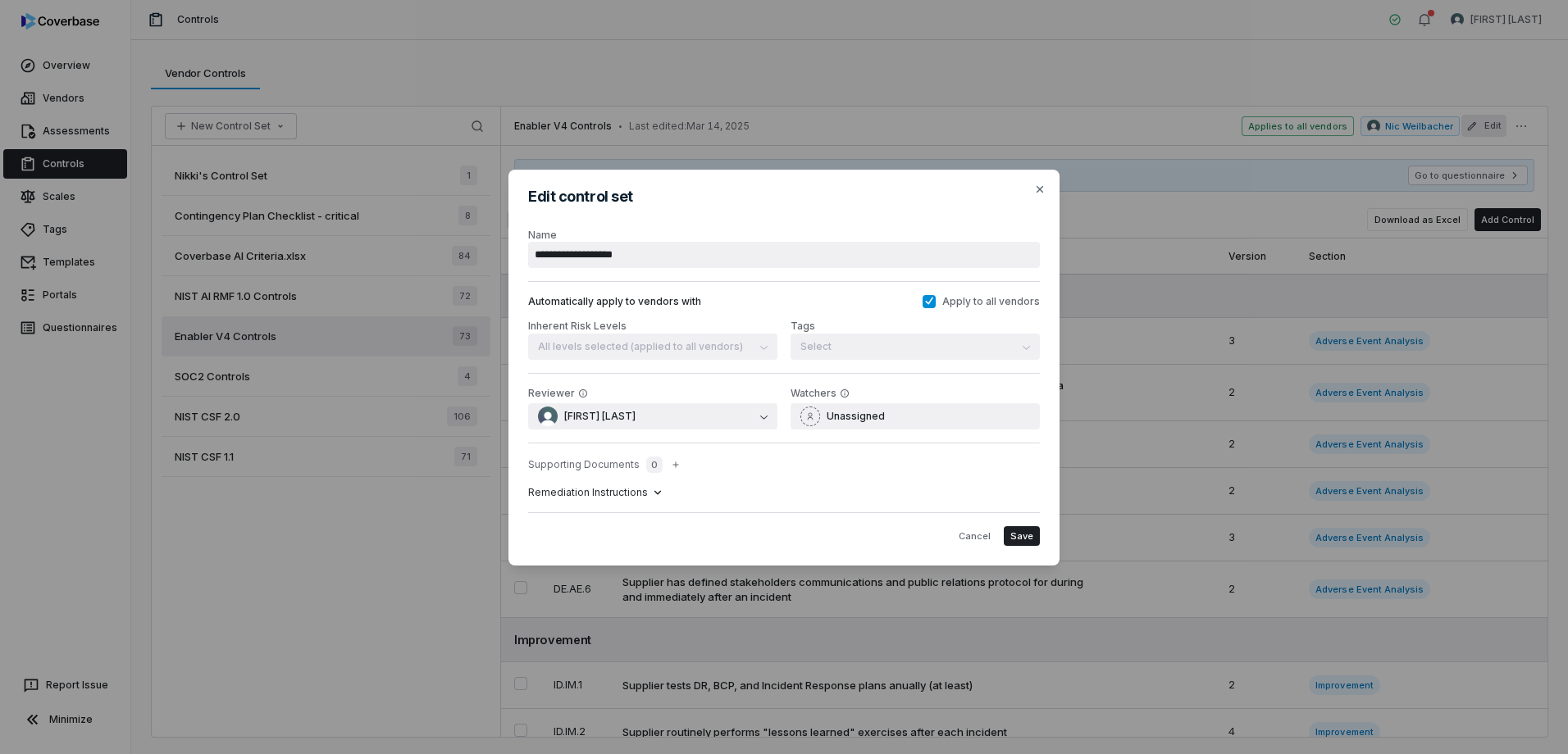 click on "Remediation Instructions" at bounding box center (588, 493) 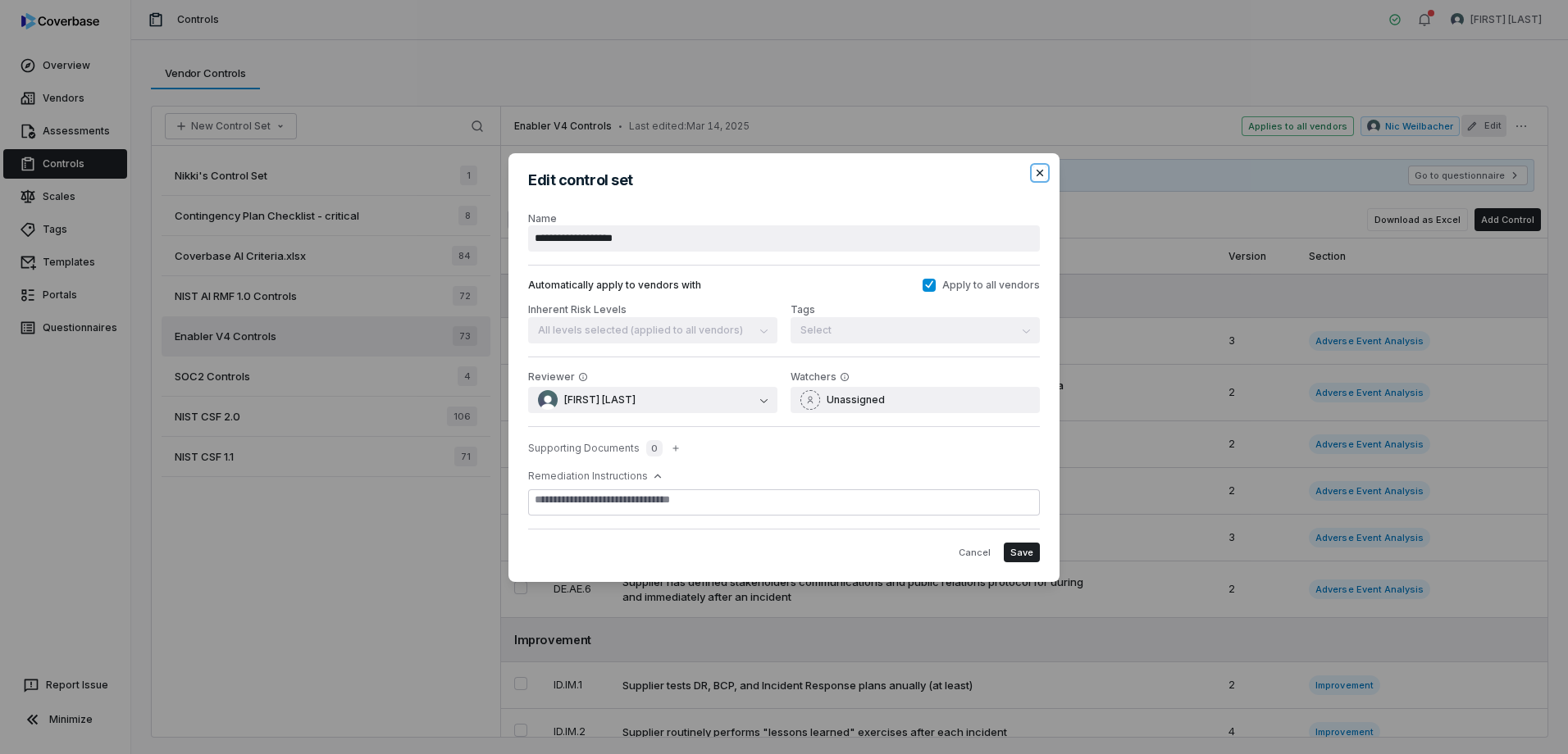 click 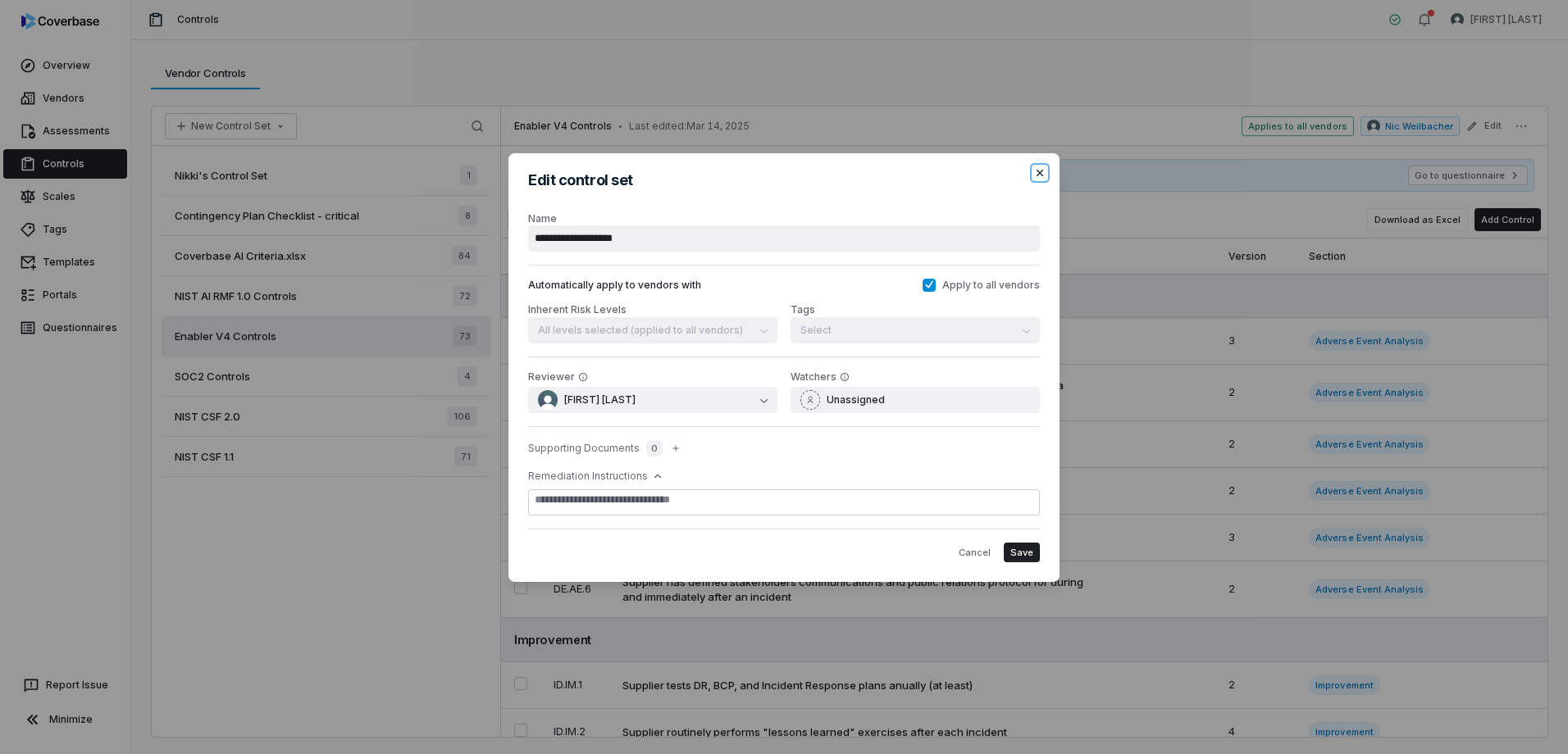 type on "*" 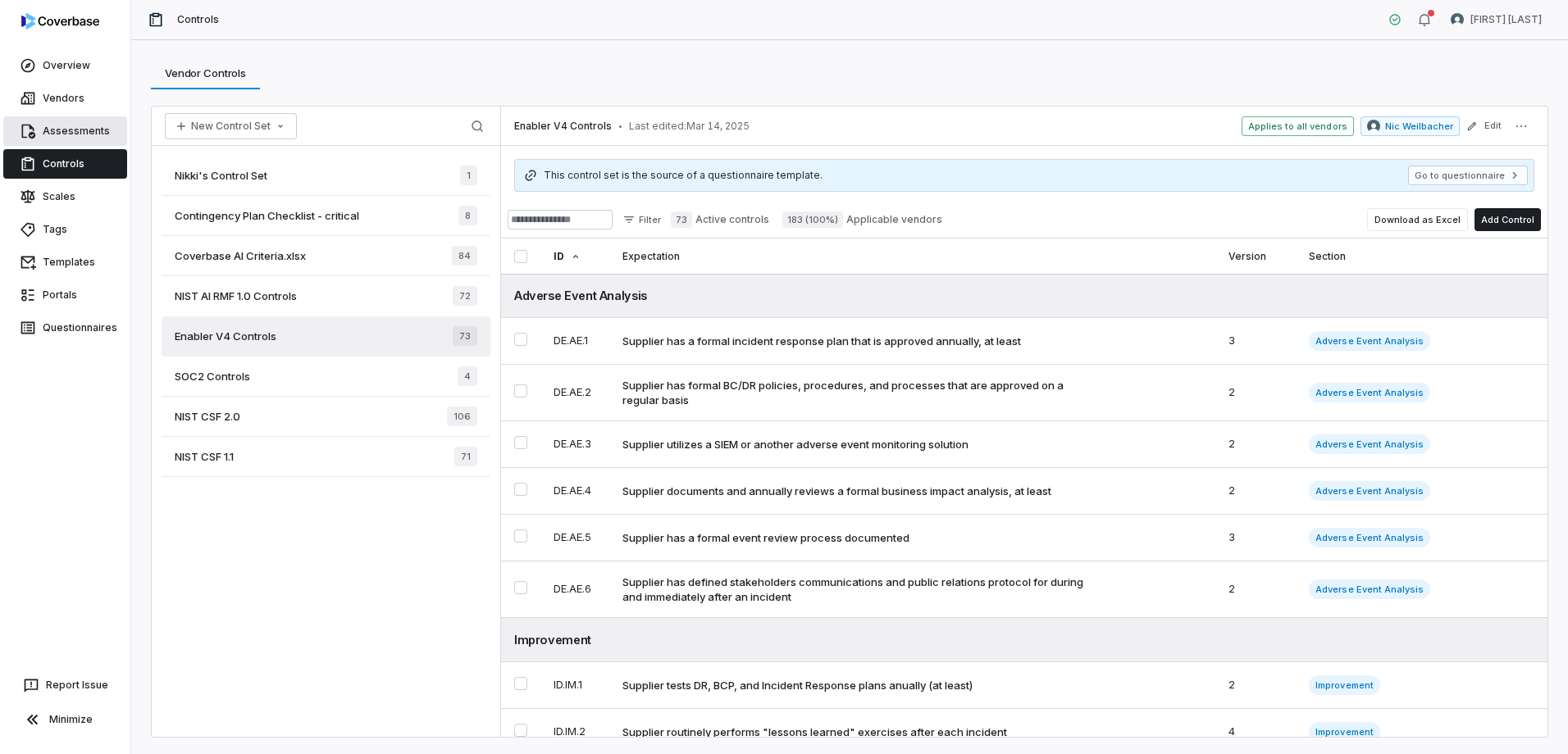 click on "Assessments" at bounding box center (65, 131) 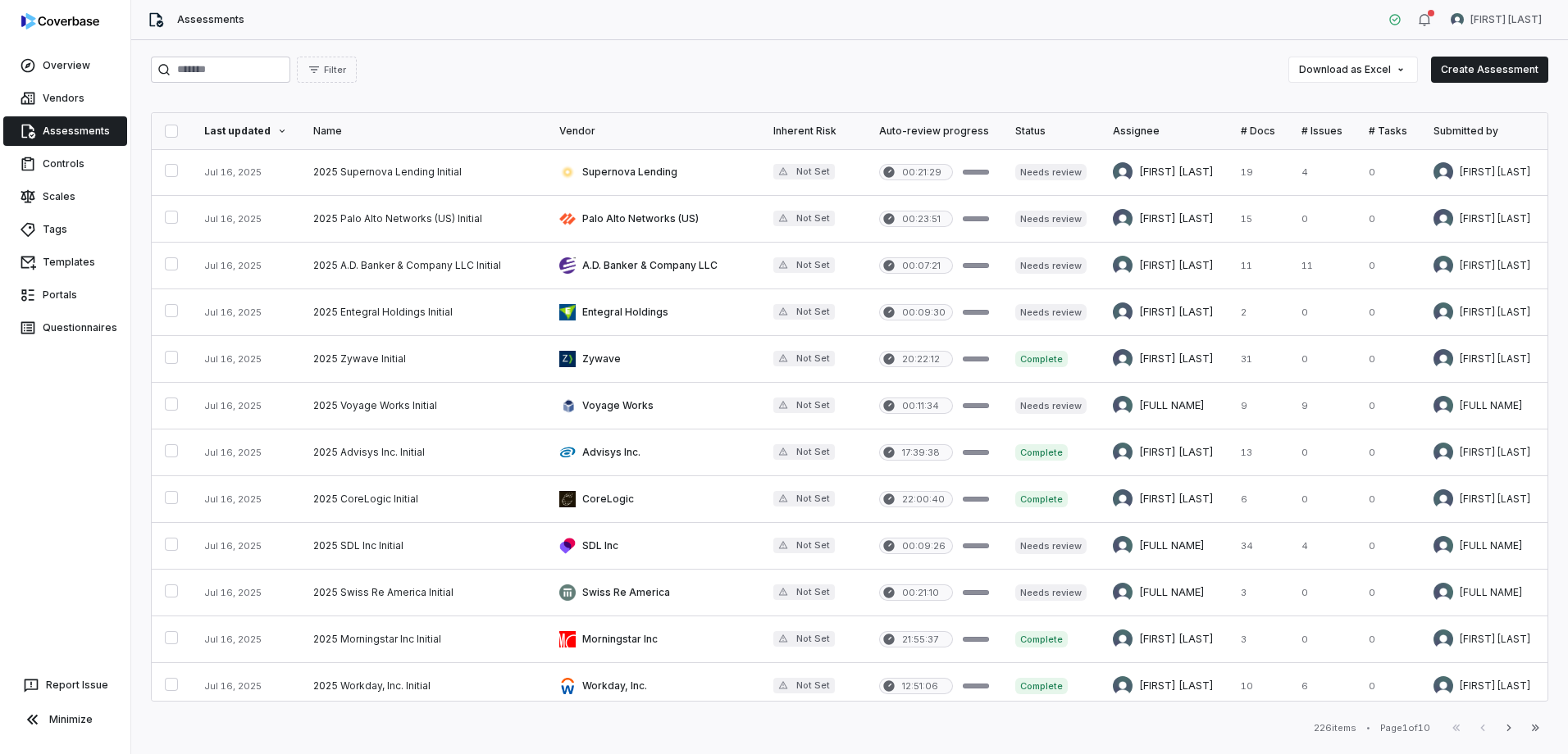 click on "Overview Vendors Assessments Controls Scales Tags Templates Portals Questionnaires Report Issue Minimize Assessments Nic Weilbacher Filter Download as Excel Create Assessment Last updated Name Vendor Inherent Risk Auto-review progress Status Assignee # Docs # Issues # Tasks Submitted by Date initiated Jul 16, 2025 2025 Supernova Lending Initial Supernova Lending Not Set 00:21:29 Needs review Melanie Lorent 19 4 0 Melanie Lorent Jul 16, 2025 Jul 16, 2025 2025 Palo Alto Networks (US) Initial Palo Alto Networks (US) Not Set 00:23:51 Needs review Anita Ritter 15 0 0 Anita Ritter Jul 16, 2025 Jul 16, 2025 2025 A.D. Banker & Company LLC Initial A.D. Banker & Company LLC Not Set 00:07:21 Needs review Chadd Myers 11 11 0 Chadd Myers Jul 9, 2025 Jul 16, 2025 2025 Entegral Holdings Initial Entegral Holdings Not Set 00:09:30 Needs review Melanie Lorent 2 0 0 Nic Weilbacher Jun 25, 2025 Jul 16, 2025 2025 Zywave Initial Zywave Not Set 20:22:12 Complete Anita Ritter 31 0 0 Anita Ritter Jun 24, 2025 Not Set" at bounding box center [784, 377] 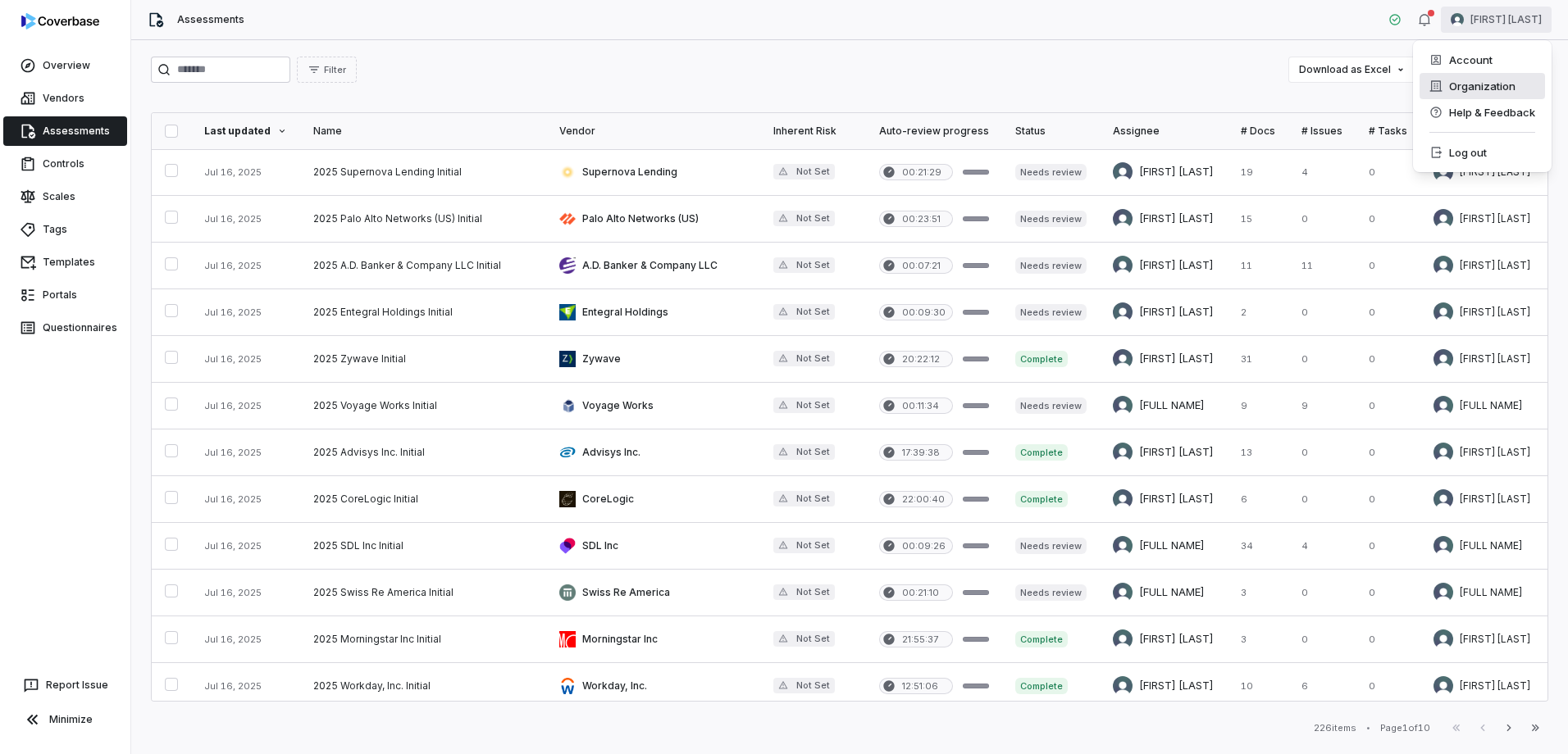 click on "Organization" at bounding box center [1482, 86] 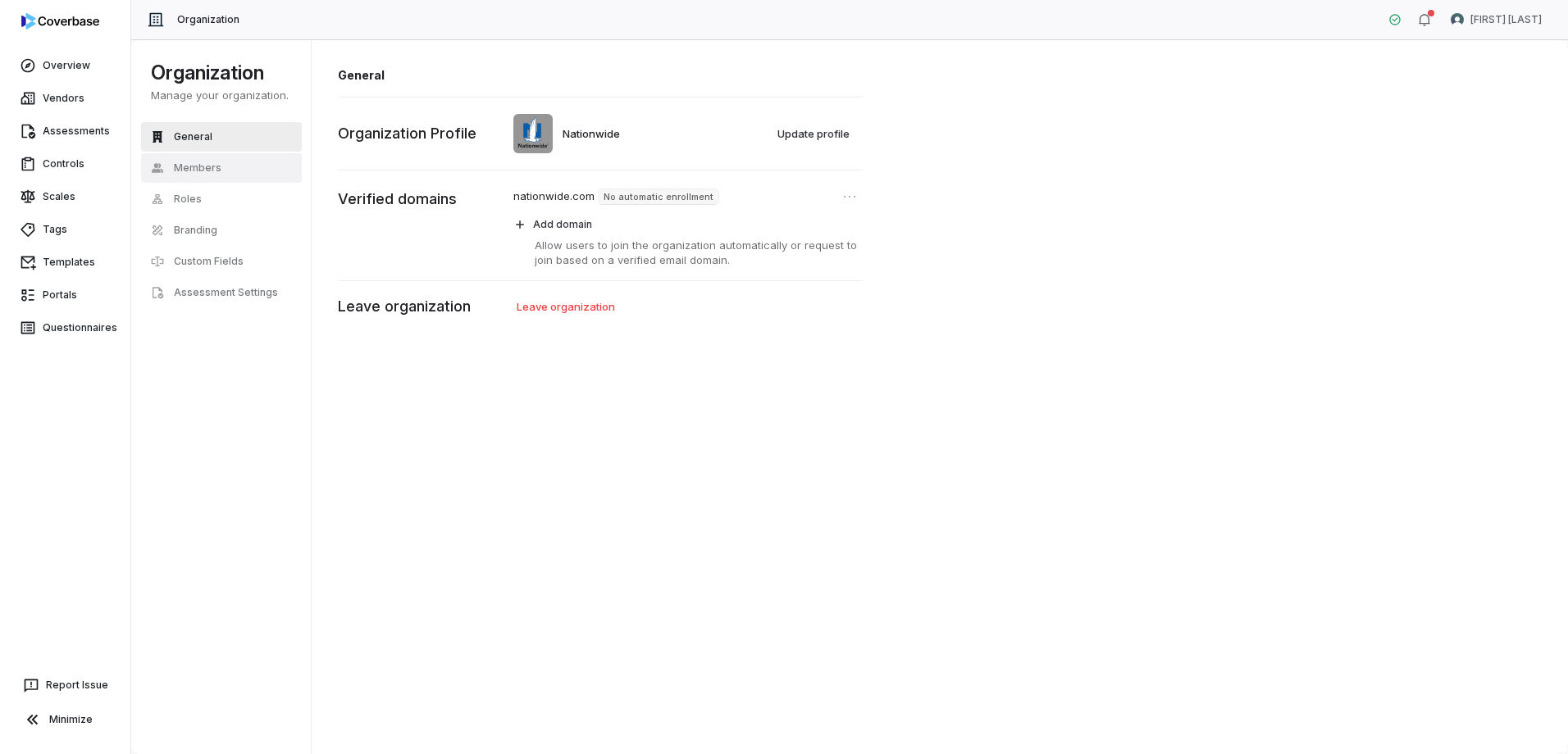 click on "Members" at bounding box center (198, 168) 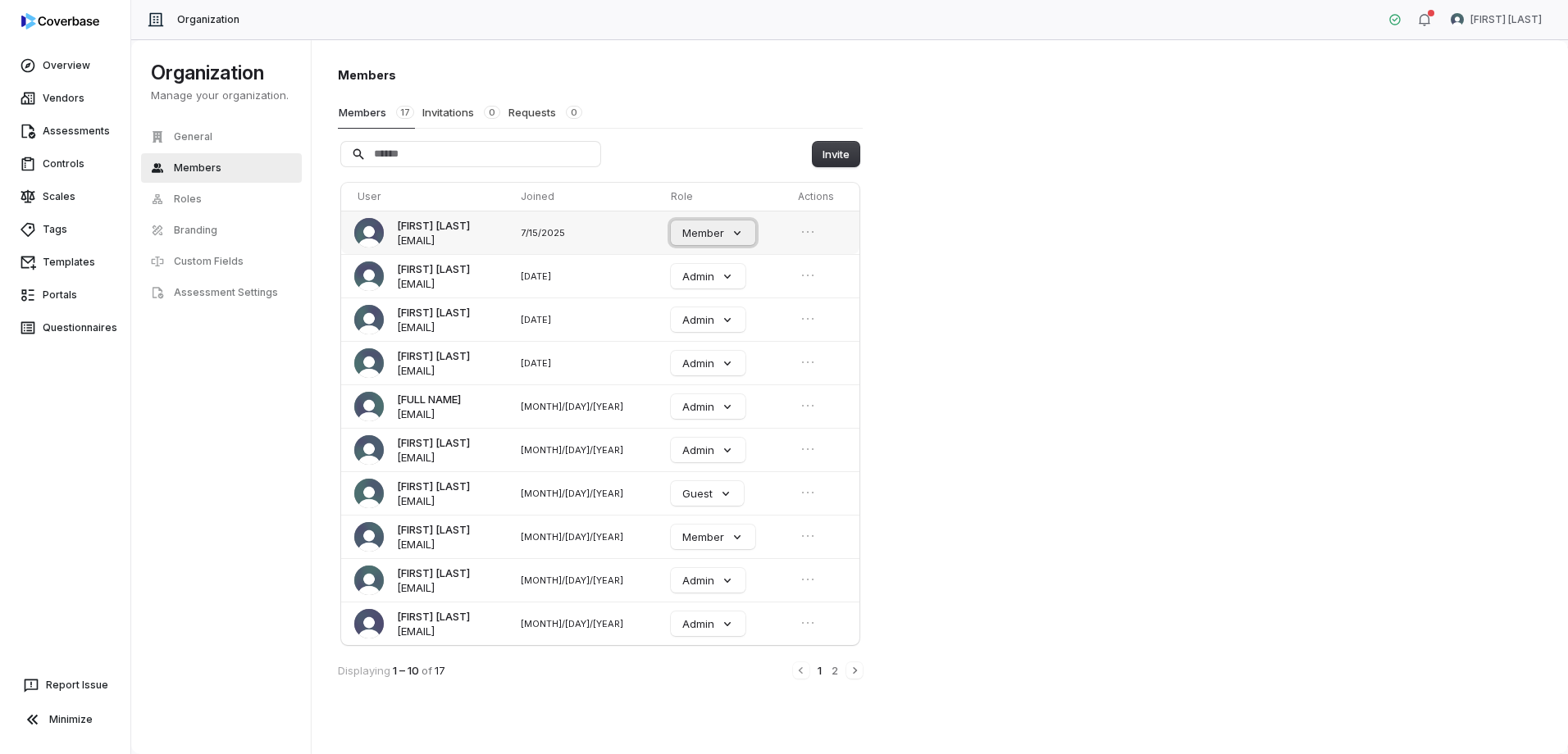 click on "Member" at bounding box center (713, 233) 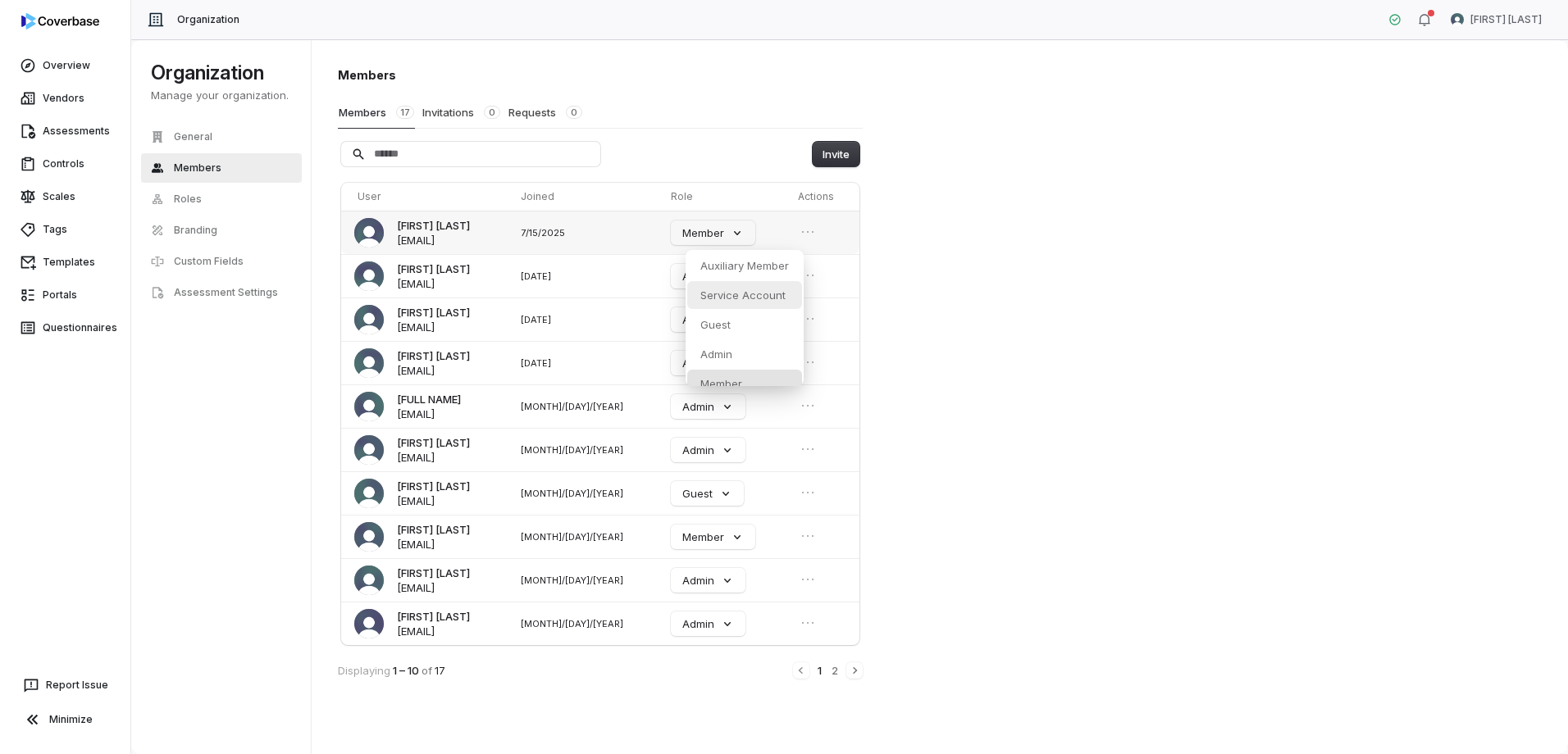 scroll, scrollTop: 11, scrollLeft: 0, axis: vertical 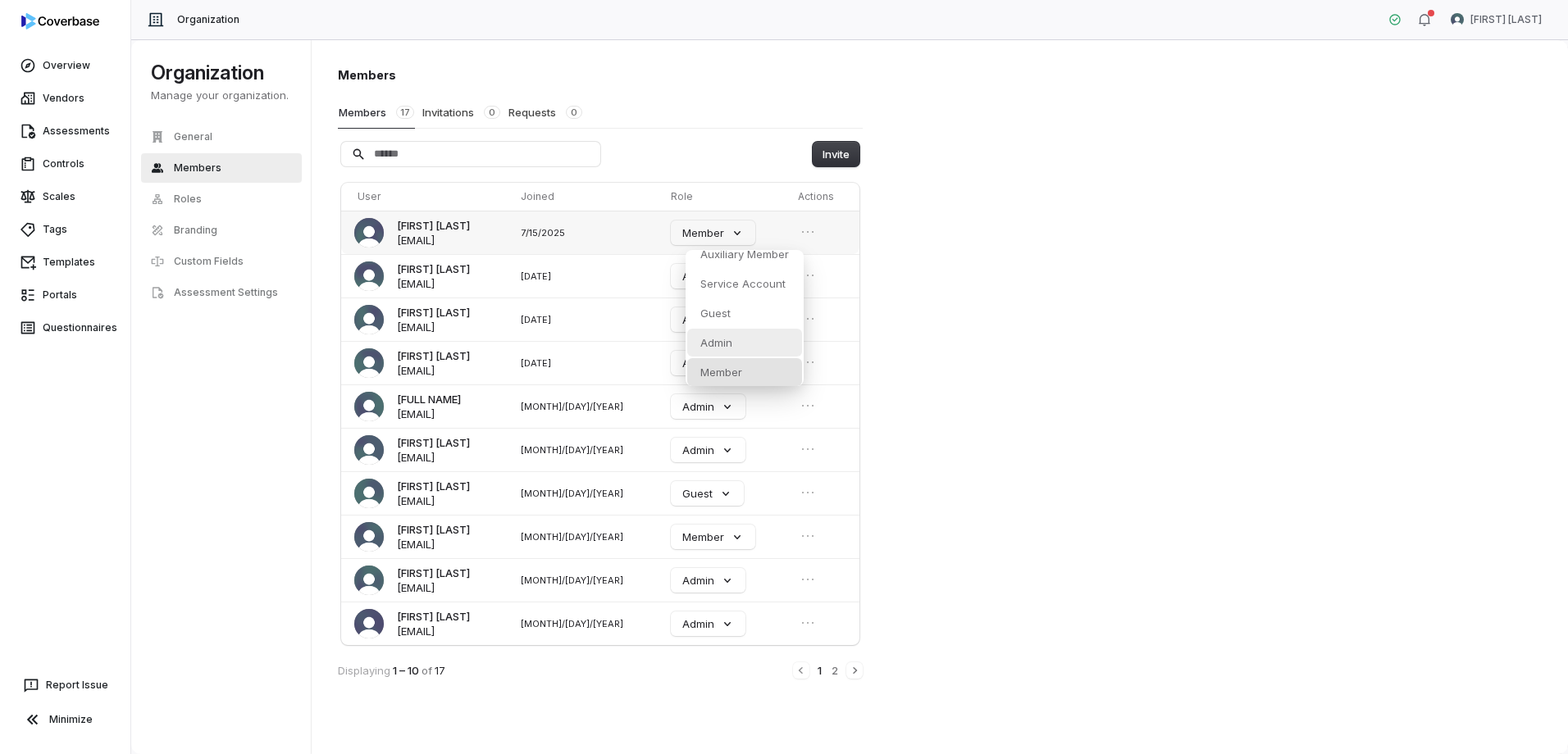click on "Admin" at bounding box center (745, 343) 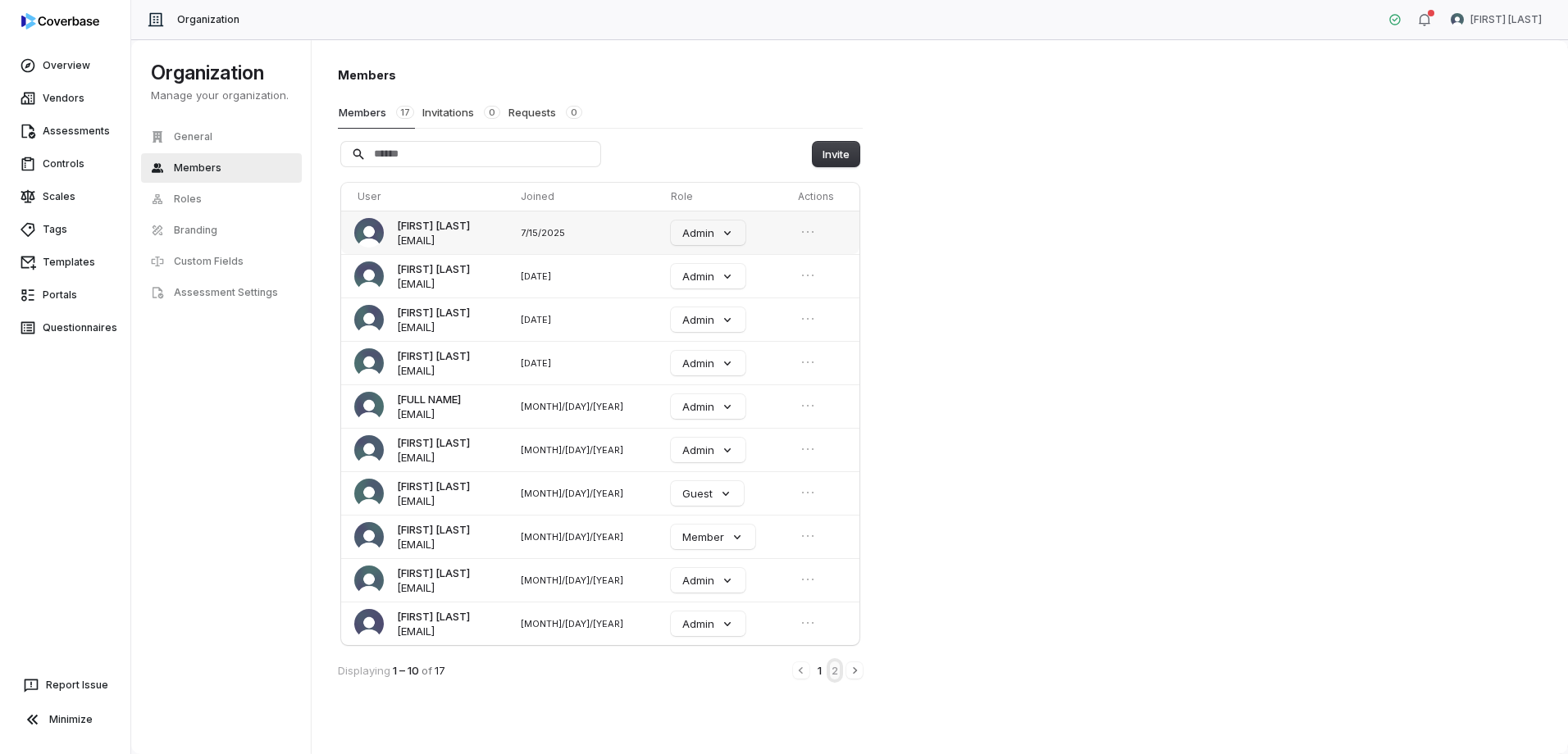 click on "2" at bounding box center (835, 670) 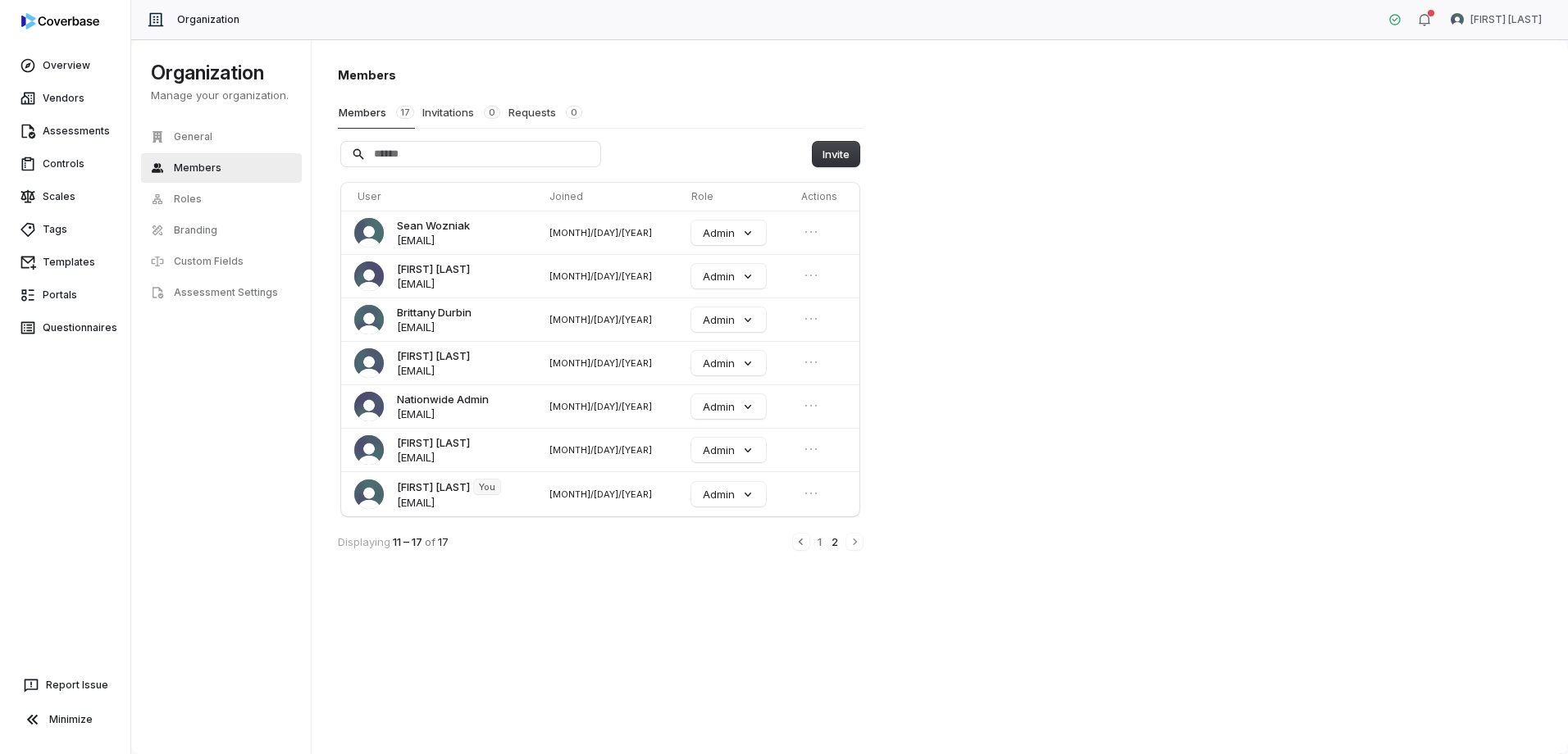 click on "1 2" at bounding box center (827, 542) 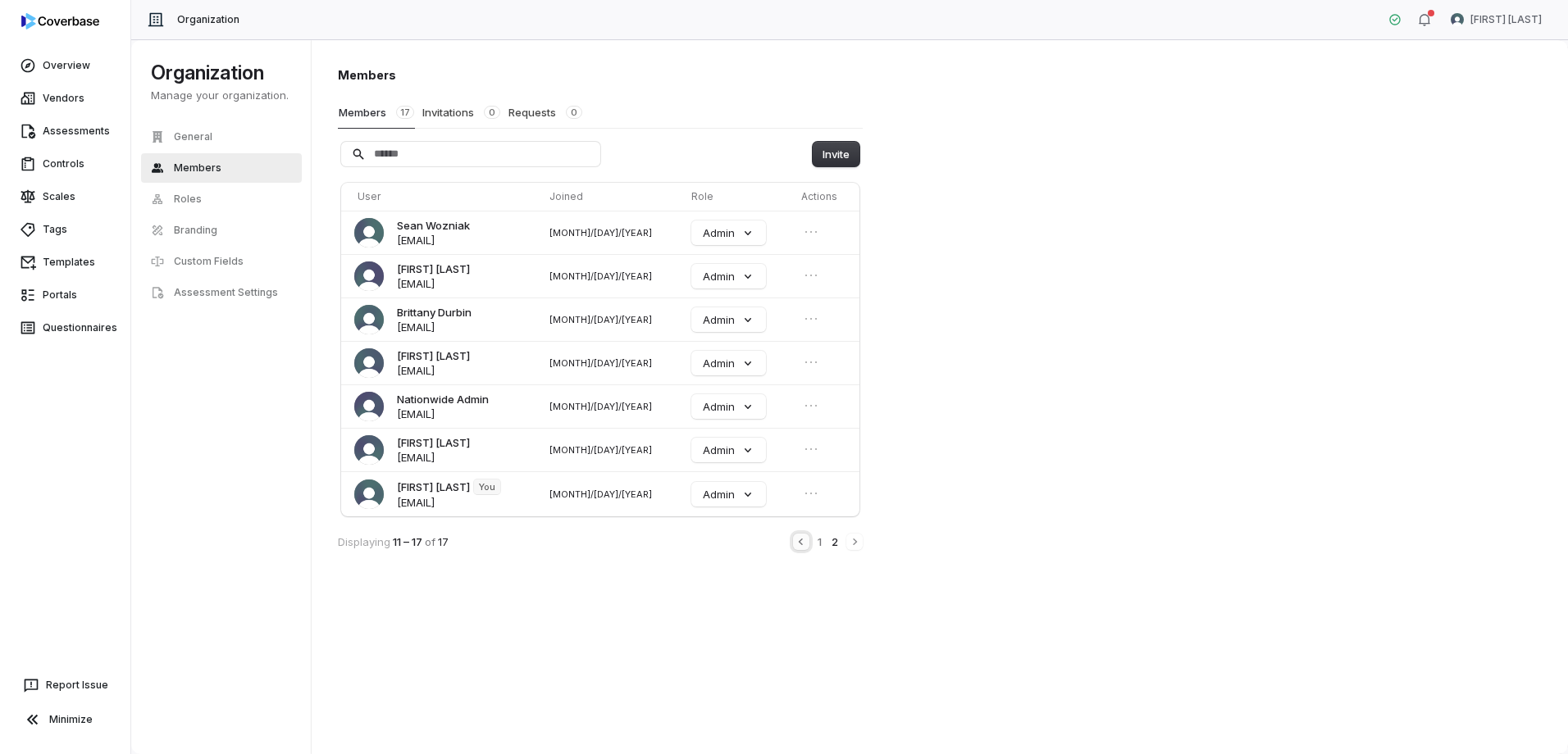 click at bounding box center [801, 542] 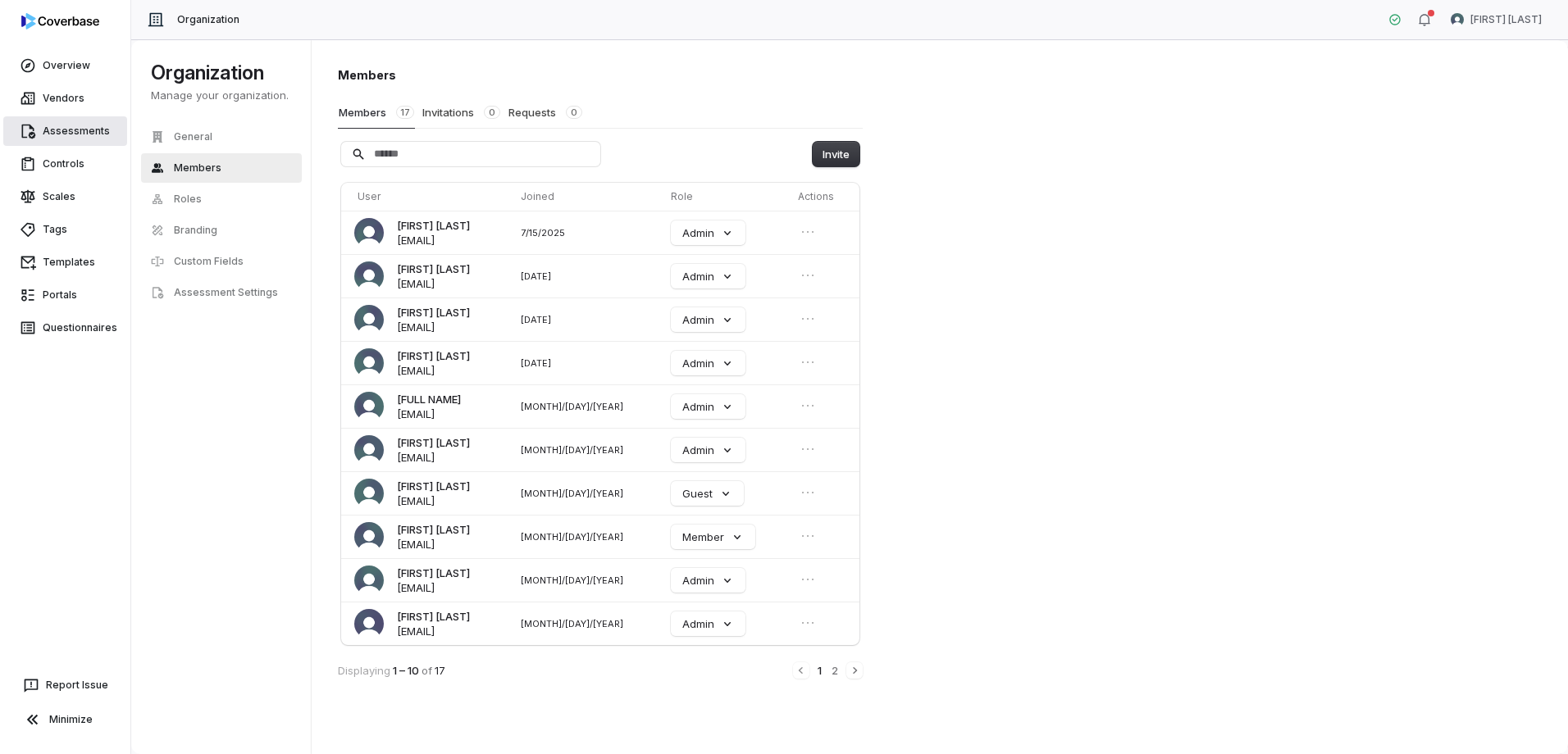 click on "Assessments" at bounding box center (65, 131) 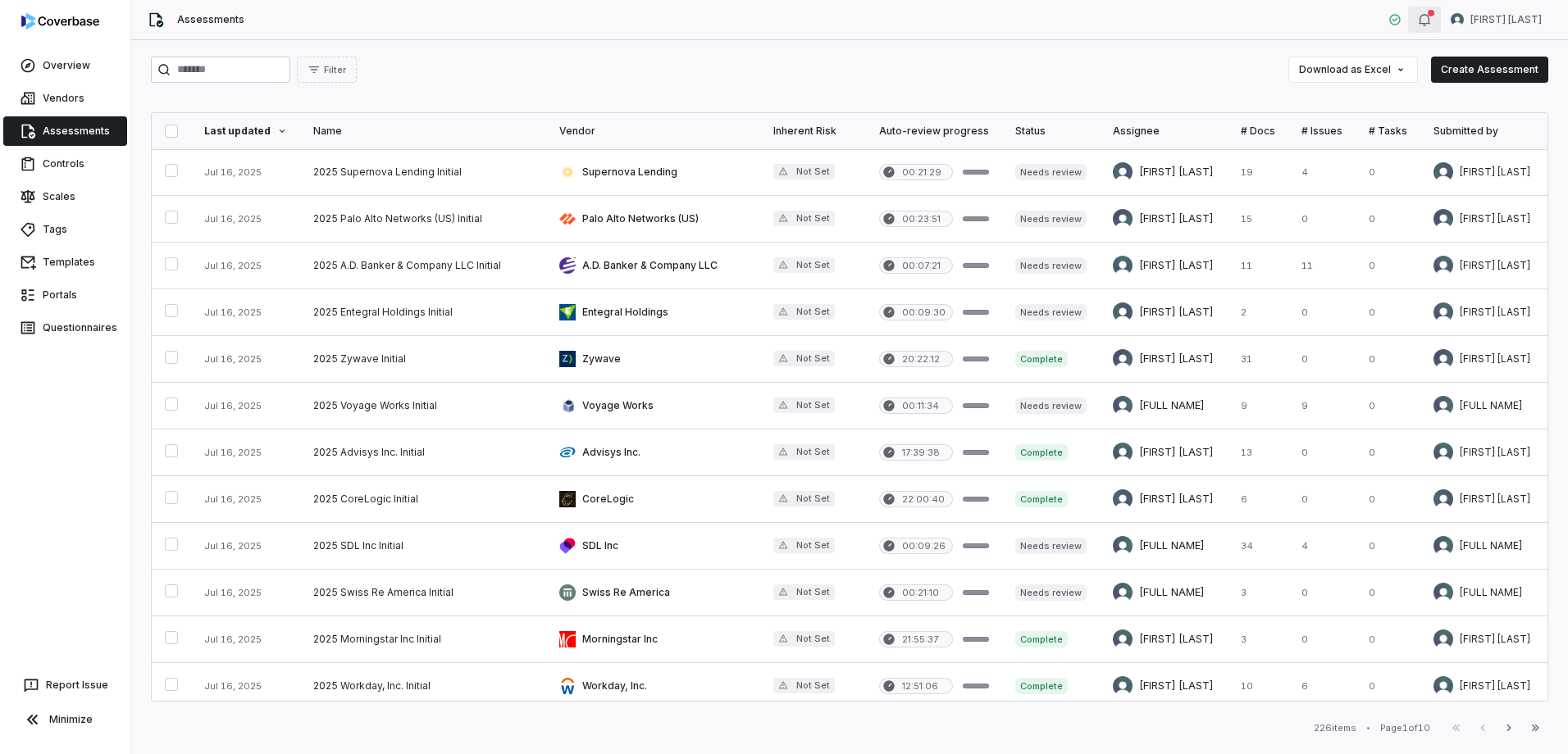 click 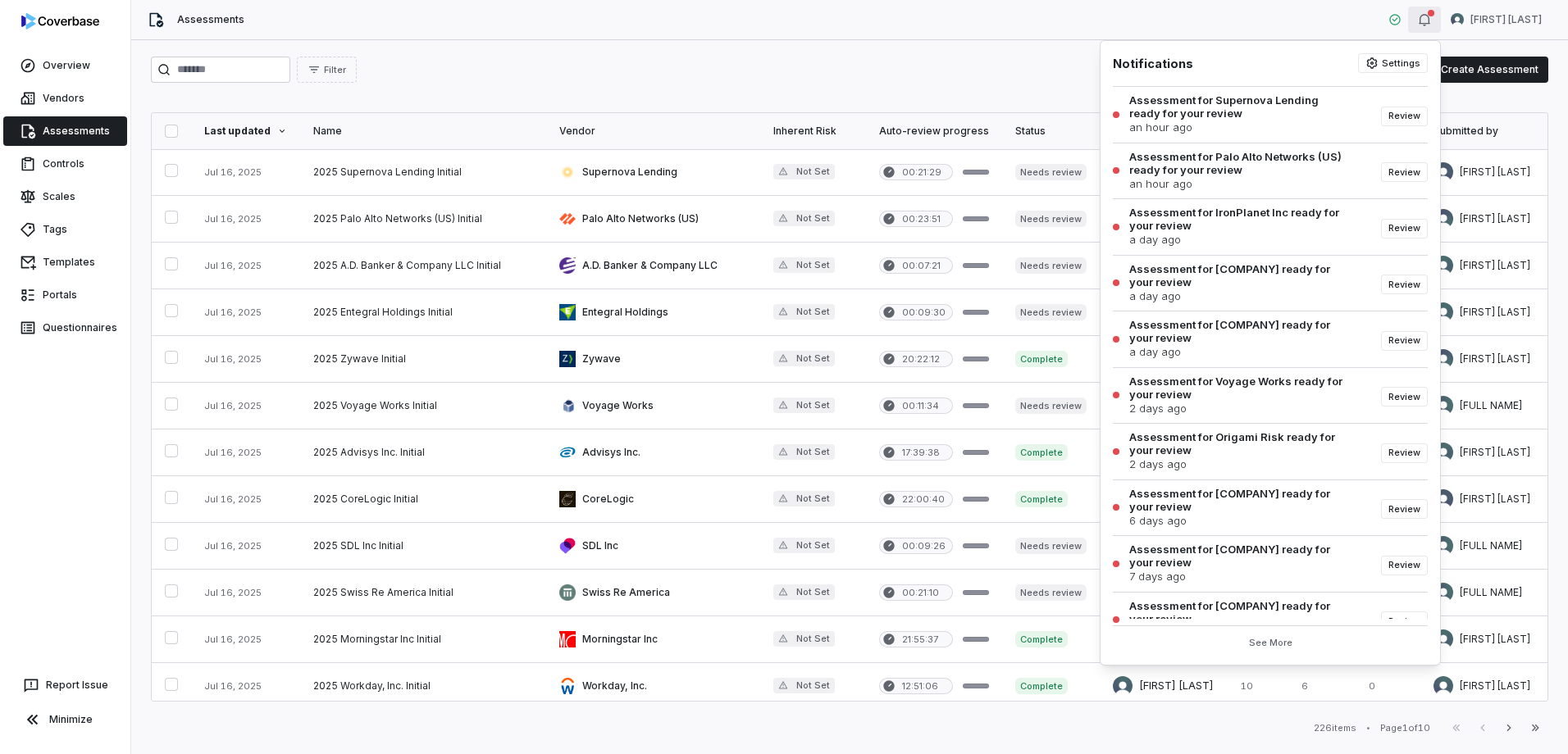 click 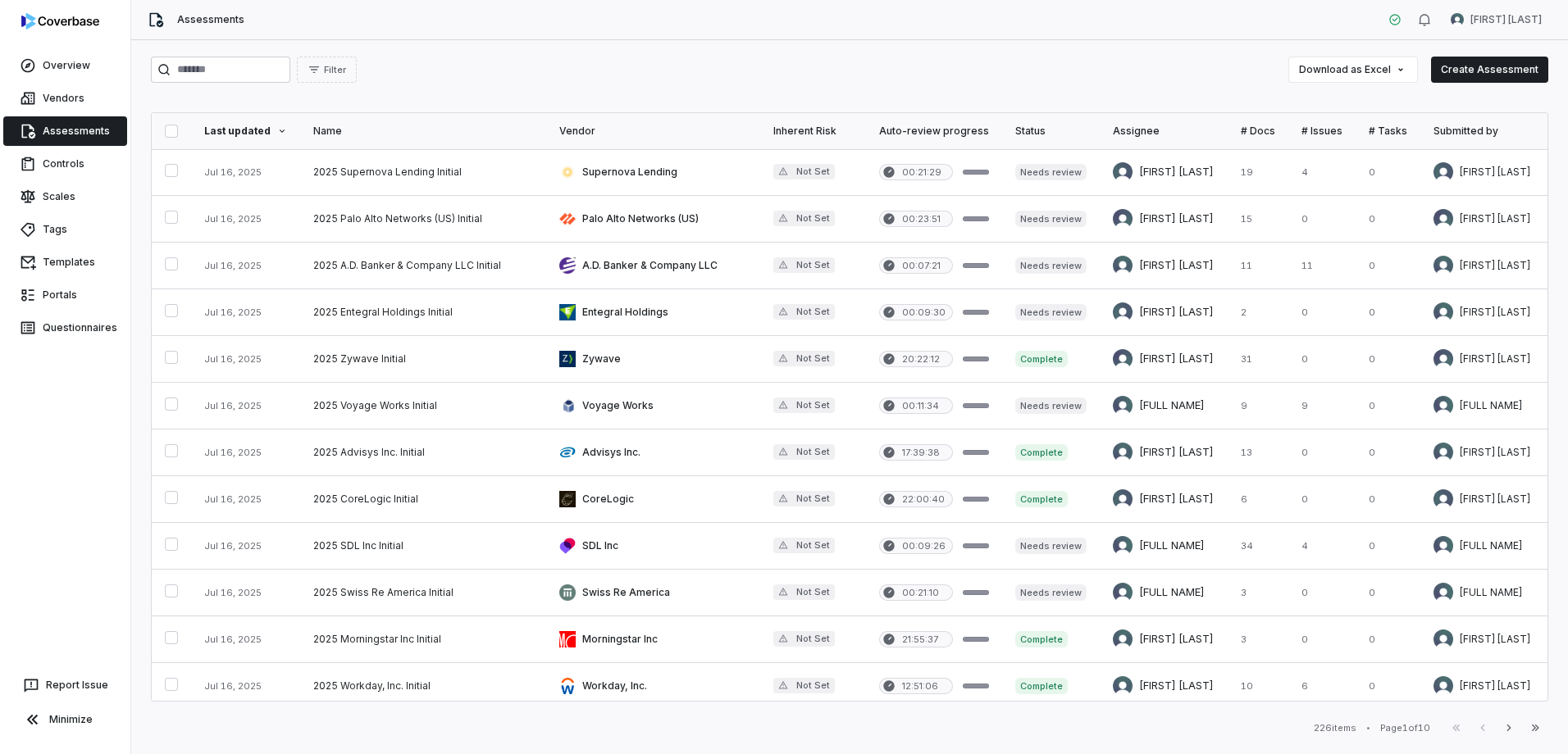 type 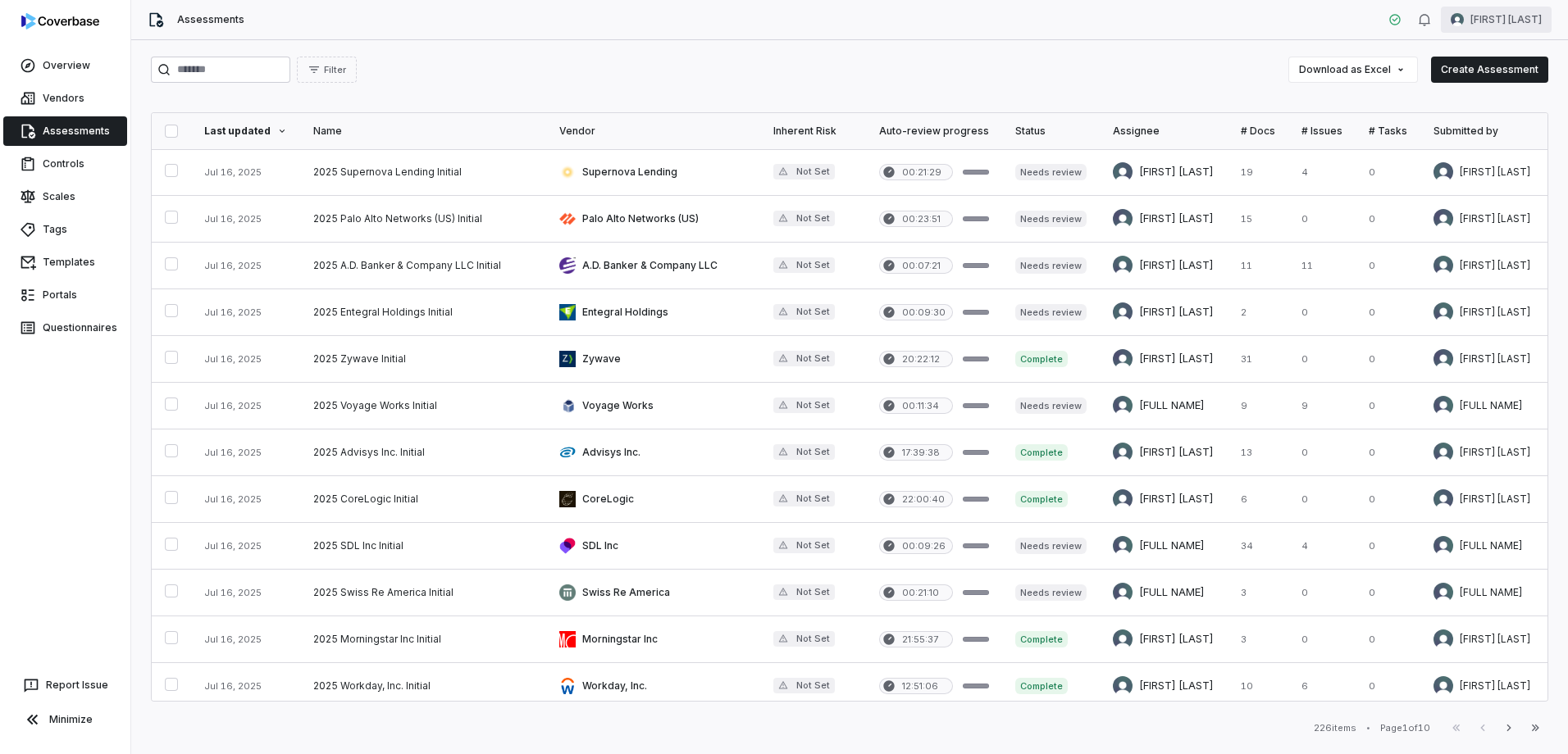 click on "Overview Vendors Assessments Controls Scales Tags Templates Portals Questionnaires Report Issue Minimize Assessments Nic Weilbacher Filter Download as Excel Create Assessment Last updated Name Vendor Inherent Risk Auto-review progress Status Assignee # Docs # Issues # Tasks Submitted by Date initiated Jul 16, 2025 2025 Supernova Lending Initial Supernova Lending Not Set 00:21:29 Needs review Melanie Lorent 19 4 0 Melanie Lorent Jul 16, 2025 Jul 16, 2025 2025 Palo Alto Networks (US) Initial Palo Alto Networks (US) Not Set 00:23:51 Needs review Anita Ritter 15 0 0 Anita Ritter Jul 16, 2025 Jul 16, 2025 2025 A.D. Banker & Company LLC Initial A.D. Banker & Company LLC Not Set 00:07:21 Needs review Chadd Myers 11 11 0 Chadd Myers Jul 9, 2025 Jul 16, 2025 2025 Entegral Holdings Initial Entegral Holdings Not Set 00:09:30 Needs review Melanie Lorent 2 0 0 Nic Weilbacher Jun 25, 2025 Jul 16, 2025 2025 Zywave Initial Zywave Not Set 20:22:12 Complete Anita Ritter 31 0 0 Anita Ritter Jun 24, 2025 Not Set" at bounding box center [784, 377] 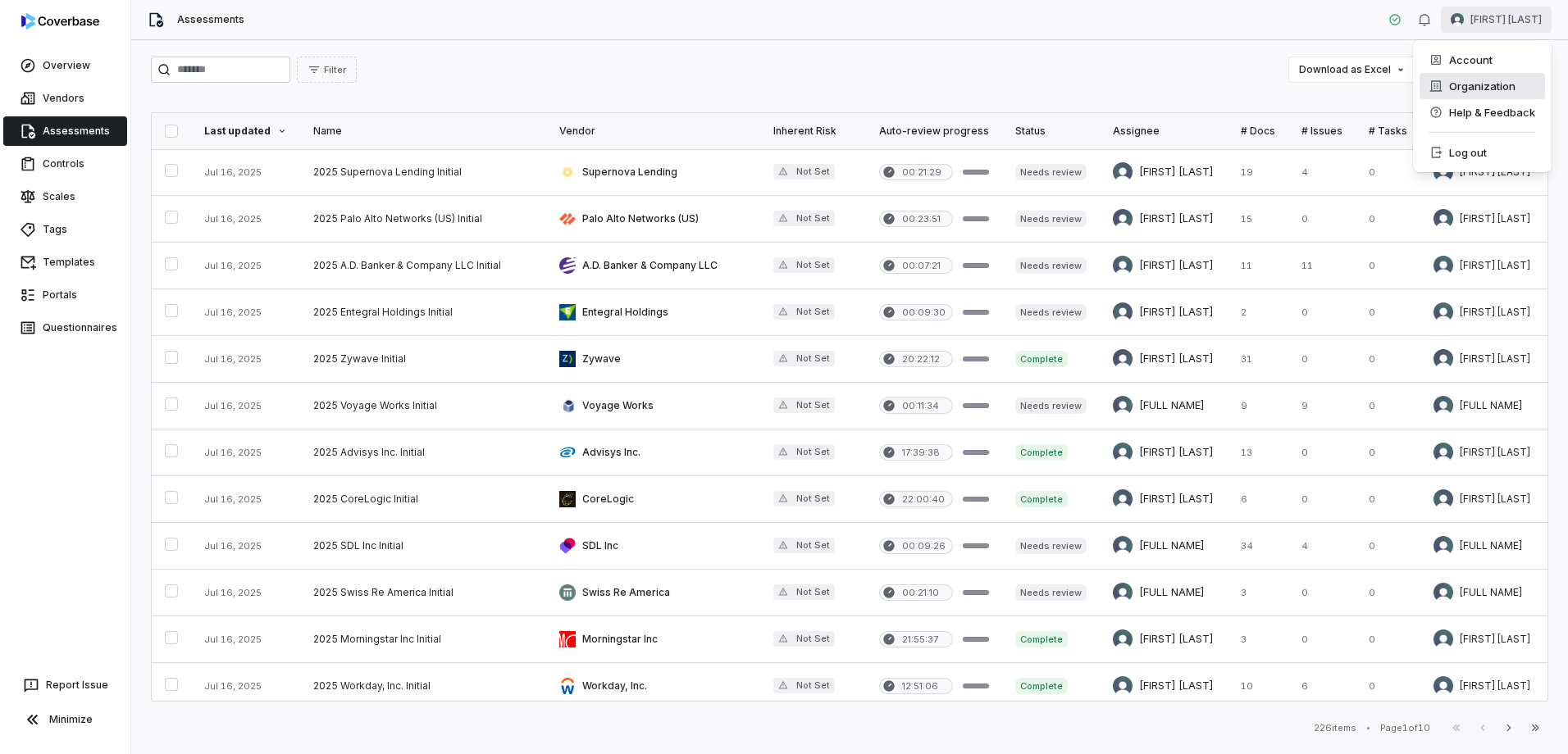 click on "Organization" at bounding box center [1482, 86] 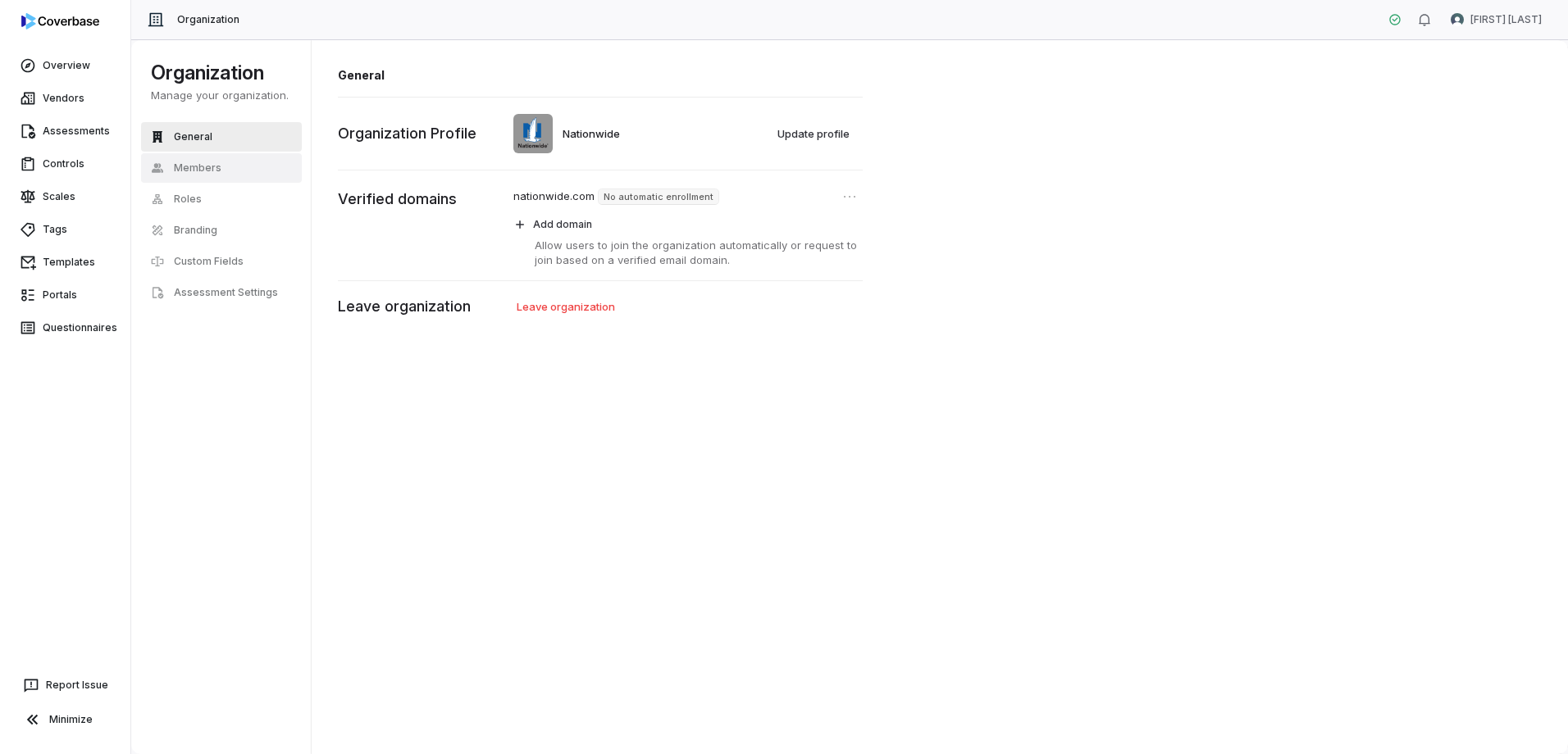 click on "Members" at bounding box center (198, 168) 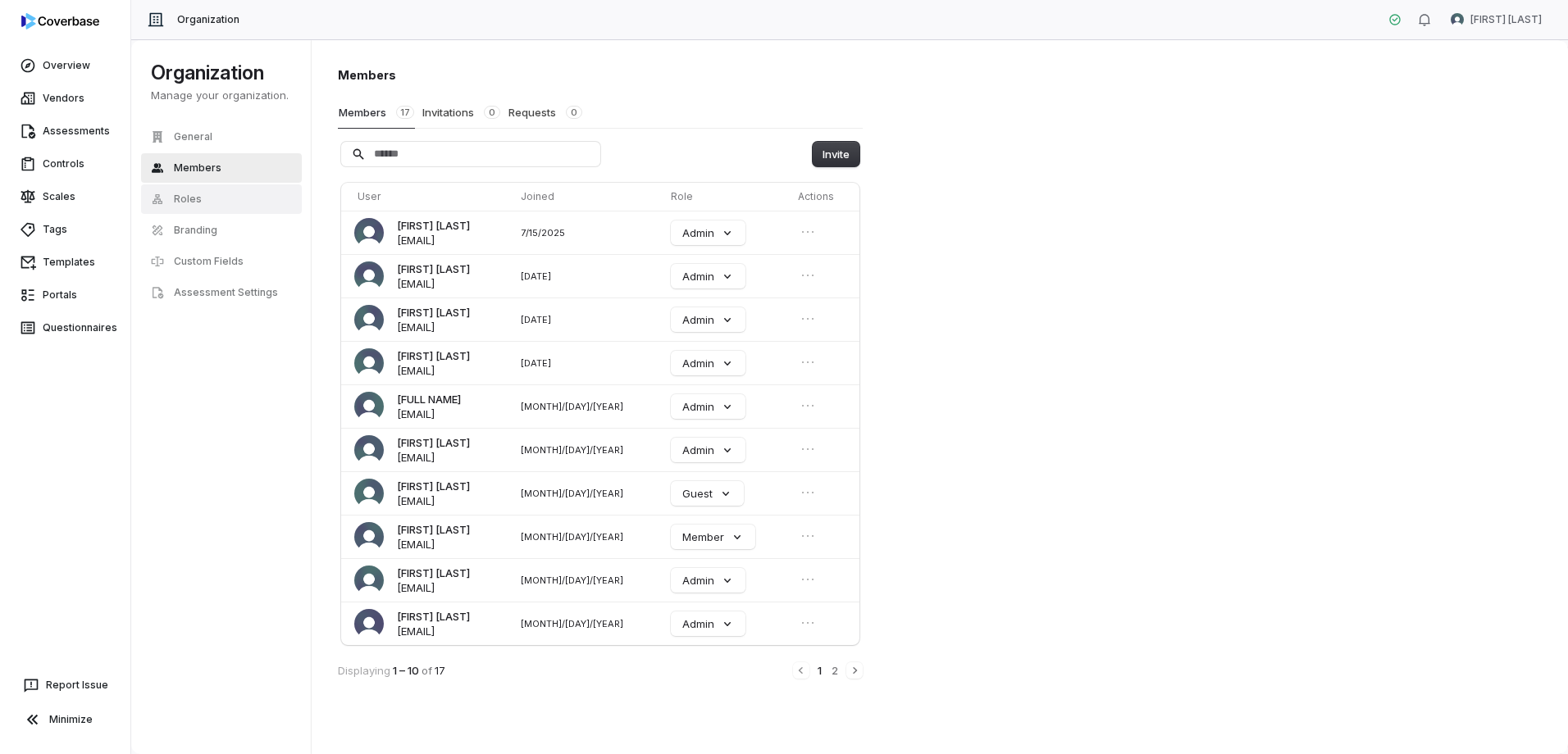 click on "Roles" at bounding box center (221, 199) 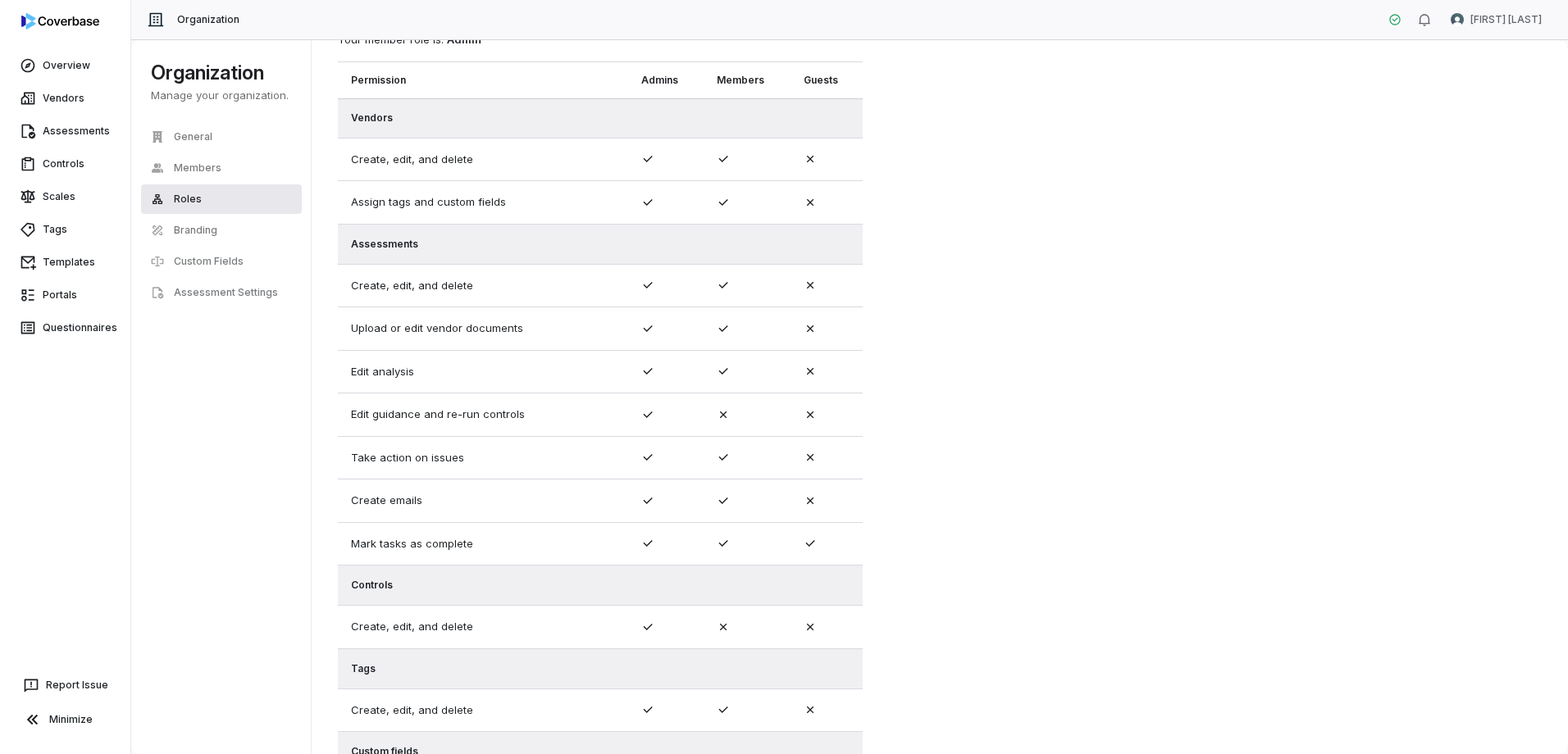 scroll, scrollTop: 82, scrollLeft: 0, axis: vertical 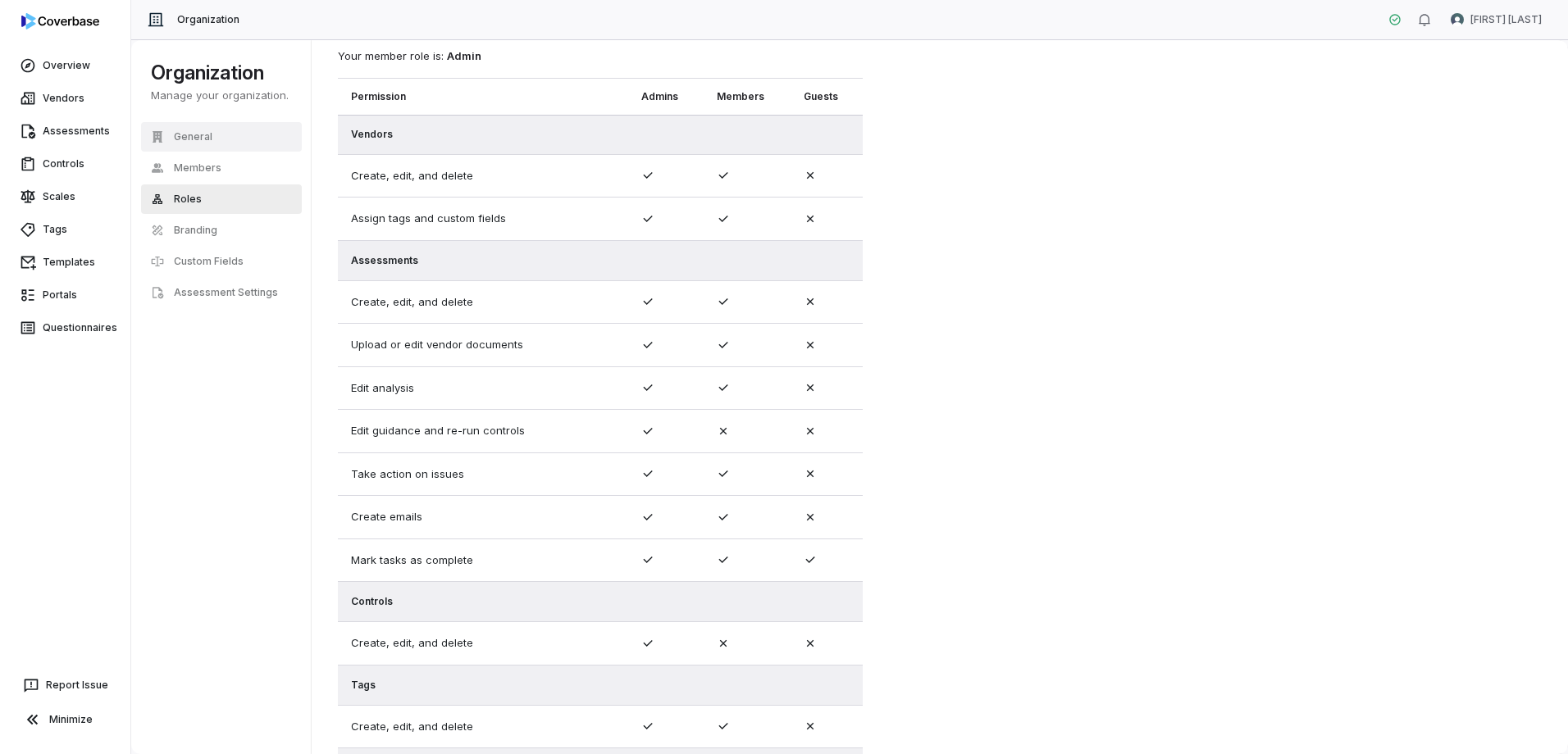 click on "General" at bounding box center [221, 137] 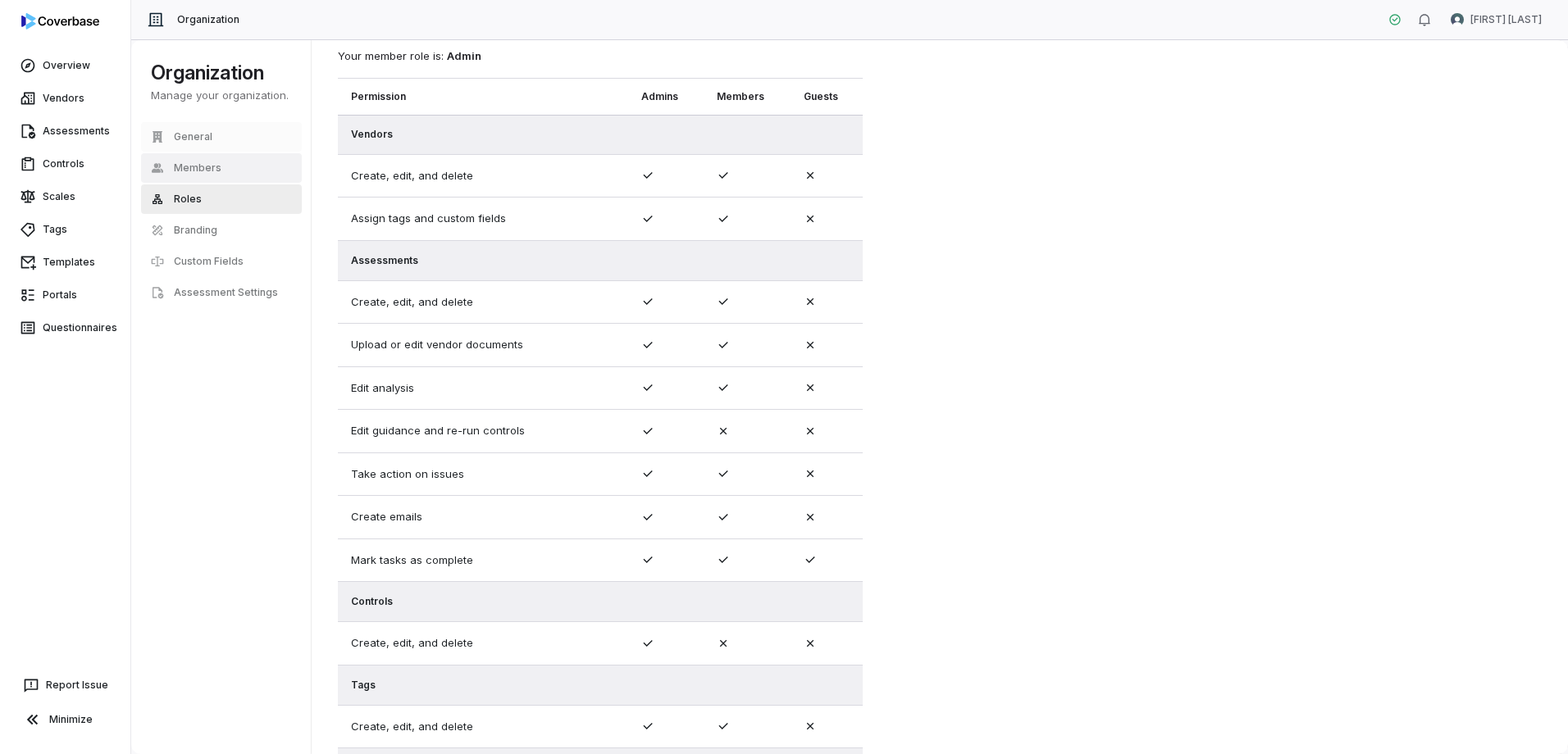 scroll, scrollTop: 0, scrollLeft: 0, axis: both 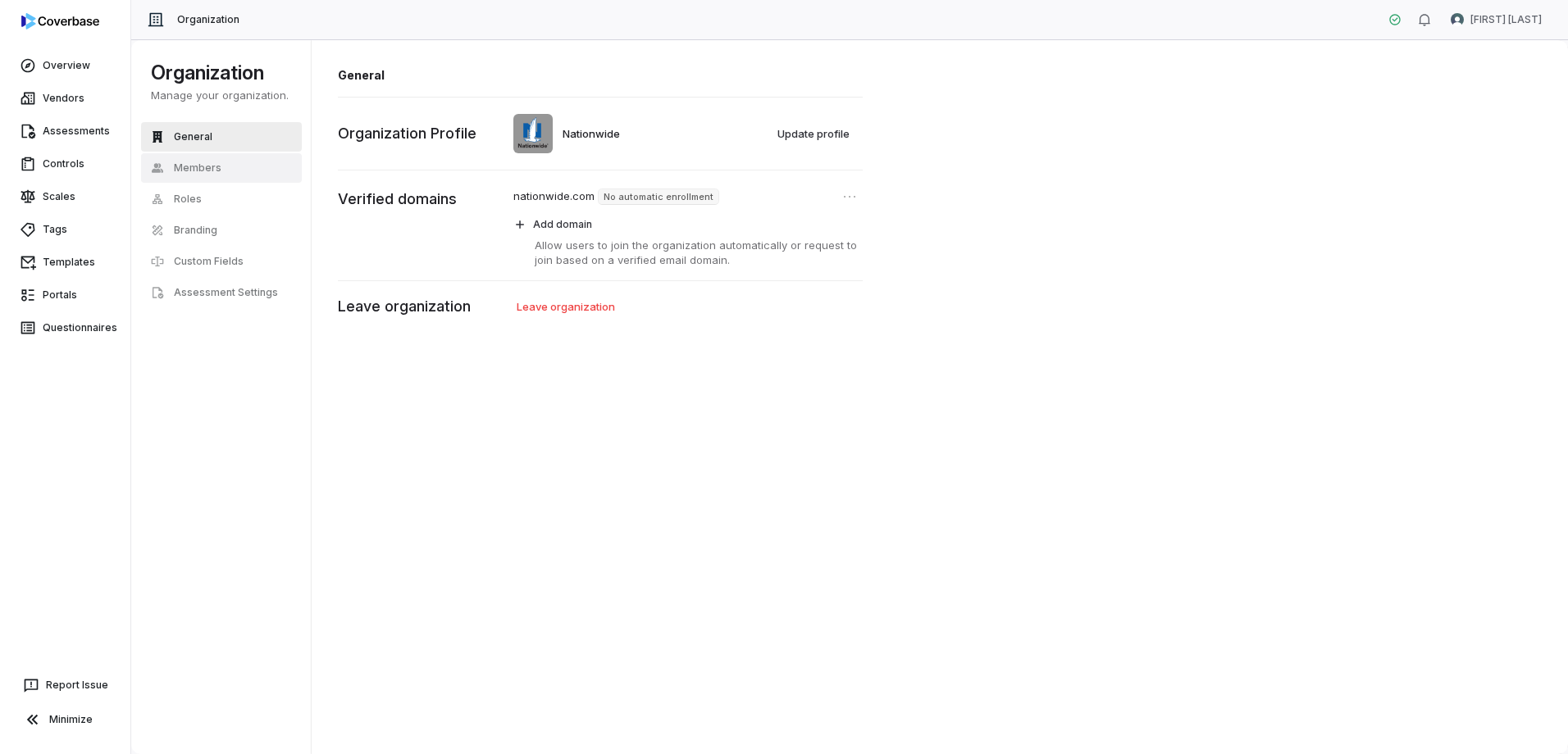 click on "Members" at bounding box center [198, 168] 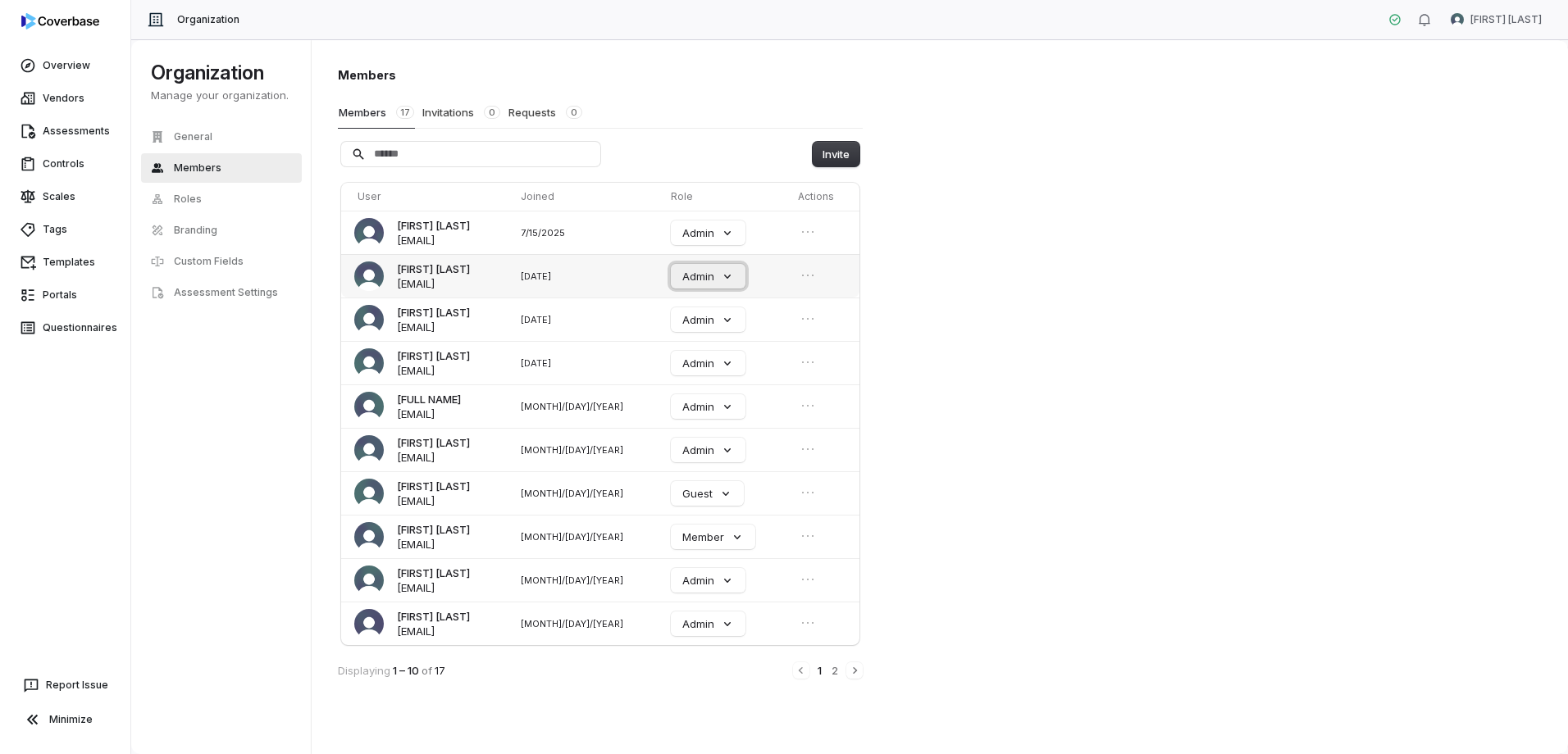 click on "Admin" at bounding box center [708, 276] 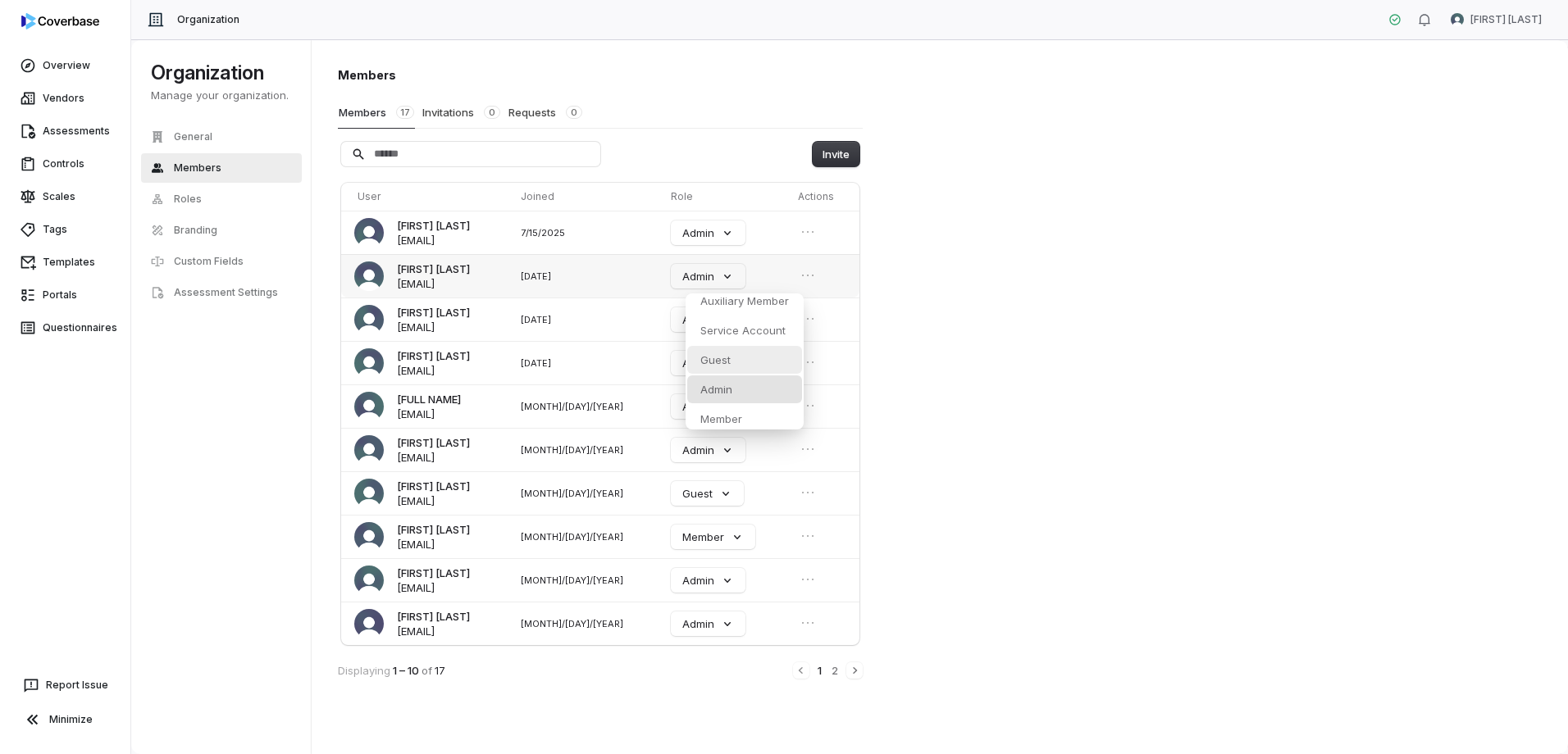 scroll, scrollTop: 13, scrollLeft: 0, axis: vertical 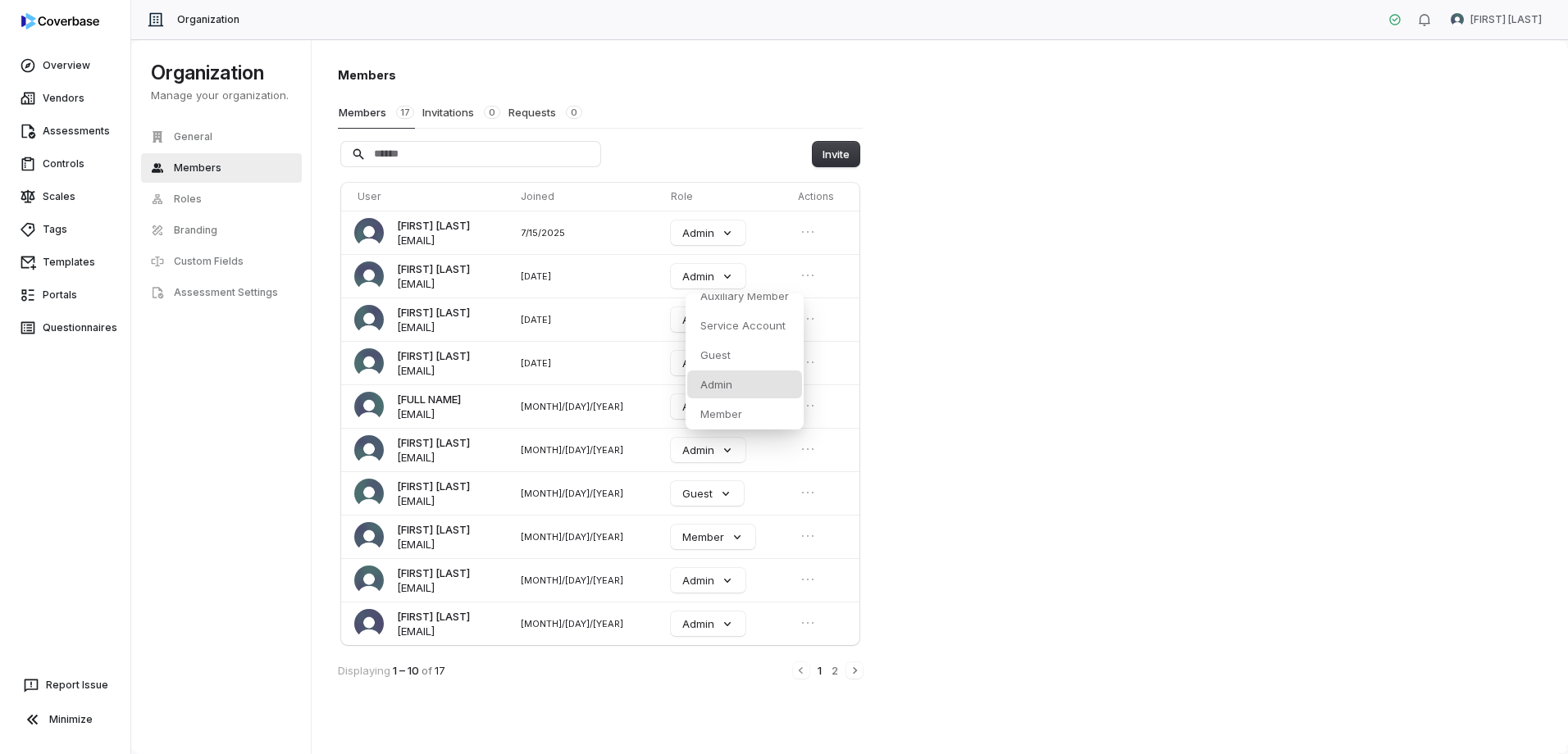click on "Members Members 17 Invitations 0 Requests 0 Invite User Joined Role Actions [FIRST] [LAST] [EMAIL] [MONTH]/[DAY]/[YEAR] Admin [FIRST] [LAST] [EMAIL] [MONTH]/[DAY]/[YEAR] Admin Auxiliary Member Service Account Guest Admin Member [FIRST] [LAST] [EMAIL] [MONTH]/[DAY]/[YEAR] Admin [FIRST] [LAST] [EMAIL] [MONTH]/[DAY]/[YEAR] Admin [FULL NAME] [EMAIL] [MONTH]/[DAY]/[YEAR] Admin [FIRST] [LAST] [EMAIL] [MONTH]/[DAY]/[YEAR] Admin [FIRST] [LAST] [EMAIL]/[YEAR] Guest [FIRST] [LAST] [EMAIL] [MONTH]/[DAY]/[YEAR] Member [FIRST] [LAST] [EMAIL]/[YEAR] Admin [FIRST] [LAST] [EMAIL]/[YEAR] Admin Displaying 1 – 10 of 17 1 2" at bounding box center [940, 397] 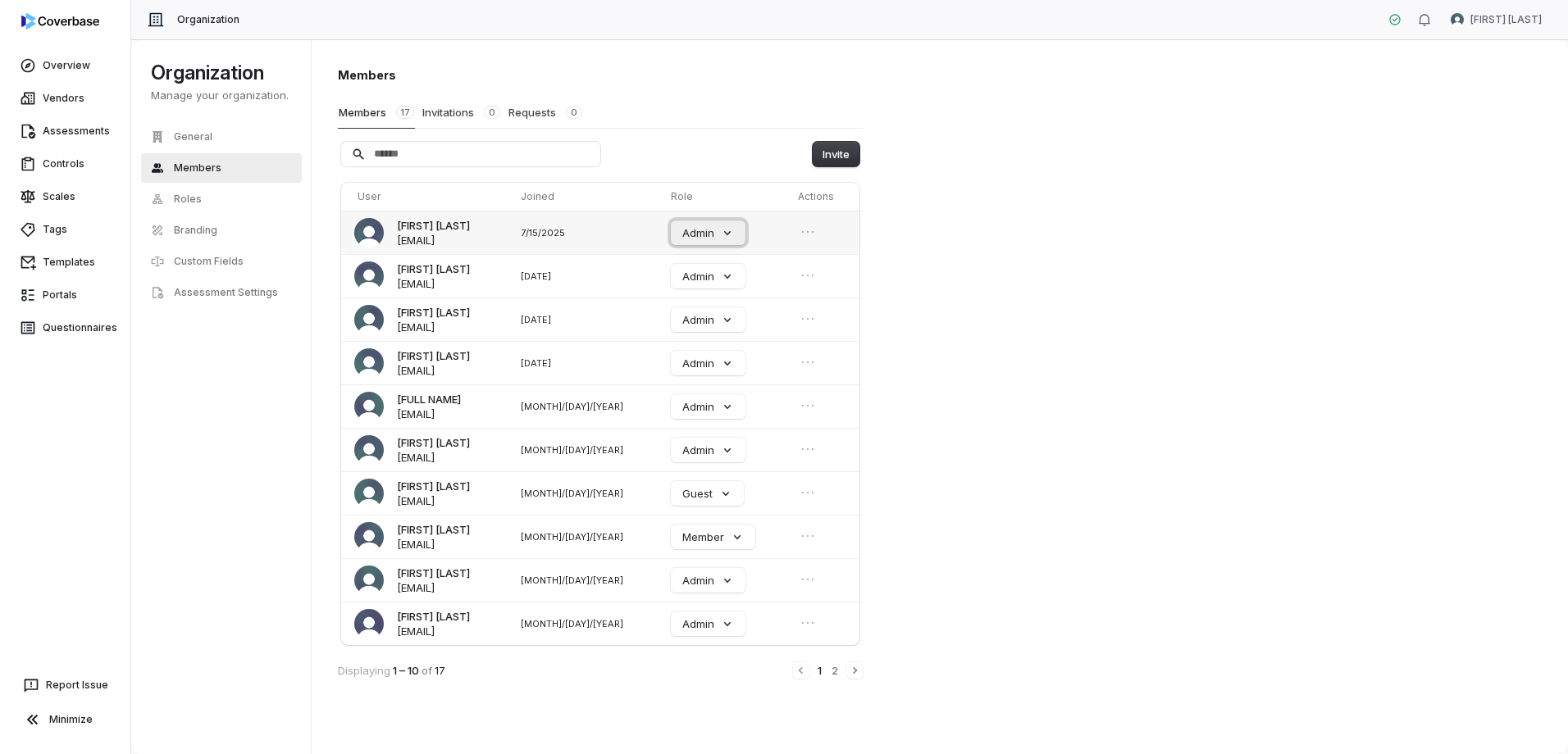 click on "Admin" at bounding box center [708, 233] 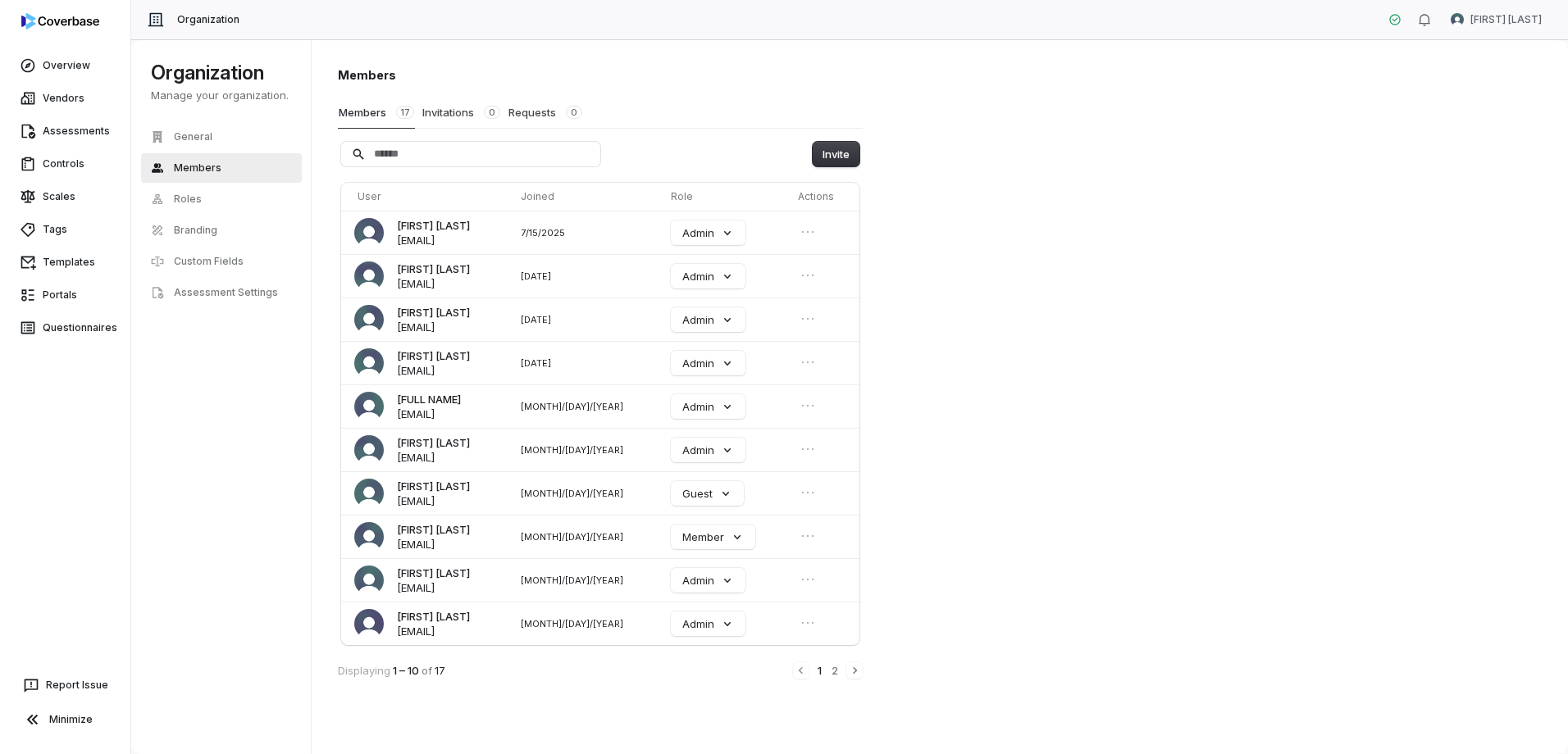click on "Members Members 17 Invitations 0 Requests 0 Invite User Joined Role Actions [FIRST] [LAST] [EMAIL] [MONTH]/[DAY]/[YEAR] Admin [FIRST] [LAST] [EMAIL] [MONTH]/[DAY]/[YEAR] Admin [FIRST] [LAST] [EMAIL] [MONTH]/[DAY]/[YEAR] Admin [FIRST] [LAST] [EMAIL] [MONTH]/[DAY]/[YEAR] Admin [FULL NAME] [EMAIL] [MONTH]/[DAY]/[YEAR] Admin [FIRST] [LAST] [EMAIL] [MONTH]/[DAY]/[YEAR] Admin [FIRST] [LAST] [EMAIL]/[YEAR] Guest [FIRST] [LAST] [EMAIL] [MONTH]/[DAY]/[YEAR] Member [FIRST] [LAST] [EMAIL]/[YEAR] Admin [FIRST] [LAST] [EMAIL]/[YEAR] Admin Displaying 1 – 10 of 17 1 2" at bounding box center (940, 397) 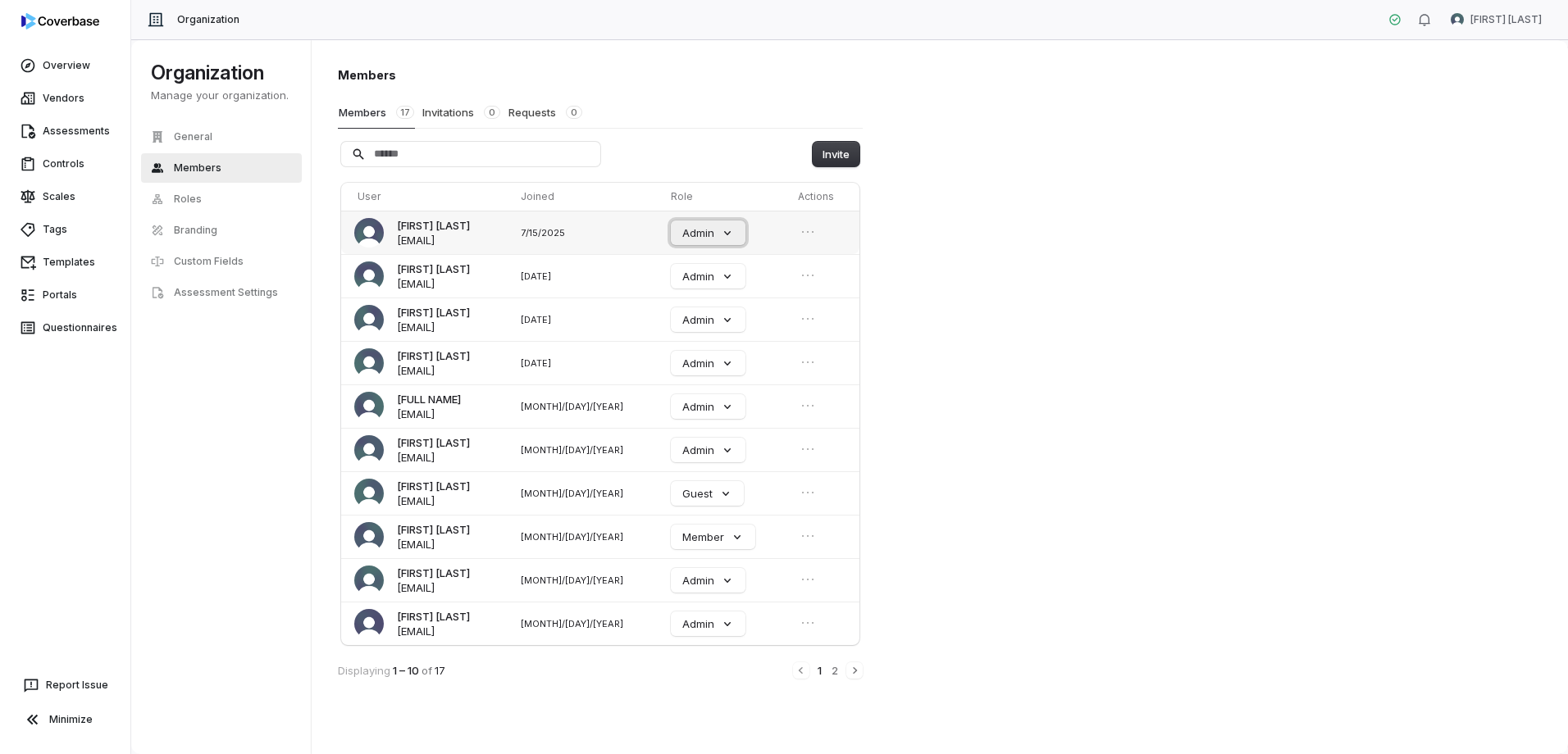 click on "Admin" at bounding box center (708, 233) 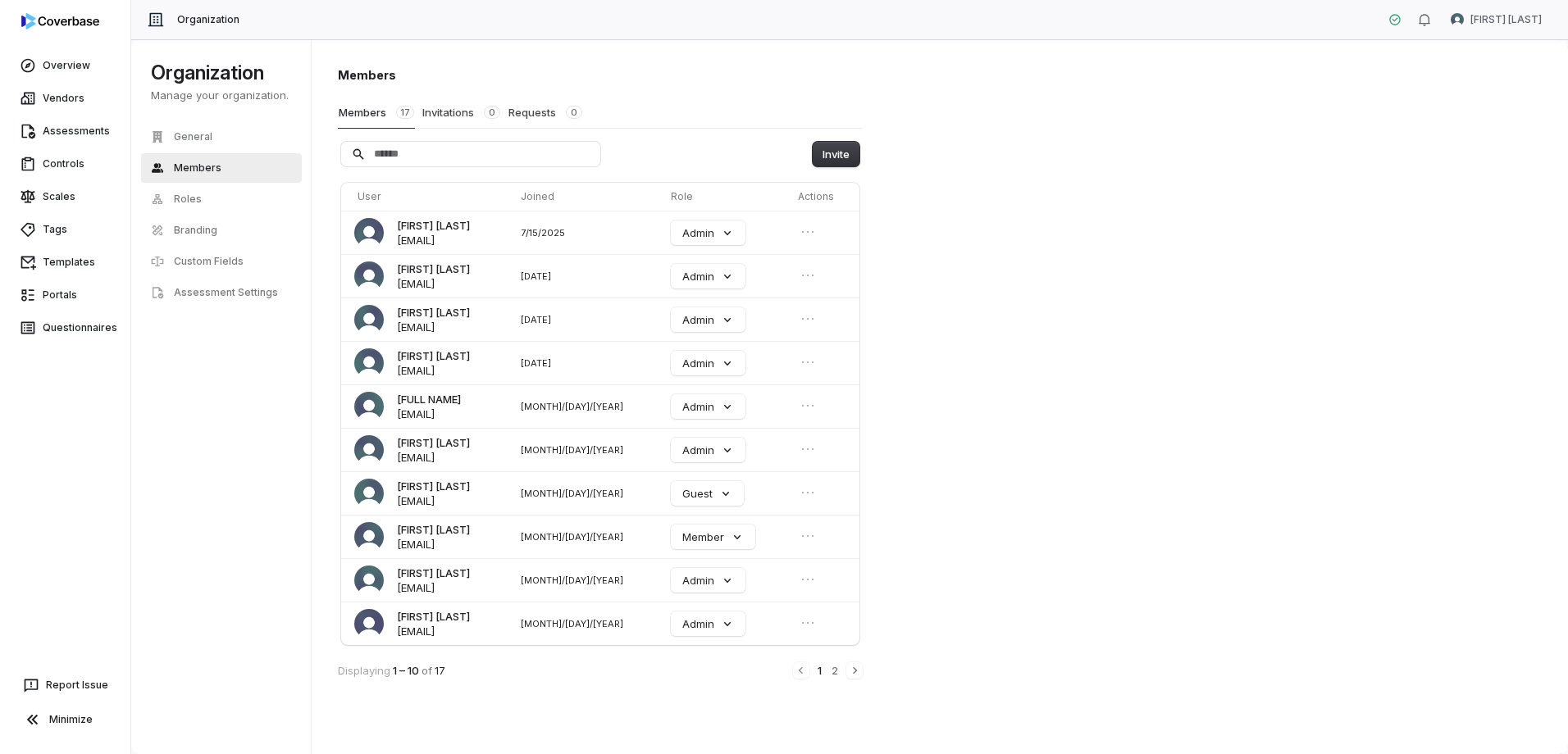 click on "Members Members 17 Invitations 0 Requests 0 Invite User Joined Role Actions [FIRST] [LAST] [EMAIL] [MONTH]/[DAY]/[YEAR] Admin [FIRST] [LAST] [EMAIL] [MONTH]/[DAY]/[YEAR] Admin [FIRST] [LAST] [EMAIL] [MONTH]/[DAY]/[YEAR] Admin [FIRST] [LAST] [EMAIL] [MONTH]/[DAY]/[YEAR] Admin [FULL NAME] [EMAIL] [MONTH]/[DAY]/[YEAR] Admin [FIRST] [LAST] [EMAIL] [MONTH]/[DAY]/[YEAR] Admin [FIRST] [LAST] [EMAIL]/[YEAR] Guest [FIRST] [LAST] [EMAIL] [MONTH]/[DAY]/[YEAR] Member [FIRST] [LAST] [EMAIL]/[YEAR] Admin [FIRST] [LAST] [EMAIL]/[YEAR] Admin Displaying 1 – 10 of 17 1 2" at bounding box center [940, 397] 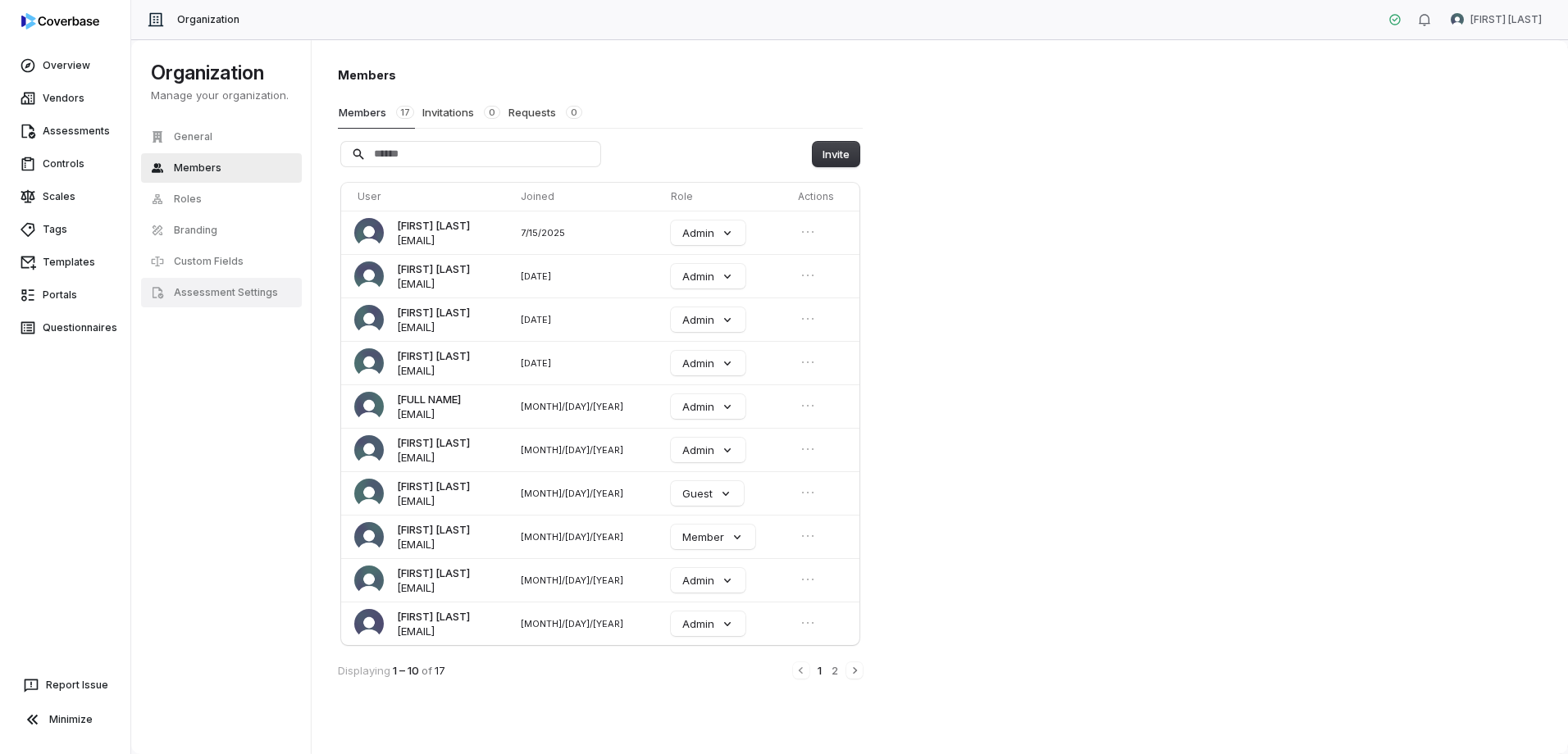 click on "Assessment Settings" at bounding box center [226, 293] 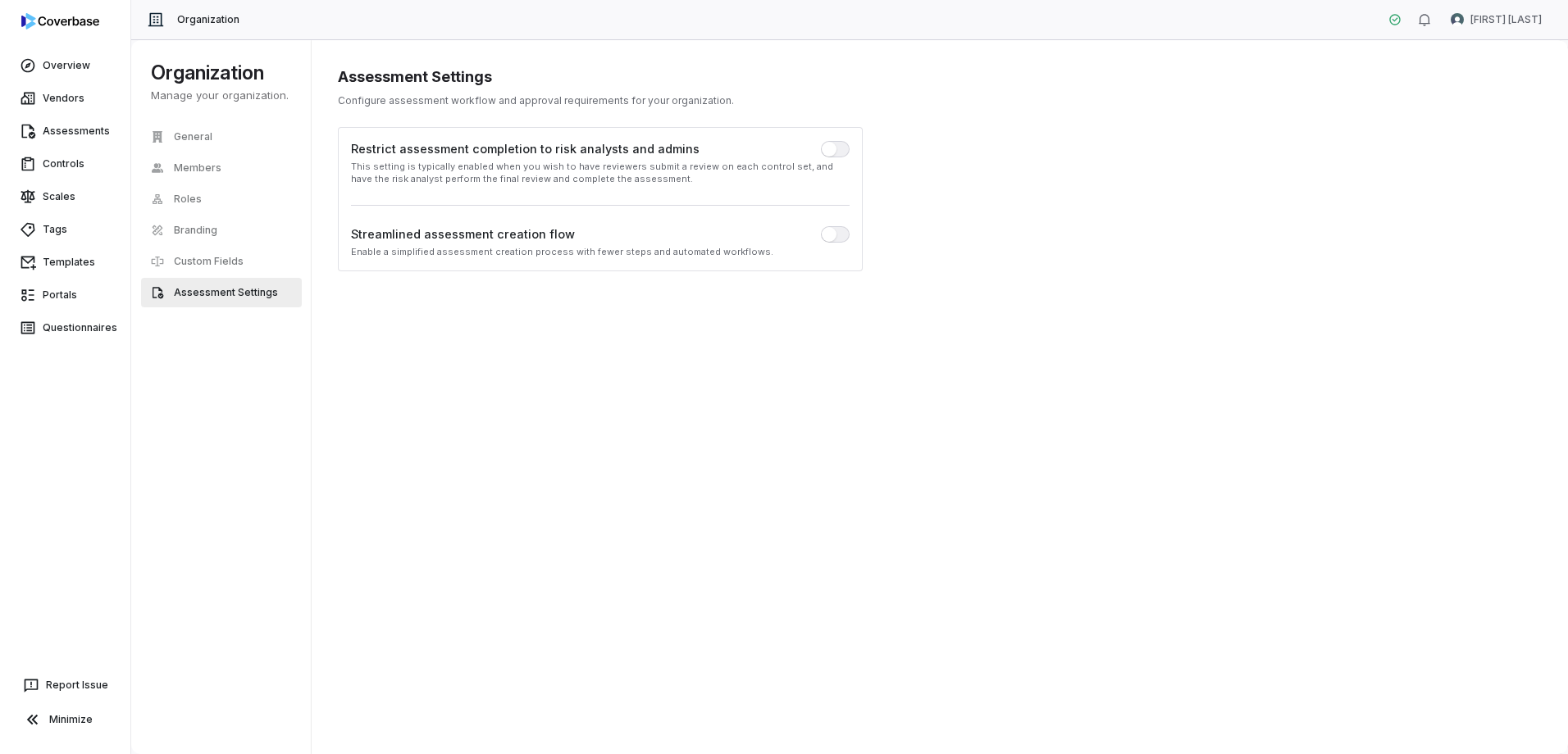 click at bounding box center [835, 234] 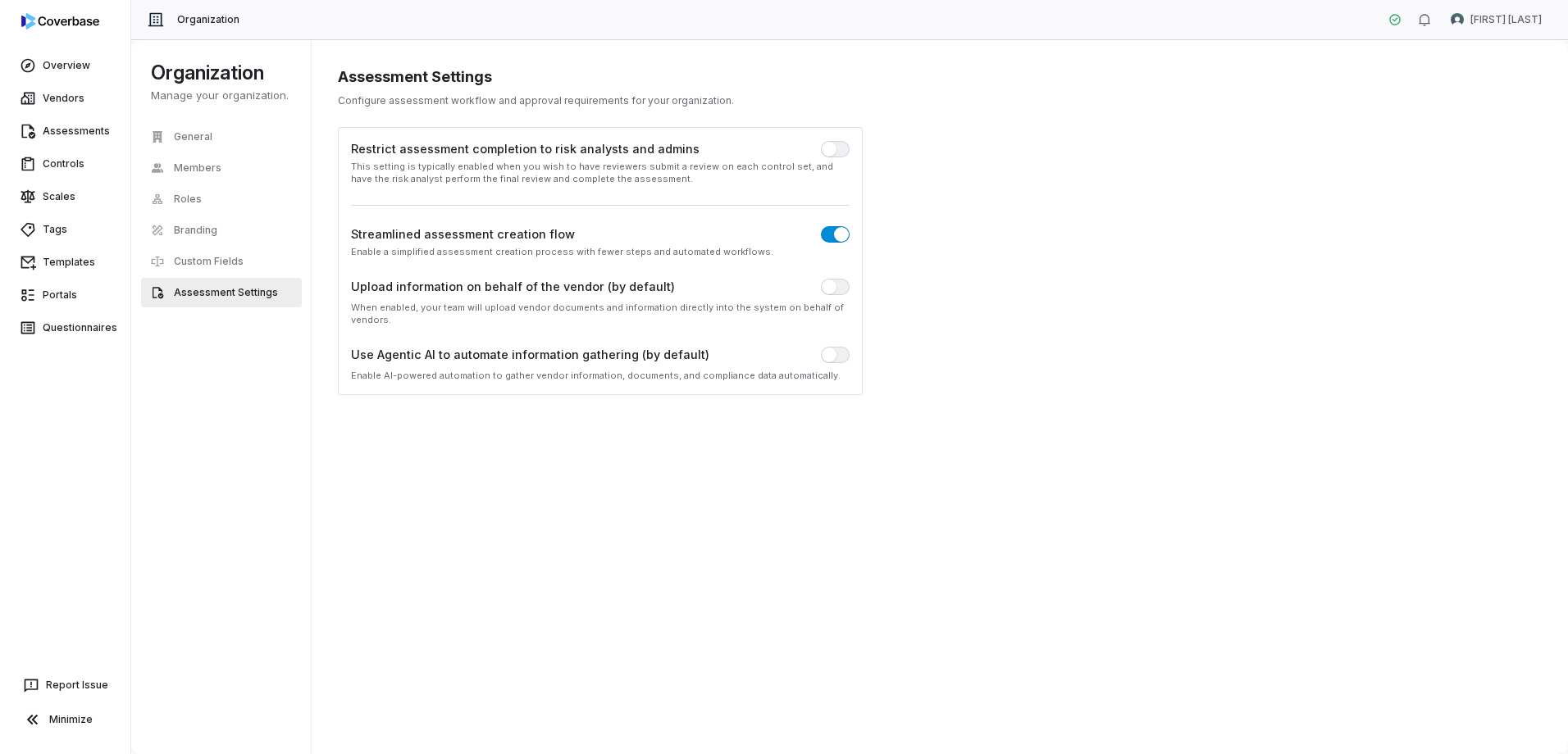 click at bounding box center (841, 234) 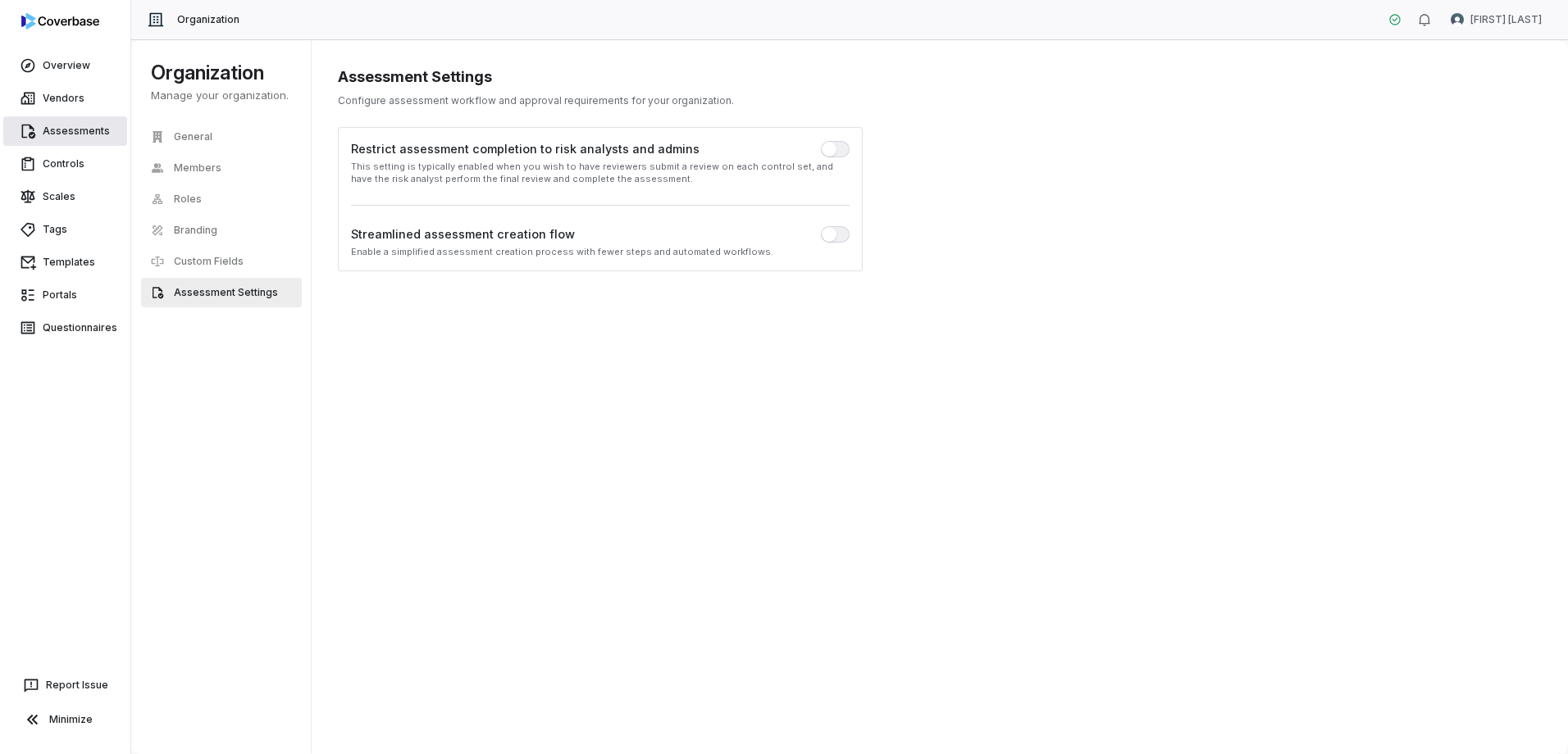 click on "Assessments" at bounding box center [65, 131] 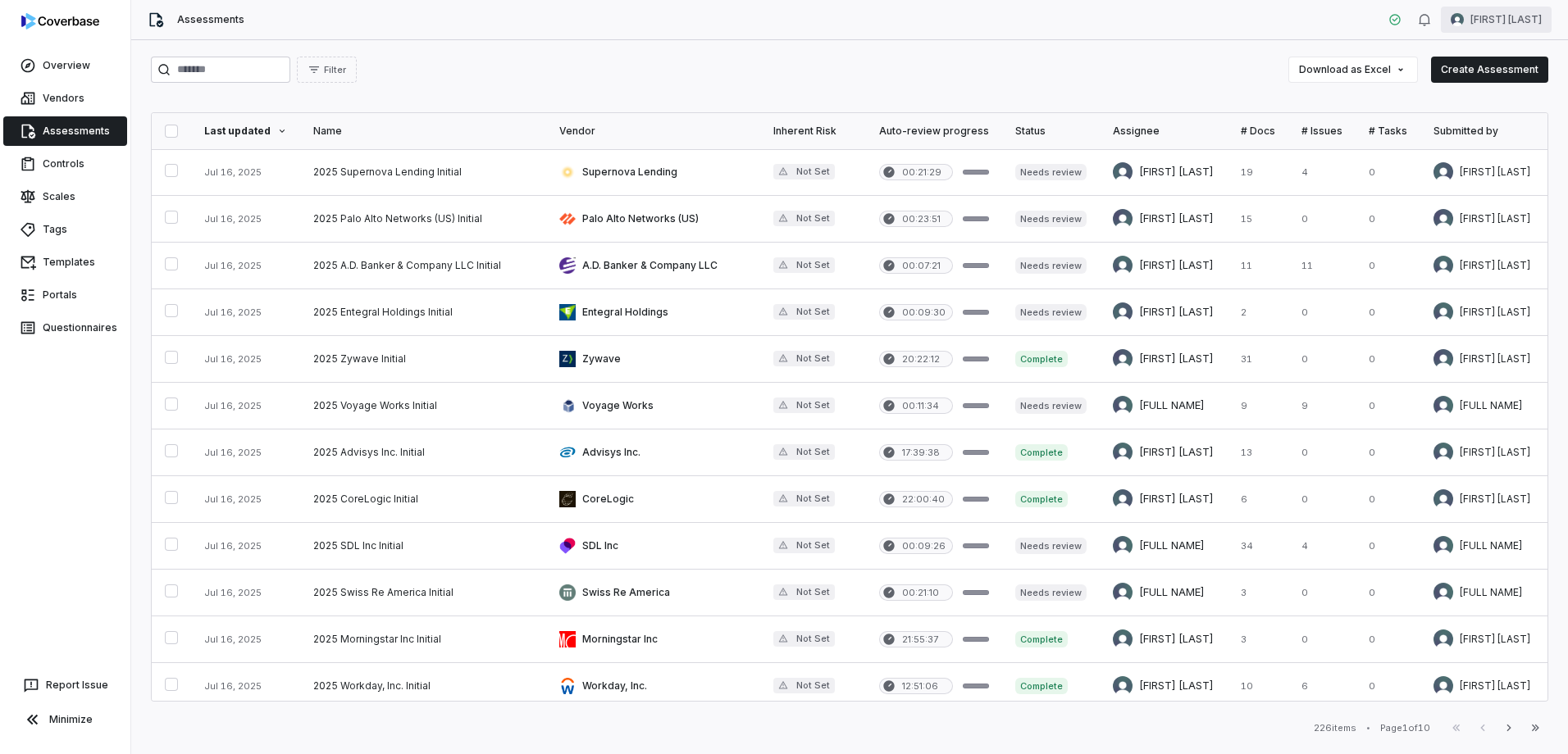 click on "Overview Vendors Assessments Controls Scales Tags Templates Portals Questionnaires Report Issue Minimize Assessments Nic Weilbacher Filter Download as Excel Create Assessment Last updated Name Vendor Inherent Risk Auto-review progress Status Assignee # Docs # Issues # Tasks Submitted by Date initiated Jul 16, 2025 2025 Supernova Lending Initial Supernova Lending Not Set 00:21:29 Needs review Melanie Lorent 19 4 0 Melanie Lorent Jul 16, 2025 Jul 16, 2025 2025 Palo Alto Networks (US) Initial Palo Alto Networks (US) Not Set 00:23:51 Needs review Anita Ritter 15 0 0 Anita Ritter Jul 16, 2025 Jul 16, 2025 2025 A.D. Banker & Company LLC Initial A.D. Banker & Company LLC Not Set 00:07:21 Needs review Chadd Myers 11 11 0 Chadd Myers Jul 9, 2025 Jul 16, 2025 2025 Entegral Holdings Initial Entegral Holdings Not Set 00:09:30 Needs review Melanie Lorent 2 0 0 Nic Weilbacher Jun 25, 2025 Jul 16, 2025 2025 Zywave Initial Zywave Not Set 20:22:12 Complete Anita Ritter 31 0 0 Anita Ritter Jun 24, 2025 Not Set" at bounding box center [784, 377] 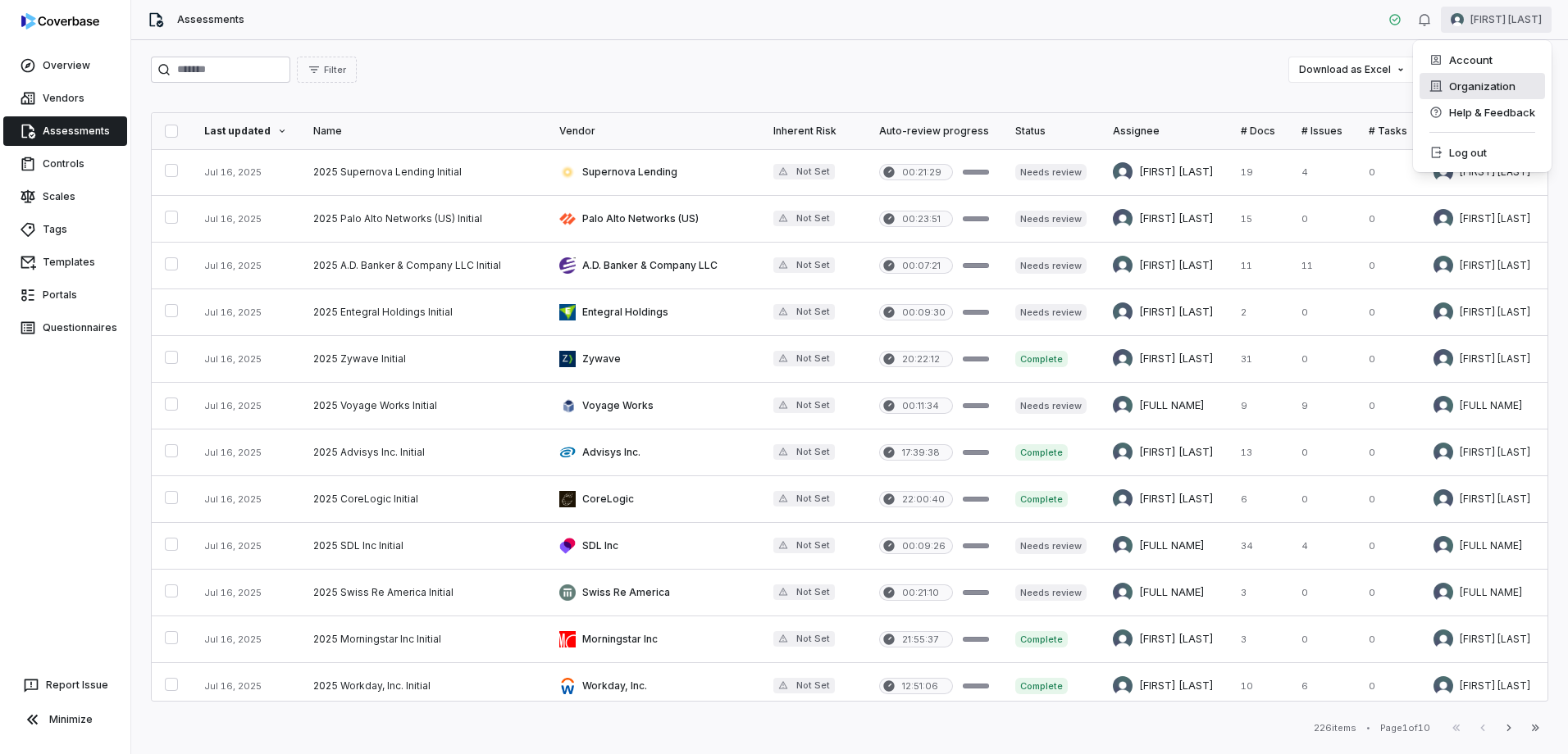 click on "Organization" at bounding box center [1482, 86] 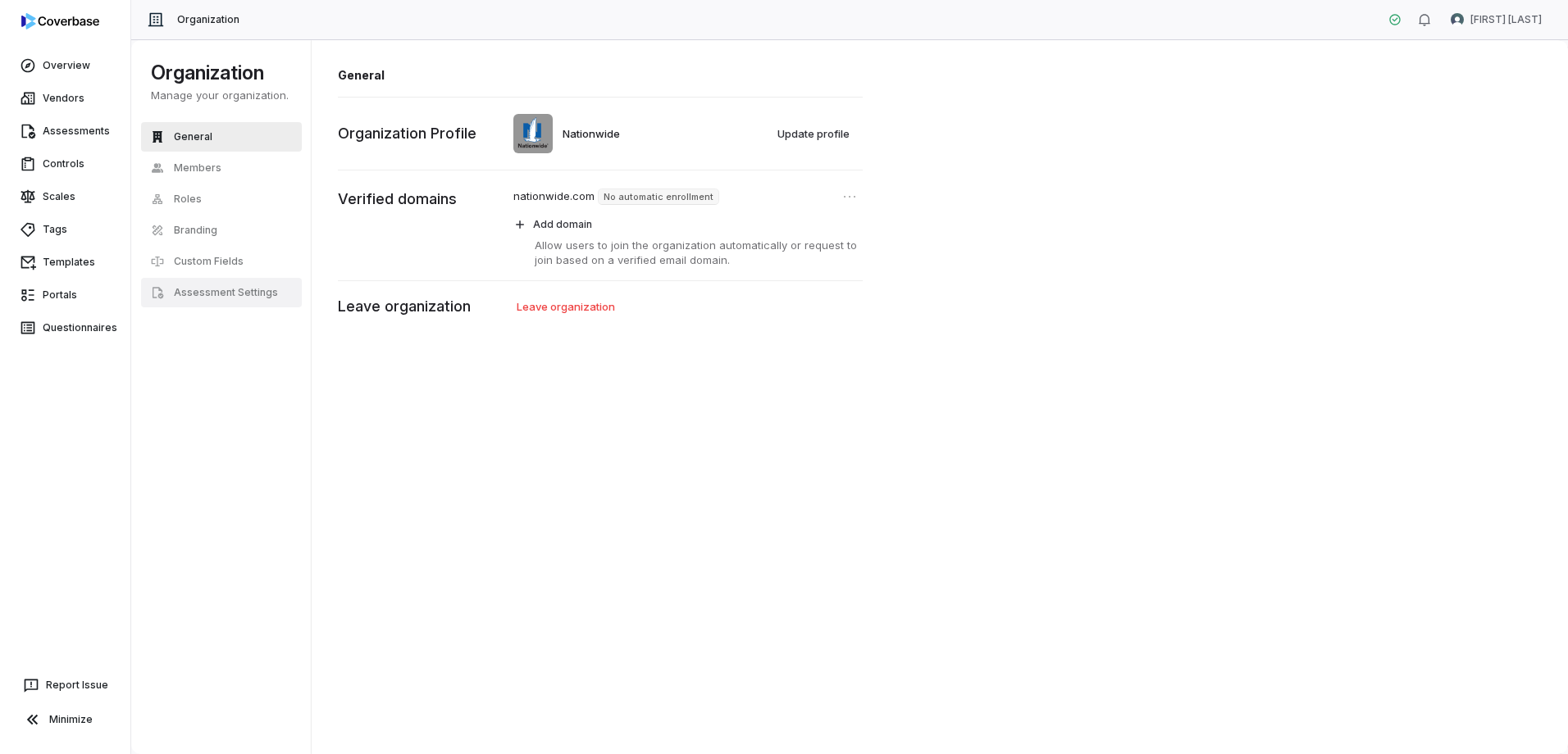click on "Assessment Settings" at bounding box center (226, 293) 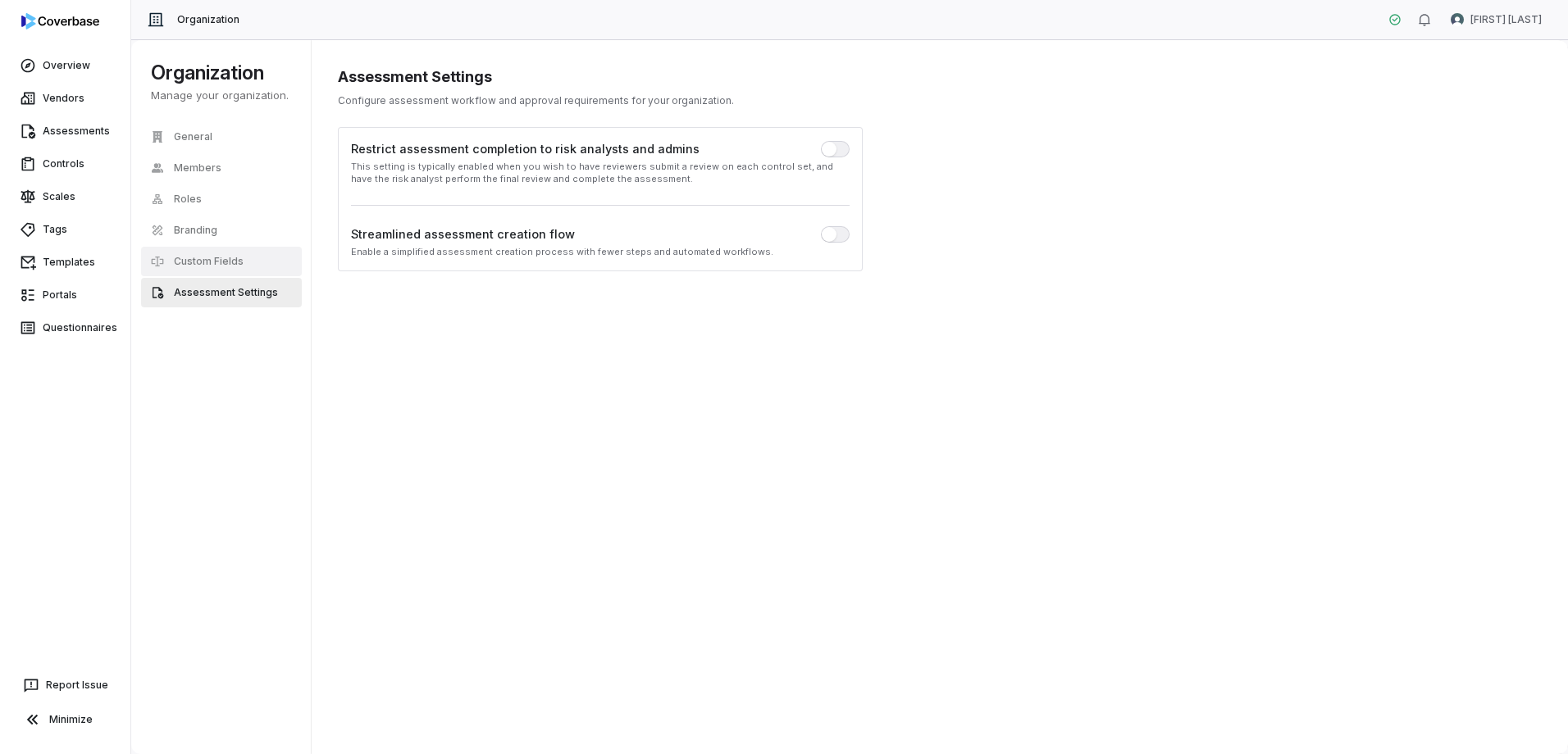 click on "Custom Fields" at bounding box center [208, 261] 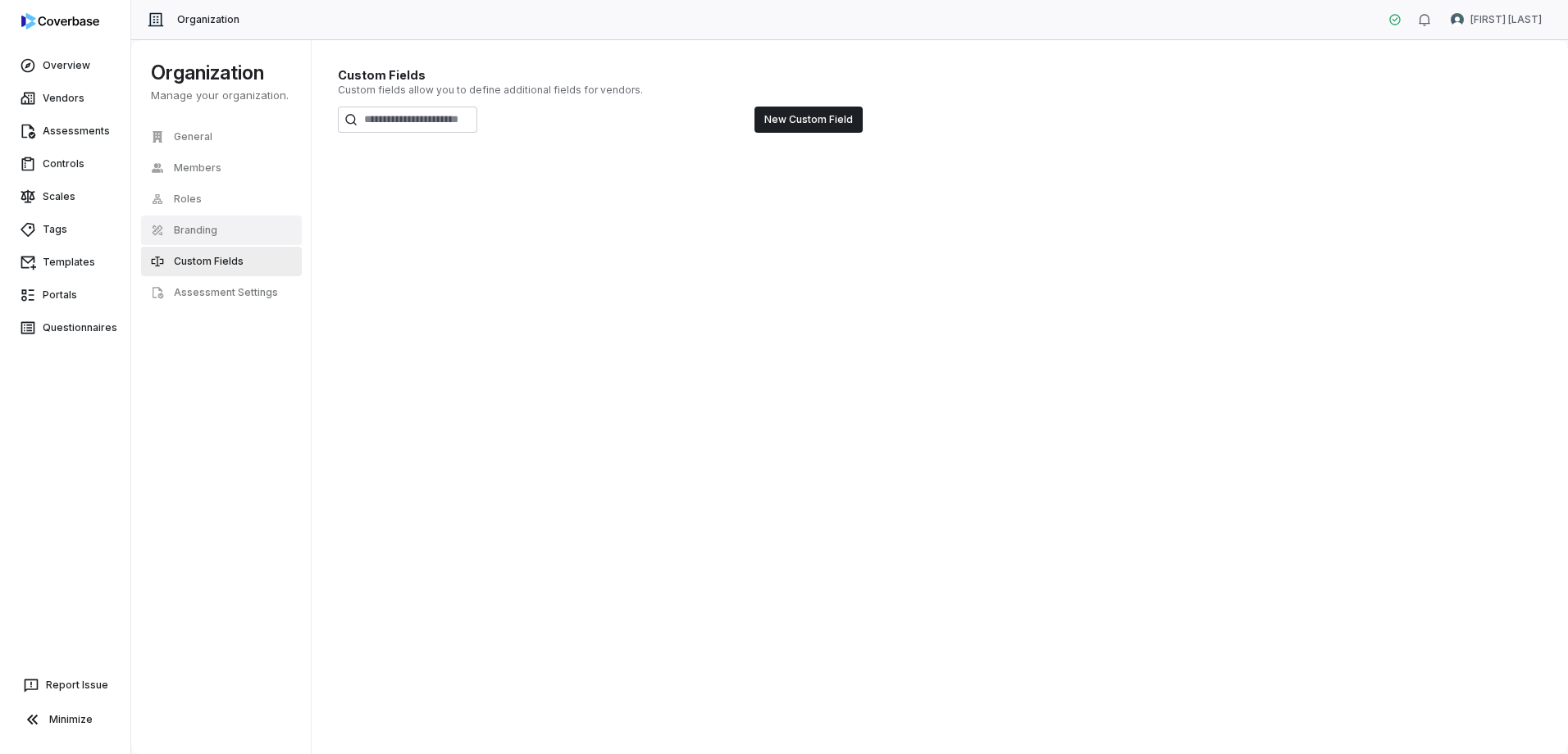 click on "Branding" at bounding box center (221, 230) 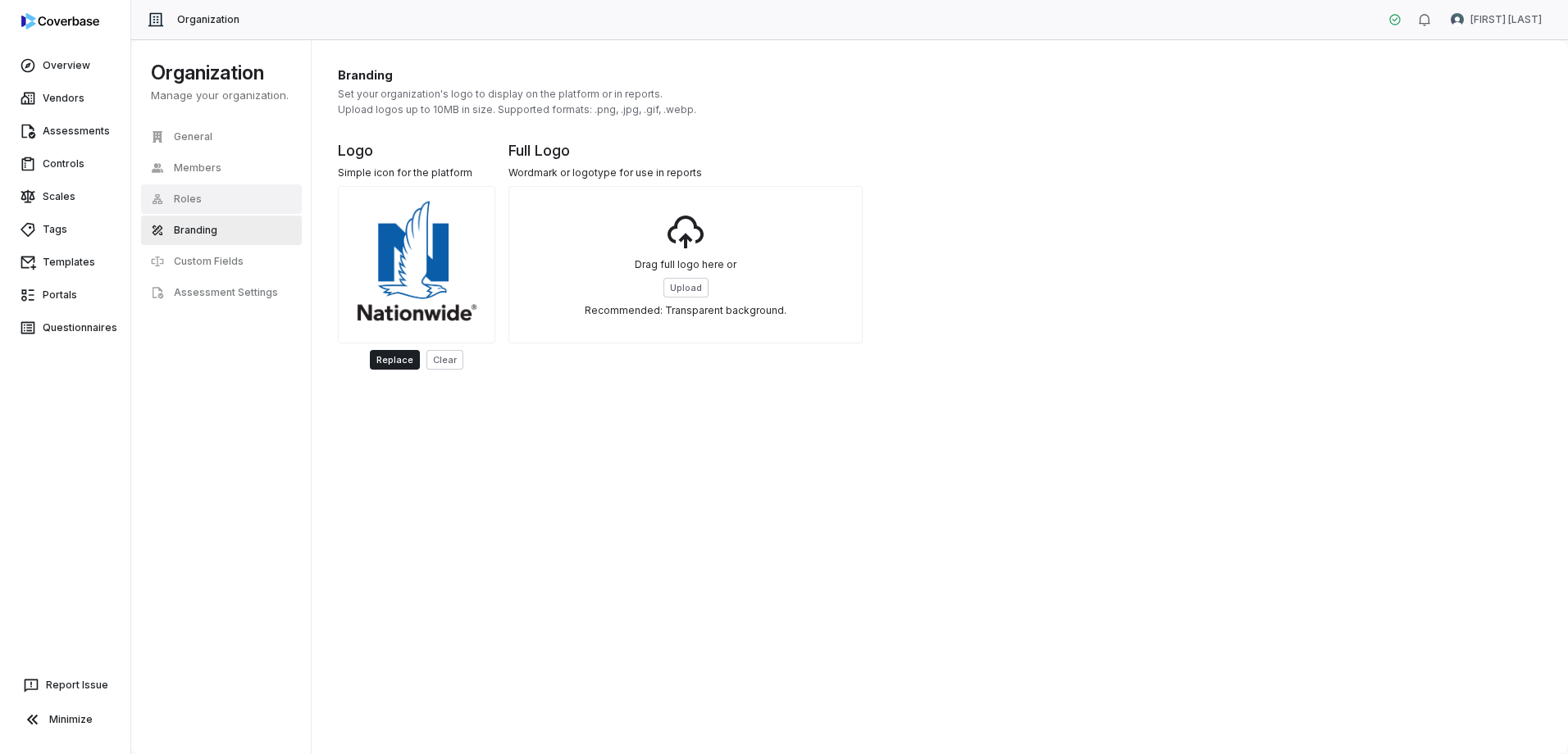 click on "Roles" at bounding box center (221, 199) 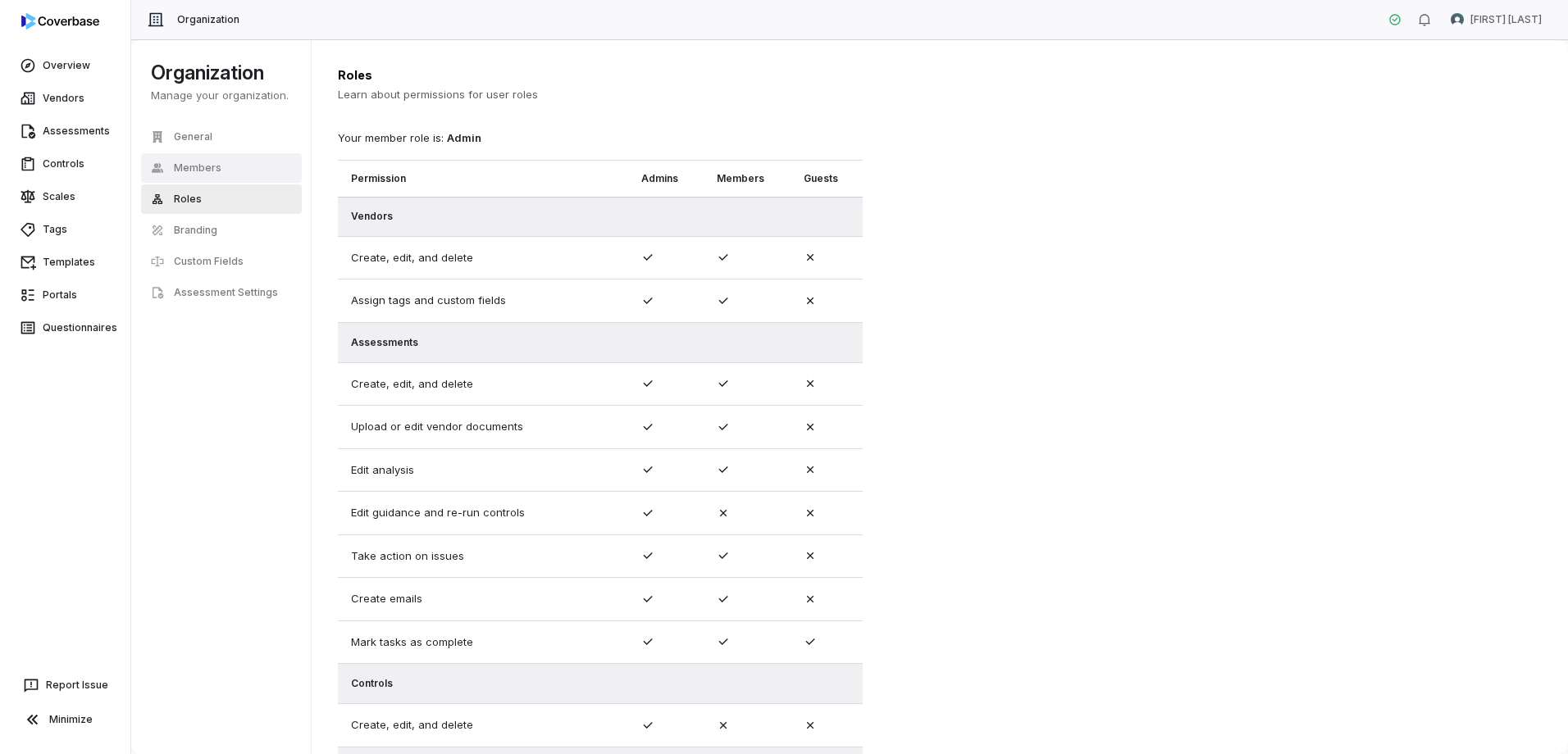 click on "Members" at bounding box center [221, 168] 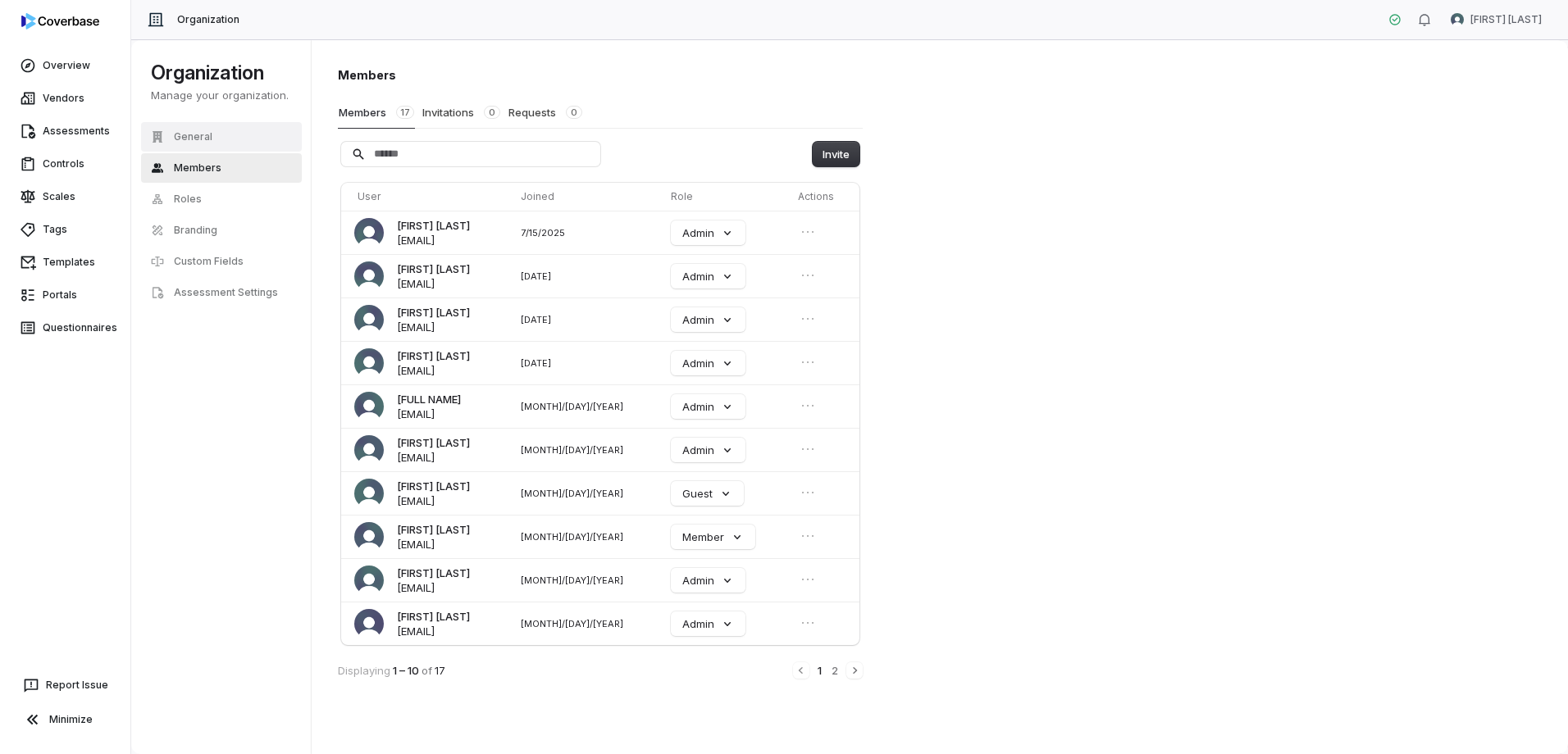 click on "General" at bounding box center (221, 137) 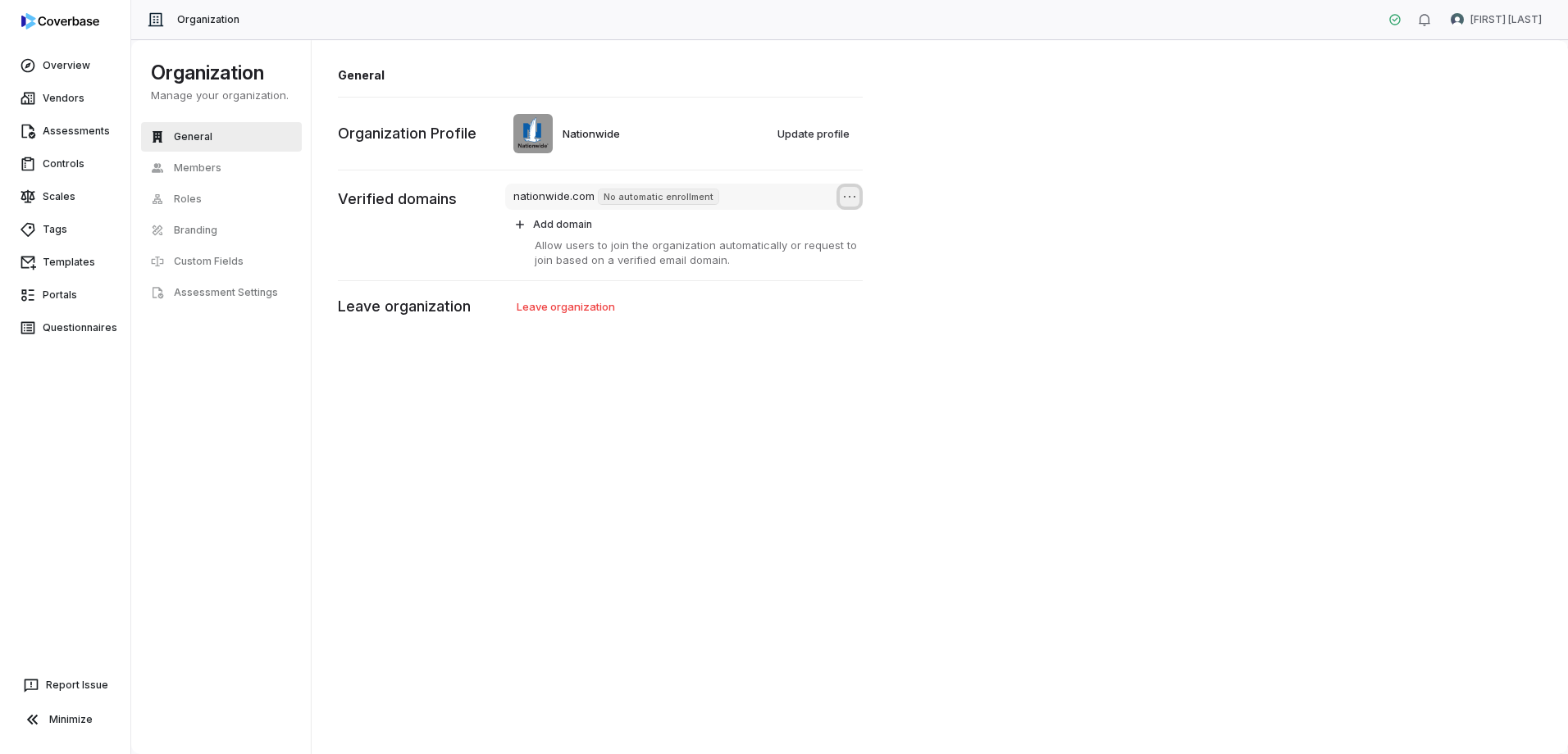 click 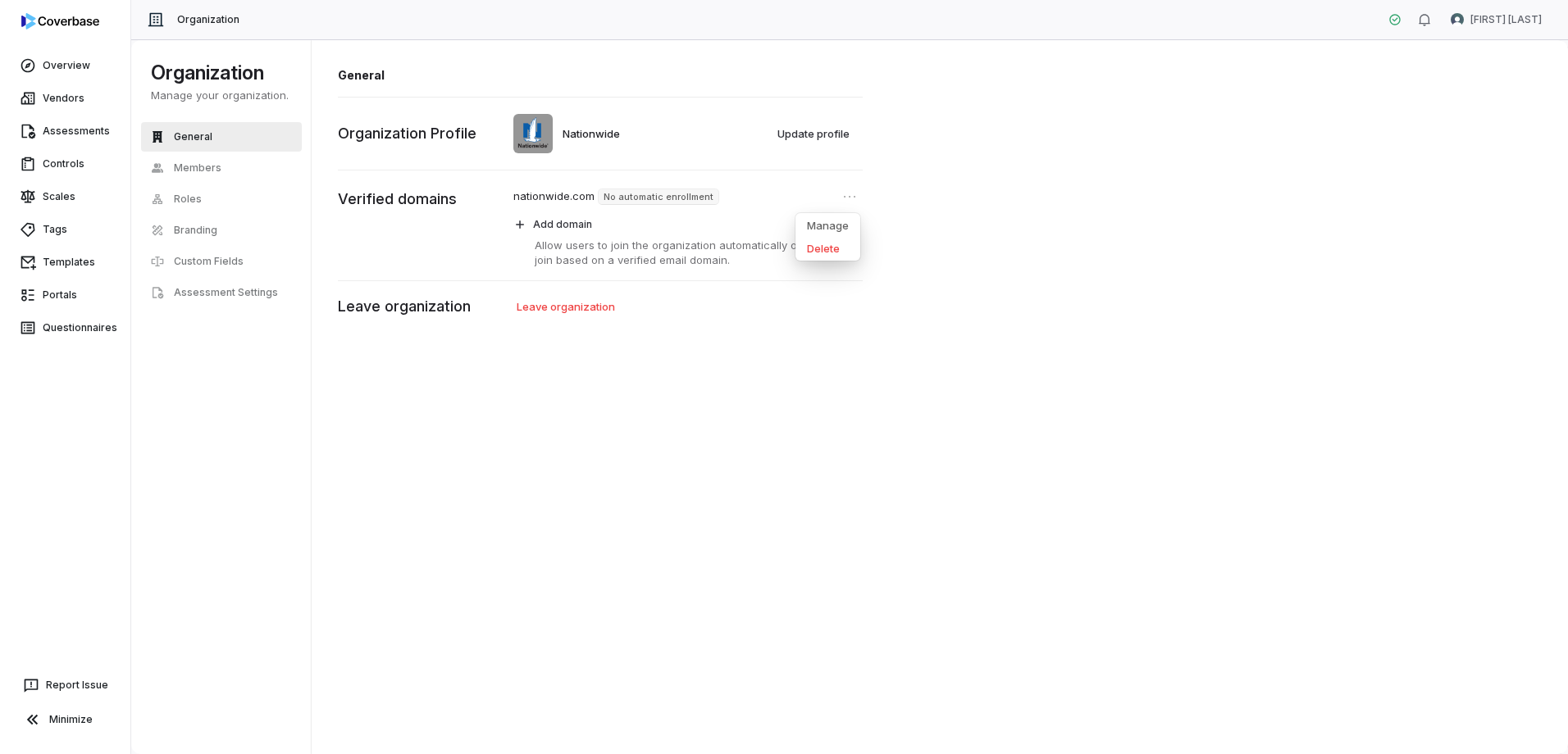 click on "General Nationwide Update profile Organization Profile nationwide.com No automatic enrollment Add domain Allow users to join the organization automatically or request to join based on a verified email domain. Verified domains Leave organization Leave organization" at bounding box center (940, 397) 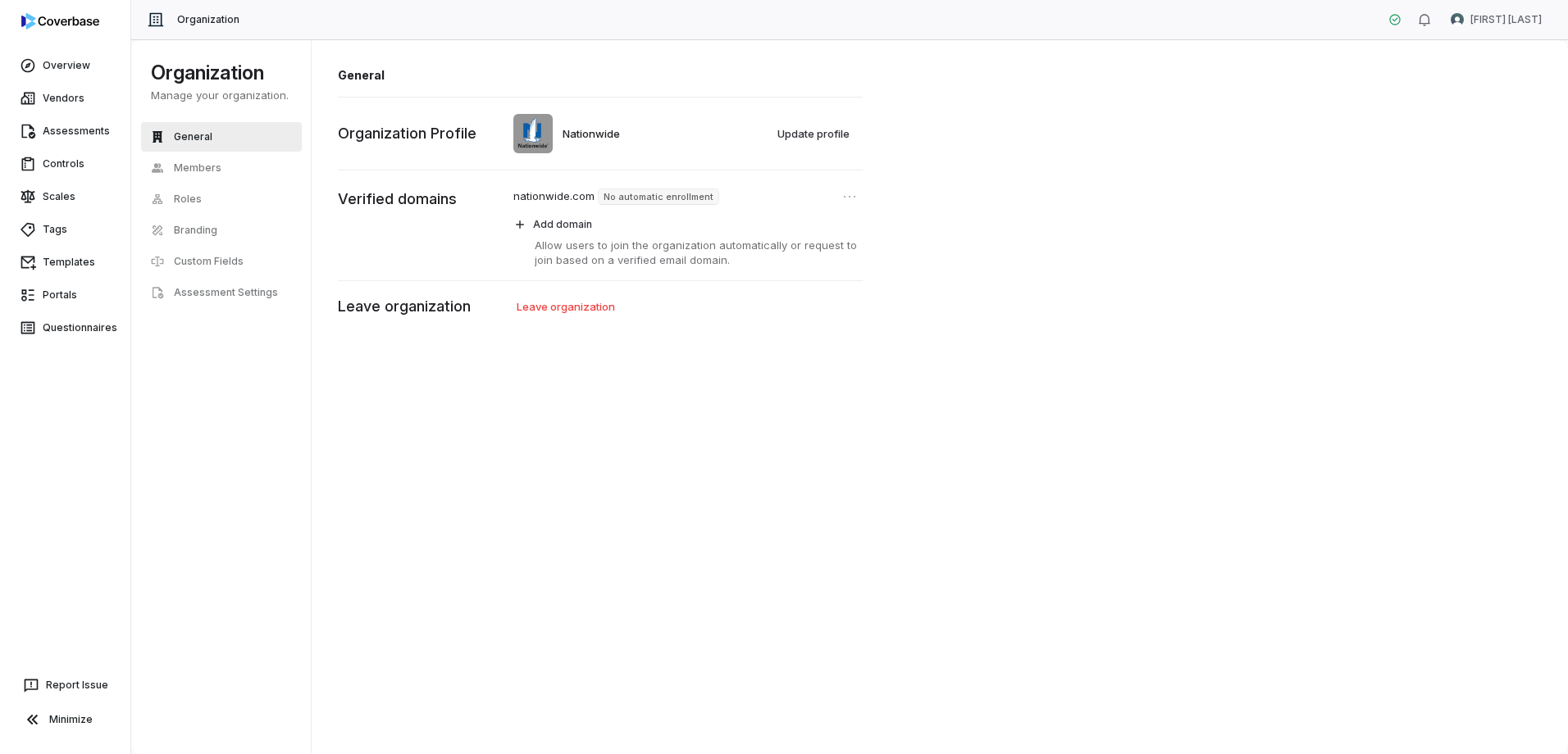 click on "Organization Manage your organization. General Members Roles Branding Custom Fields Assessment Settings" at bounding box center [225, 397] 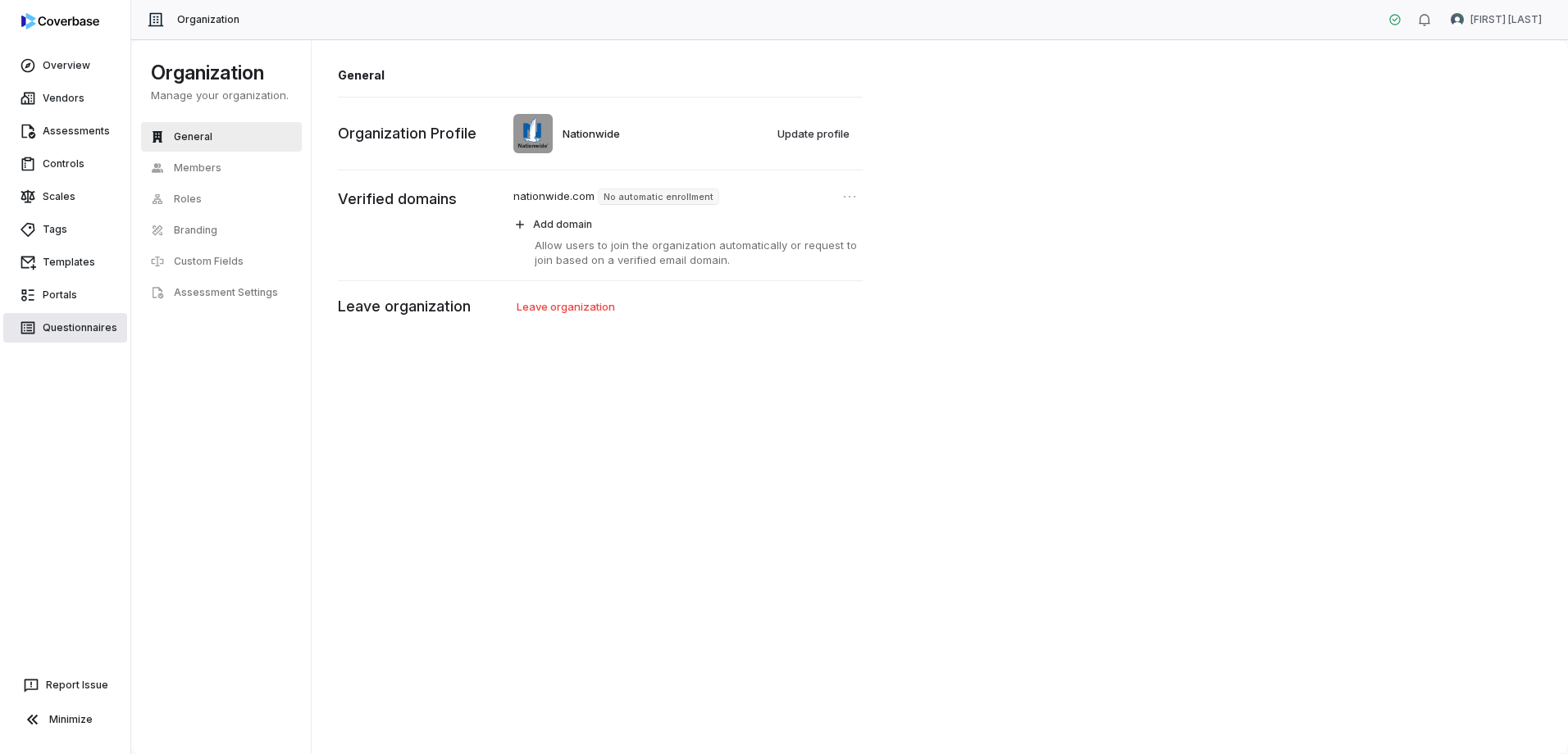 click on "Questionnaires" at bounding box center (65, 328) 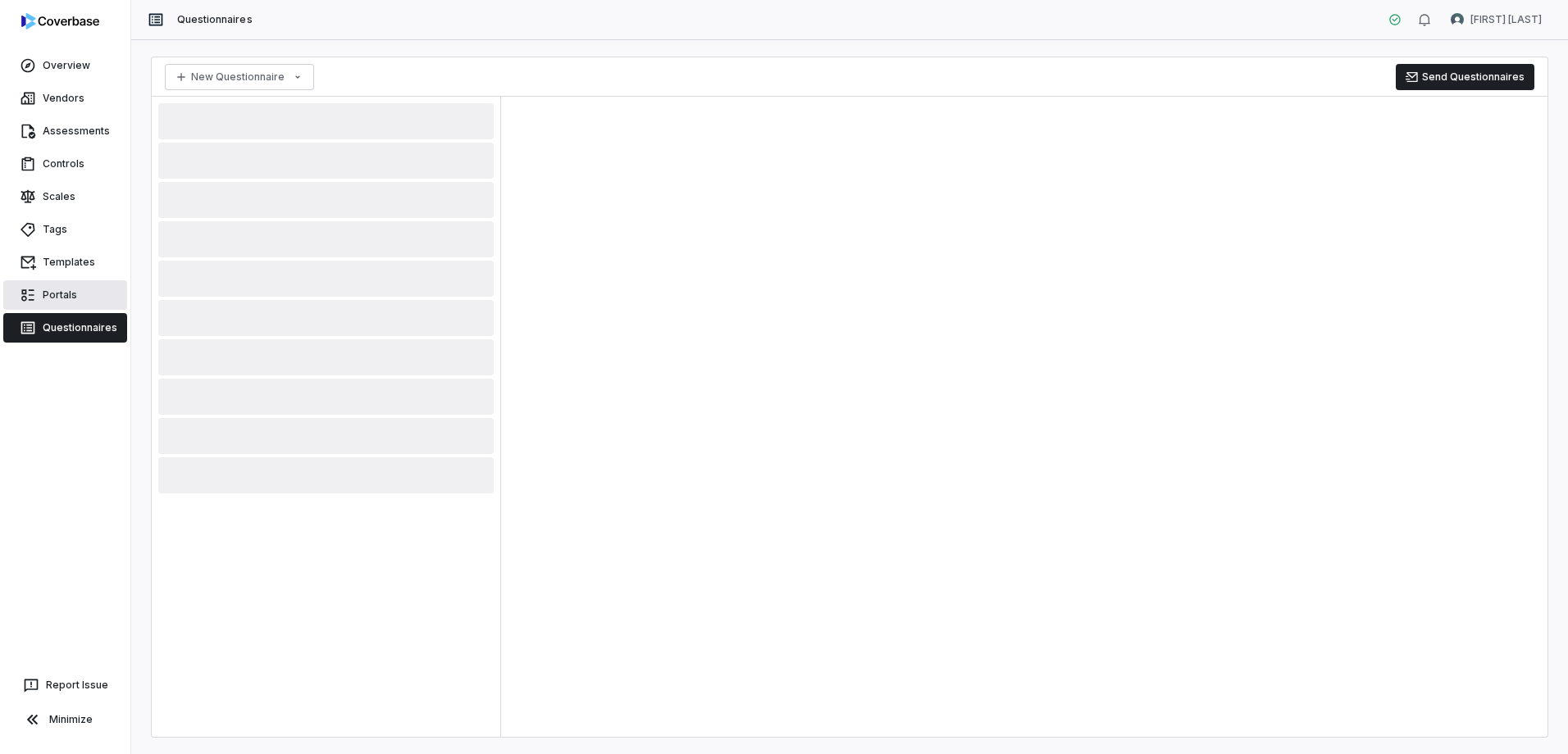 click on "Portals" at bounding box center [65, 295] 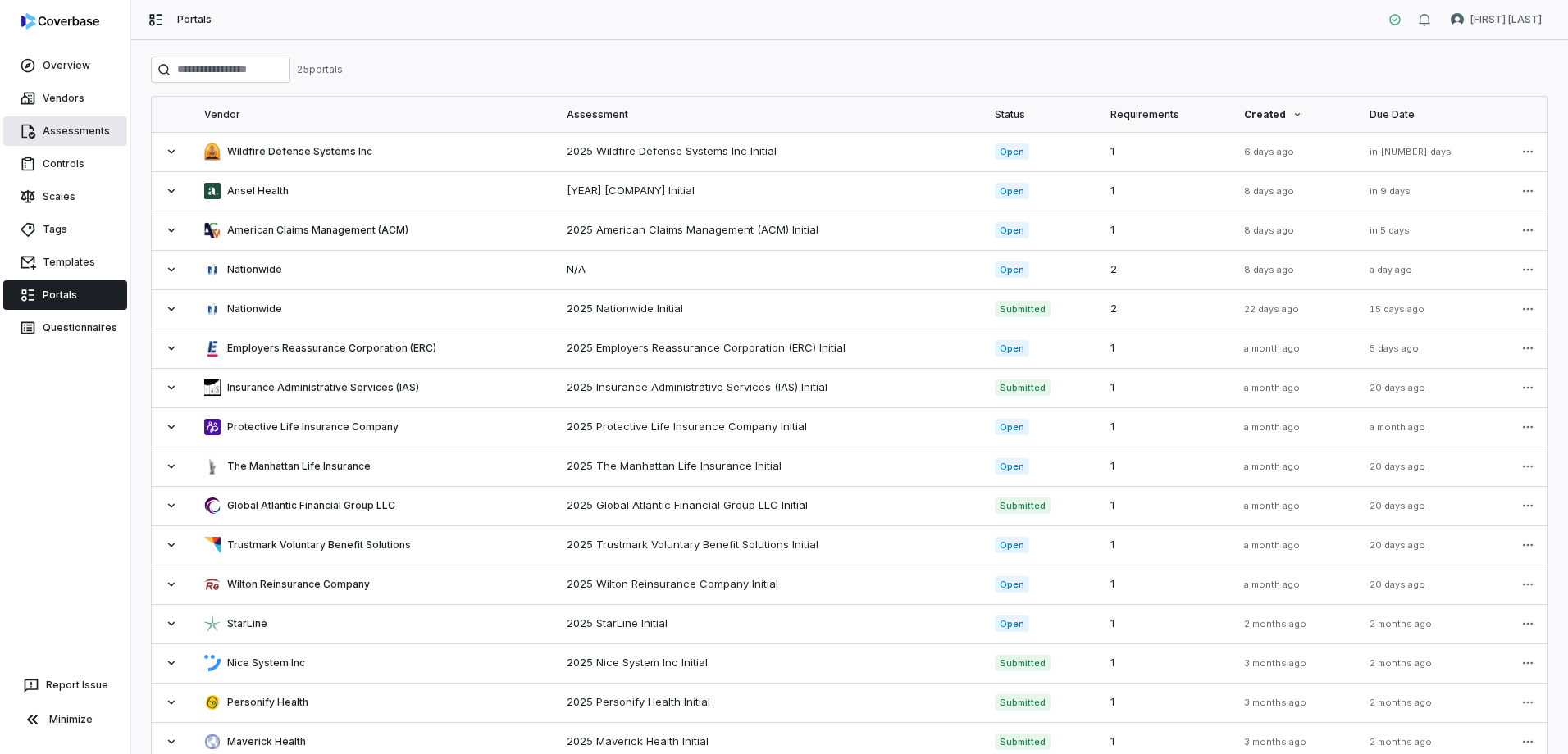 click on "Assessments" at bounding box center (65, 131) 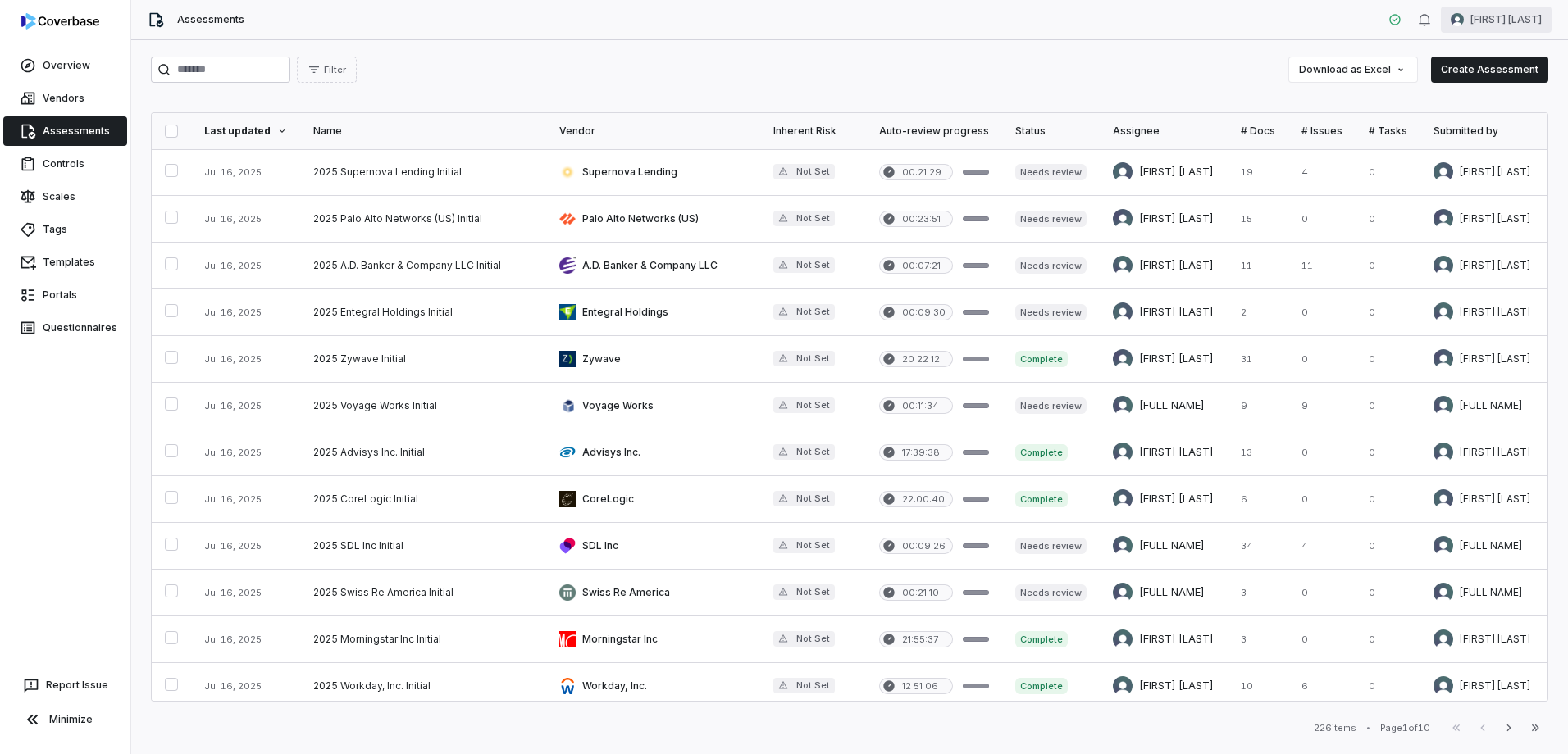 click on "Overview Vendors Assessments Controls Scales Tags Templates Portals Questionnaires Report Issue Minimize Assessments Nic Weilbacher Filter Download as Excel Create Assessment Last updated Name Vendor Inherent Risk Auto-review progress Status Assignee # Docs # Issues # Tasks Submitted by Date initiated Jul 16, 2025 2025 Supernova Lending Initial Supernova Lending Not Set 00:21:29 Needs review Melanie Lorent 19 4 0 Melanie Lorent Jul 16, 2025 Jul 16, 2025 2025 Palo Alto Networks (US) Initial Palo Alto Networks (US) Not Set 00:23:51 Needs review Anita Ritter 15 0 0 Anita Ritter Jul 16, 2025 Jul 16, 2025 2025 A.D. Banker & Company LLC Initial A.D. Banker & Company LLC Not Set 00:07:21 Needs review Chadd Myers 11 11 0 Chadd Myers Jul 9, 2025 Jul 16, 2025 2025 Entegral Holdings Initial Entegral Holdings Not Set 00:09:30 Needs review Melanie Lorent 2 0 0 Nic Weilbacher Jun 25, 2025 Jul 16, 2025 2025 Zywave Initial Zywave Not Set 20:22:12 Complete Anita Ritter 31 0 0 Anita Ritter Jun 24, 2025 Not Set" at bounding box center (784, 377) 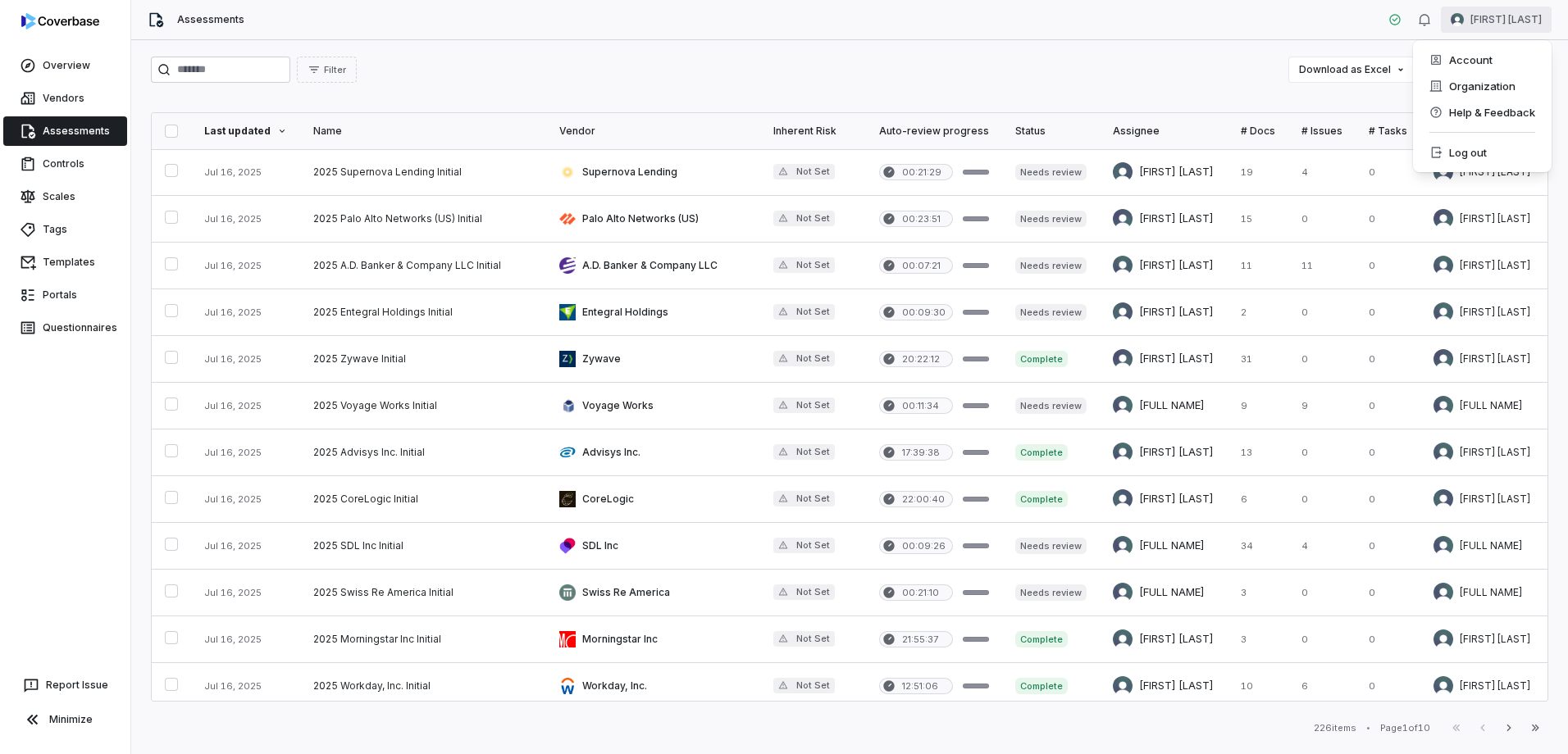 click on "Overview Vendors Assessments Controls Scales Tags Templates Portals Questionnaires Report Issue Minimize Assessments Nic Weilbacher Filter Download as Excel Create Assessment Last updated Name Vendor Inherent Risk Auto-review progress Status Assignee # Docs # Issues # Tasks Submitted by Date initiated Jul 16, 2025 2025 Supernova Lending Initial Supernova Lending Not Set 00:21:29 Needs review Melanie Lorent 19 4 0 Melanie Lorent Jul 16, 2025 Jul 16, 2025 2025 Palo Alto Networks (US) Initial Palo Alto Networks (US) Not Set 00:23:51 Needs review Anita Ritter 15 0 0 Anita Ritter Jul 16, 2025 Jul 16, 2025 2025 A.D. Banker & Company LLC Initial A.D. Banker & Company LLC Not Set 00:07:21 Needs review Chadd Myers 11 11 0 Chadd Myers Jul 9, 2025 Jul 16, 2025 2025 Entegral Holdings Initial Entegral Holdings Not Set 00:09:30 Needs review Melanie Lorent 2 0 0 Nic Weilbacher Jun 25, 2025 Jul 16, 2025 2025 Zywave Initial Zywave Not Set 20:22:12 Complete Anita Ritter 31 0 0 Anita Ritter Jun 24, 2025 Not Set" at bounding box center [784, 377] 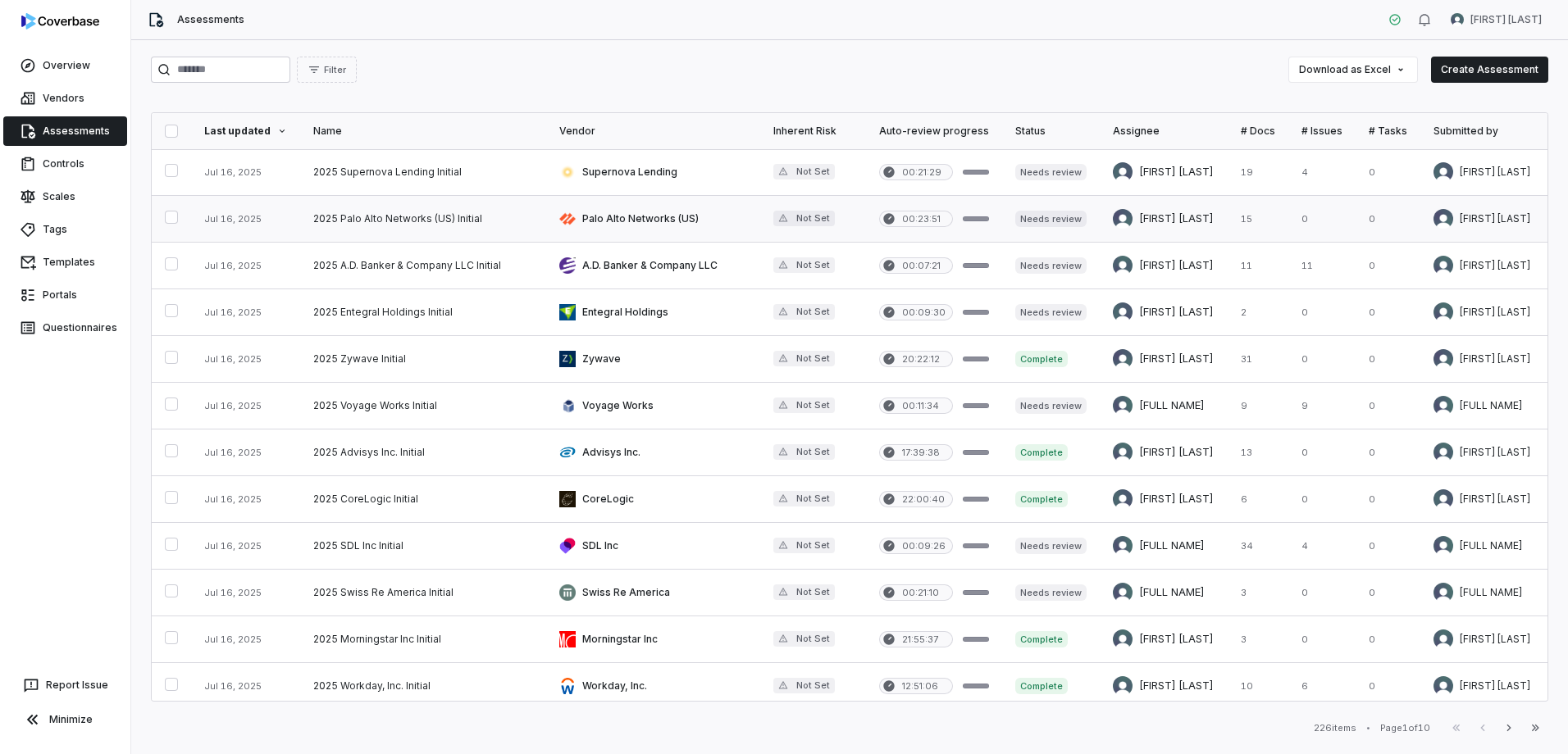 click at bounding box center [423, 219] 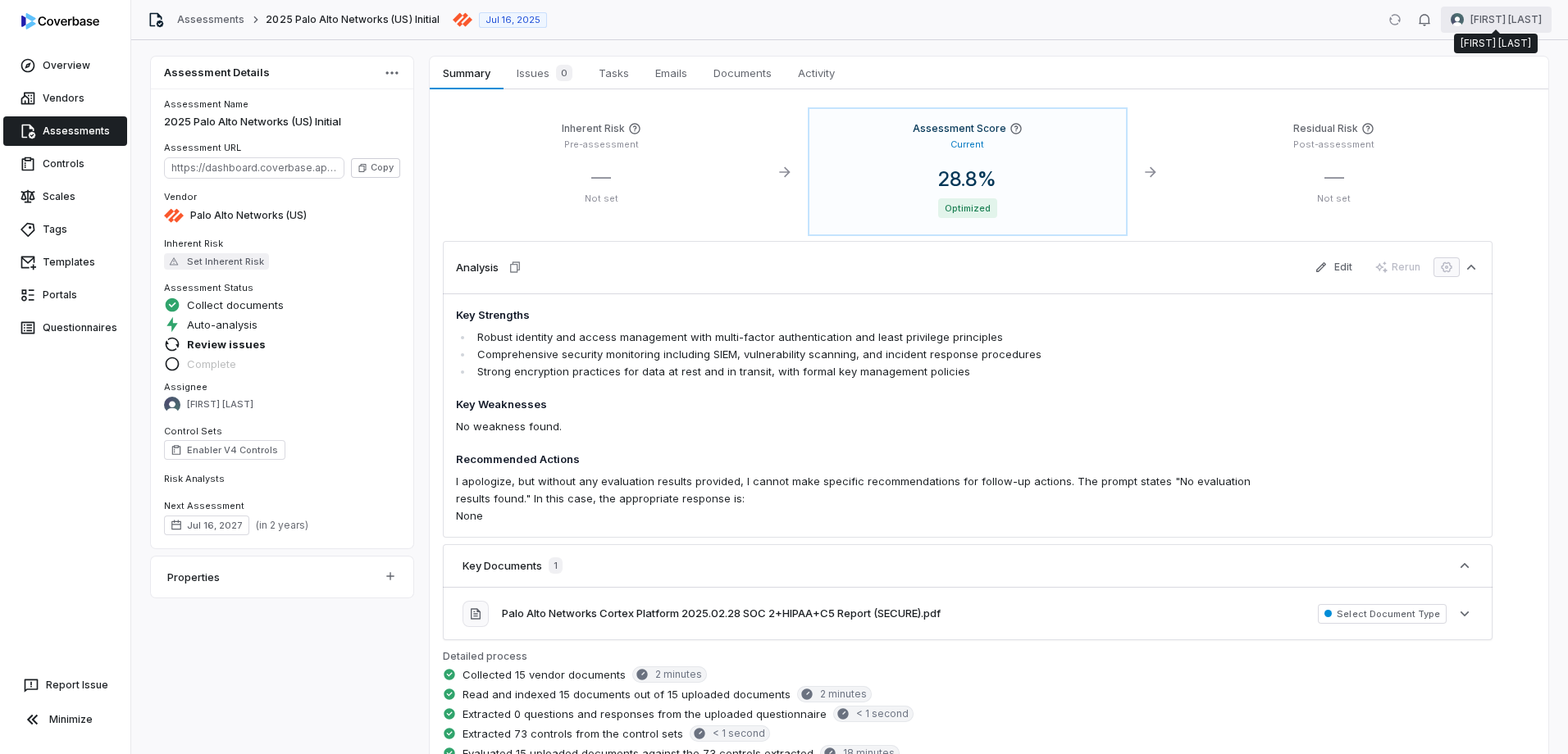 click on "Overview Vendors Assessments Controls Scales Tags Templates Portals Questionnaires Report Issue Minimize Assessments [YEAR] [COMPANY] Initial [MONTH] [DAY], [YEAR] [FIRST] [LAST] Assessment Details Assessment Name [YEAR] [COMPANY] Initial Assessment URL https://dashboard.coverbase.app/assessments/cbqsrw_994437249ab34c2183382be984e42506 Copy Vendor [COMPANY] Inherent Risk Set Inherent Risk Assessment Status Collect documents Auto-analysis Review issues Complete Assignee [FIRST] [LAST] Control Sets Enabler V4 Controls Risk Analysts None Next Assessment [MONTH] [DAY], [YEAR] ( in [NUMBER] years ) Properties Summary Summary Issues 0 Issues 0 Tasks Tasks Emails Emails Documents Documents Activity Activity Inherent Risk Pre-assessment — Not set View More Details Assessment Score Current 28.8 % Optimized Residual Risk Post-assessment — Not set Analysis Edit Rerun Key Strengths Robust identity and access management with multi-factor authentication and least privilege principles" at bounding box center [784, 377] 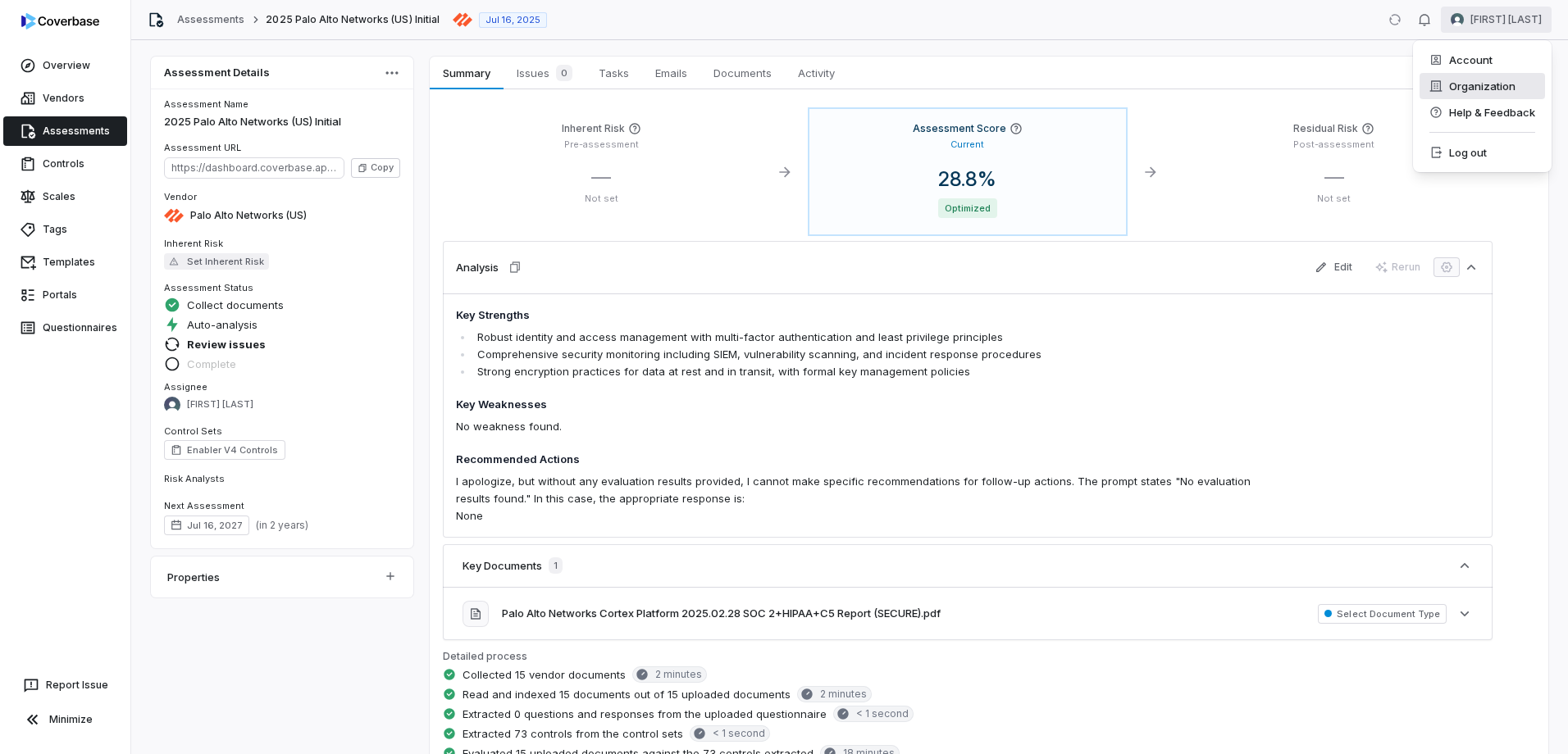 click on "Organization" at bounding box center (1482, 86) 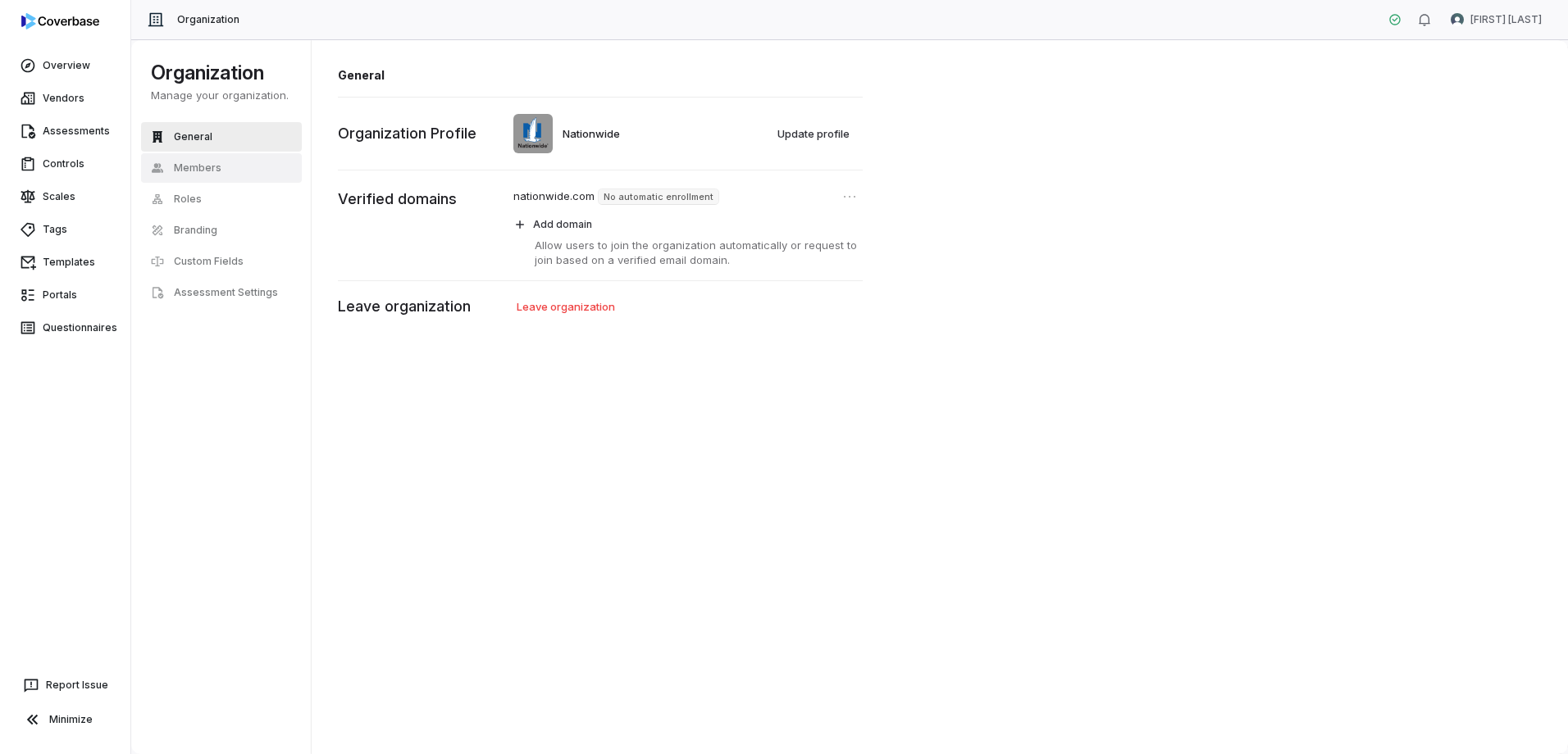 click on "Members" at bounding box center (198, 168) 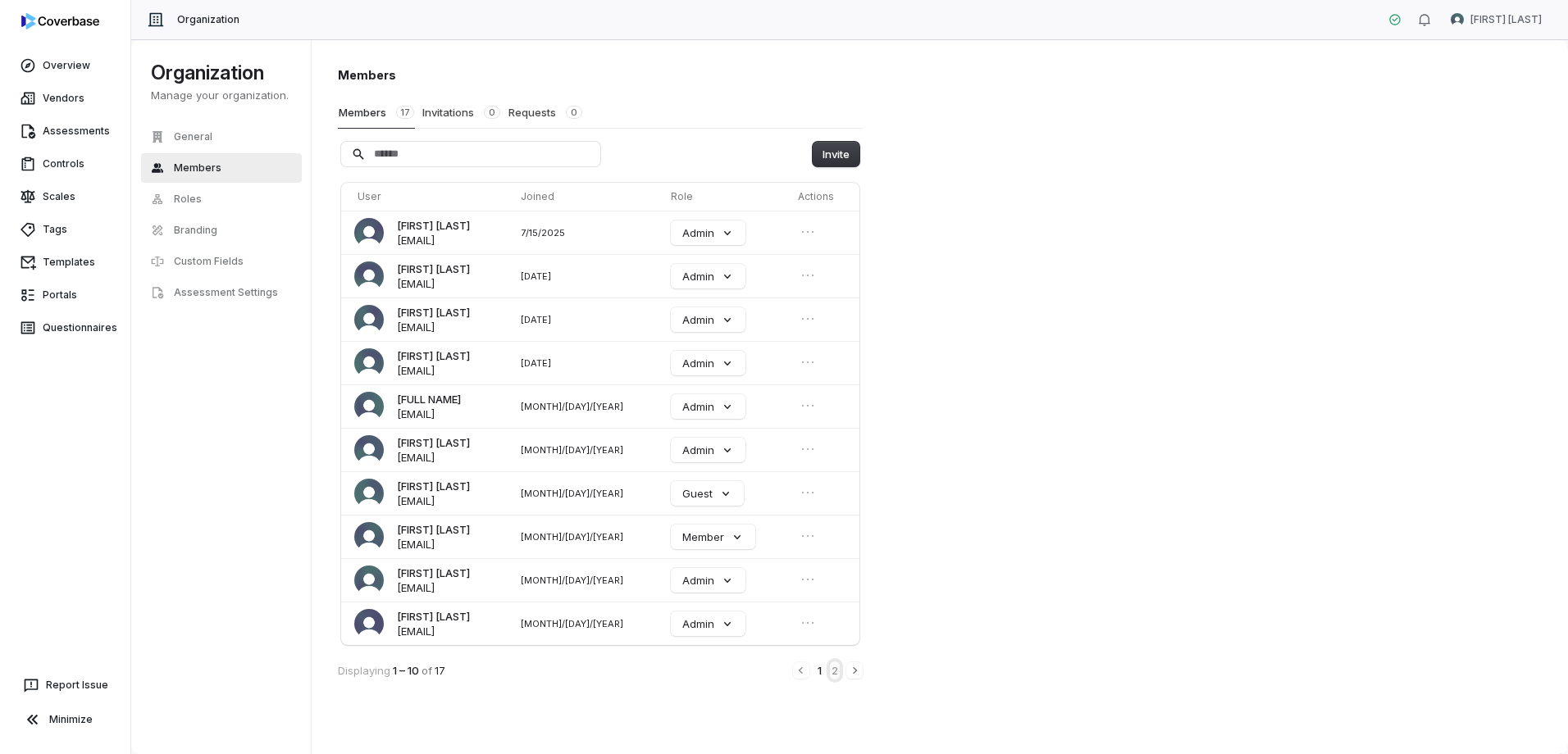 click on "2" at bounding box center [835, 670] 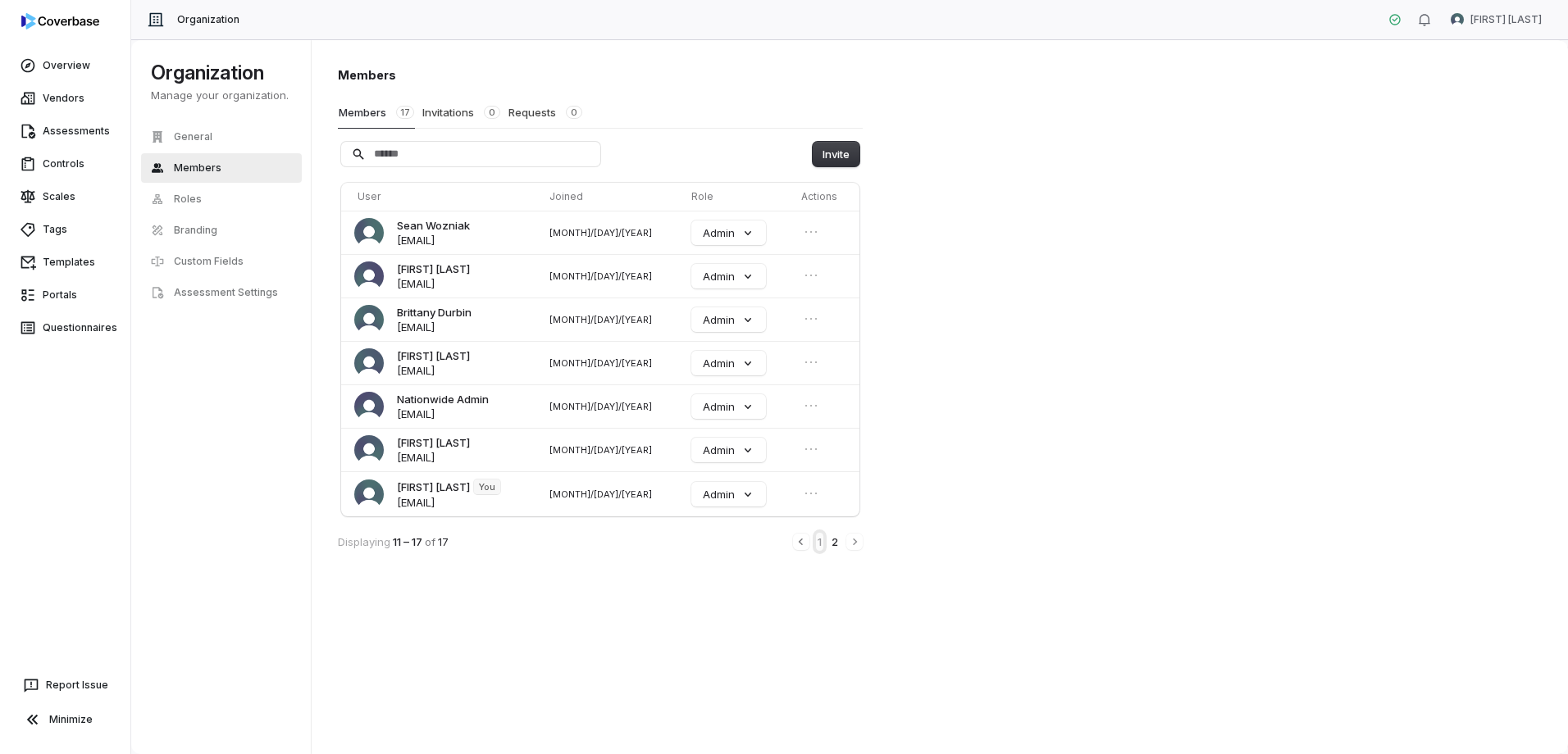 click on "1" at bounding box center (819, 542) 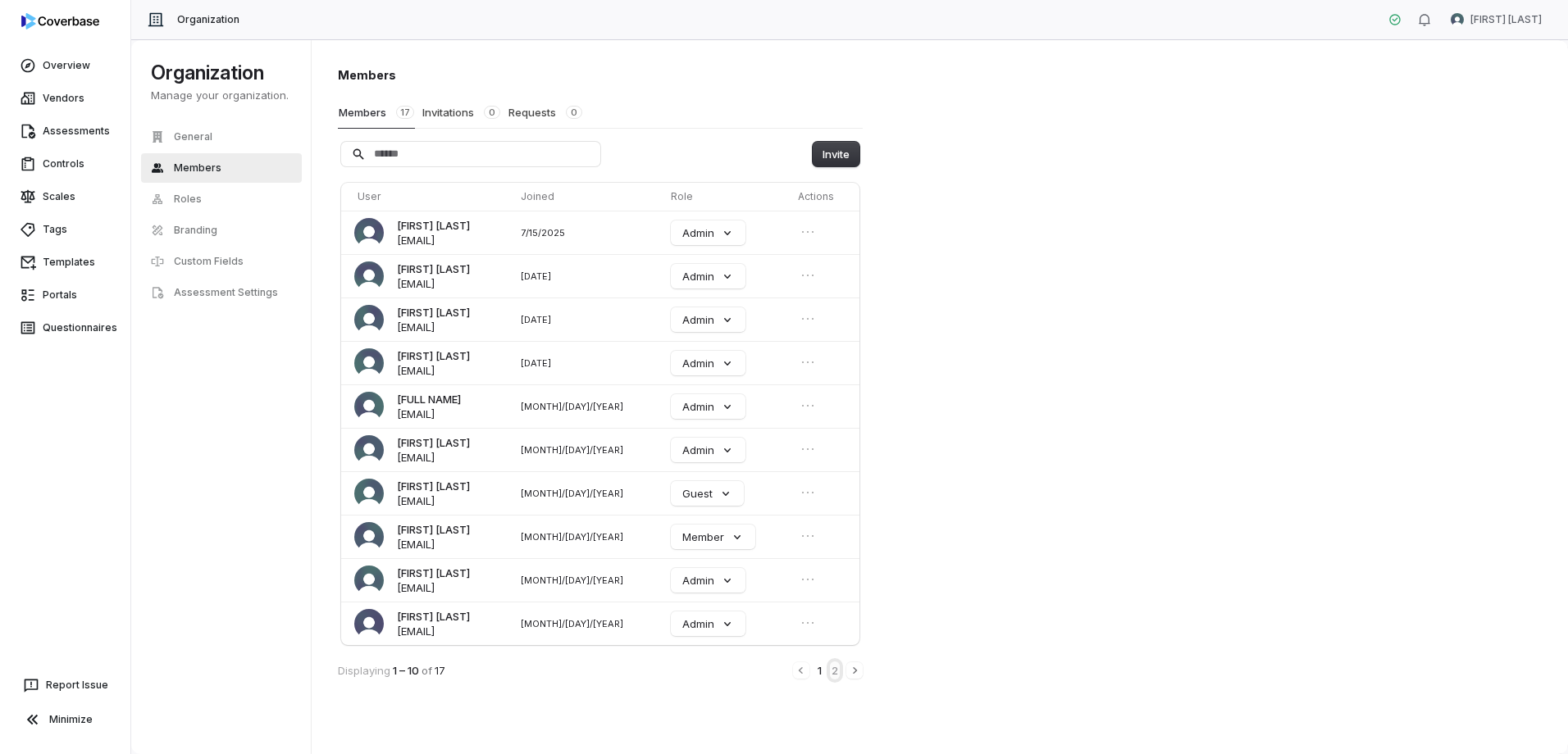 click on "2" at bounding box center (835, 670) 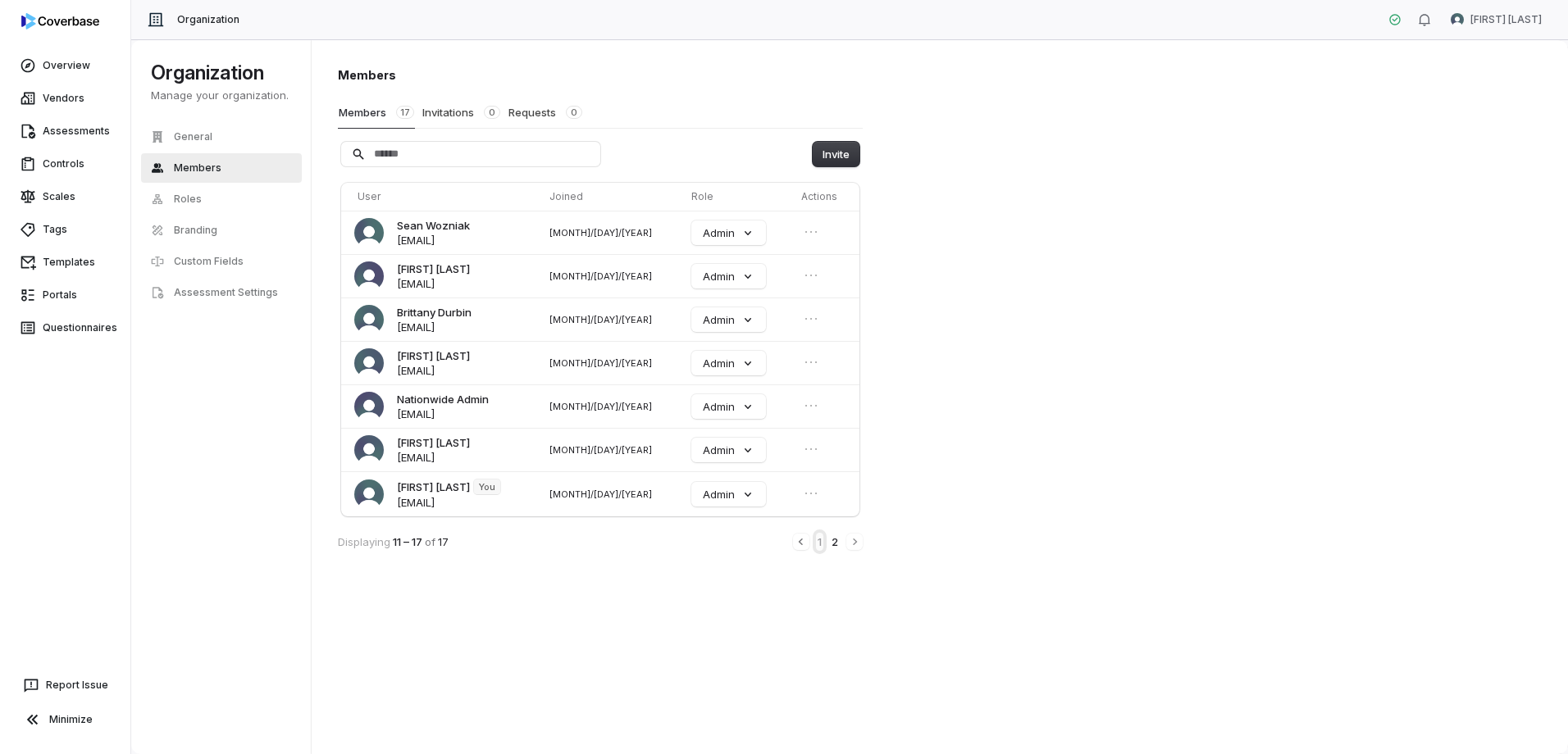 click on "1" at bounding box center (819, 542) 